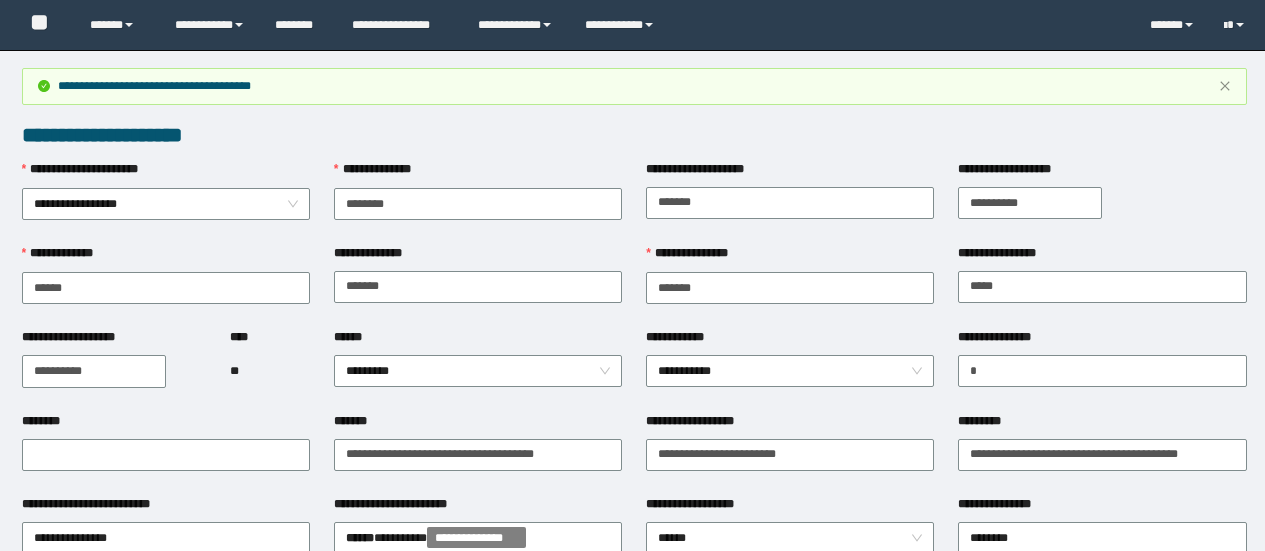 scroll, scrollTop: 0, scrollLeft: 0, axis: both 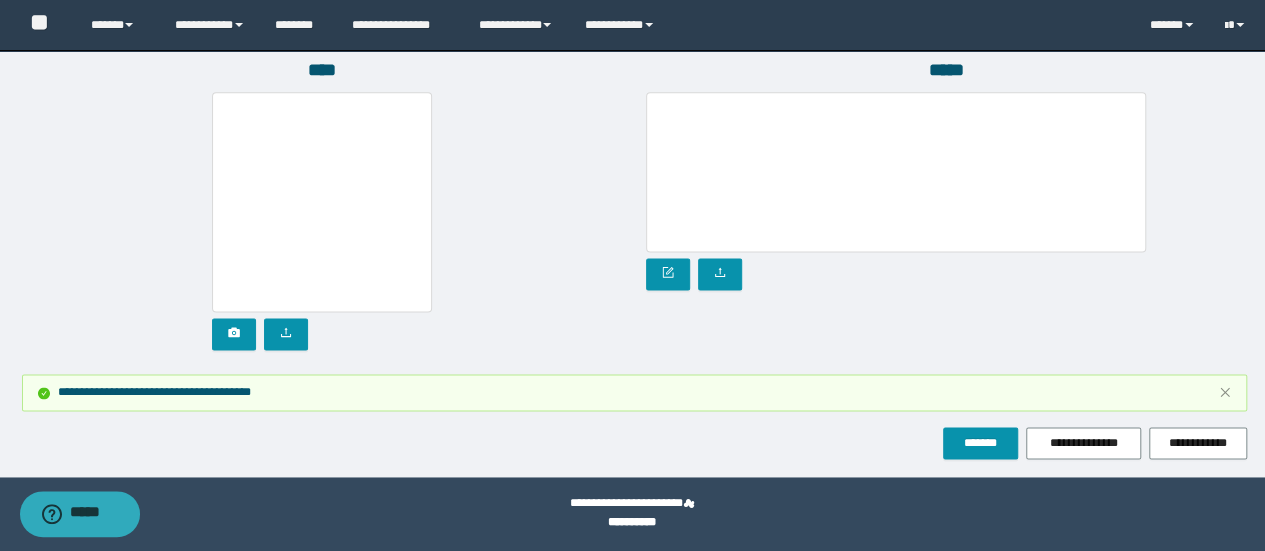 click on "*******" at bounding box center (980, 443) 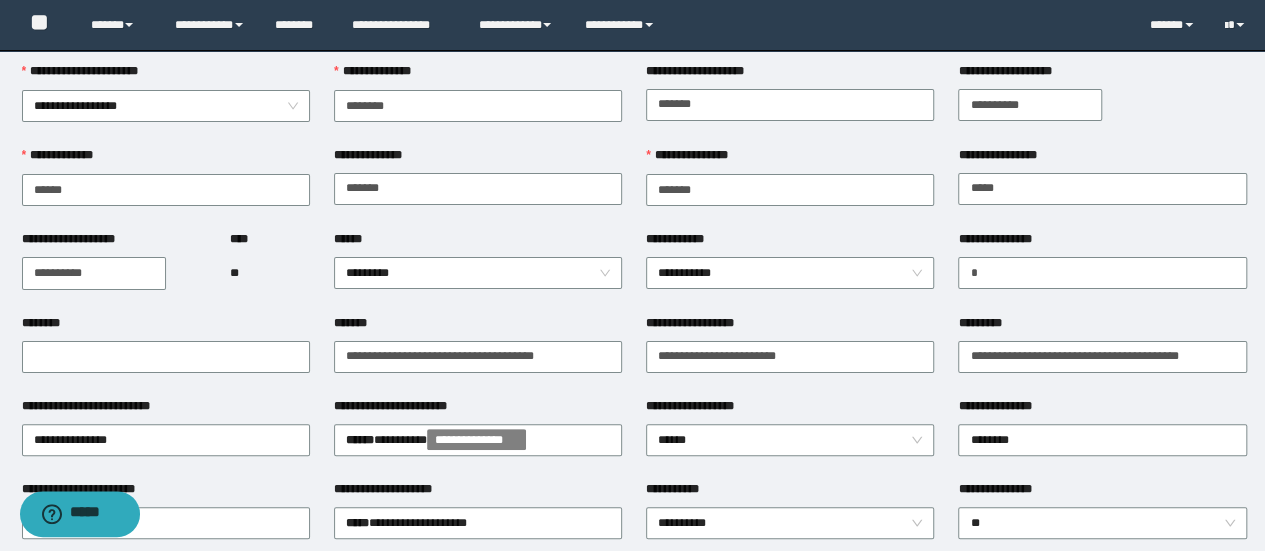 scroll, scrollTop: 0, scrollLeft: 0, axis: both 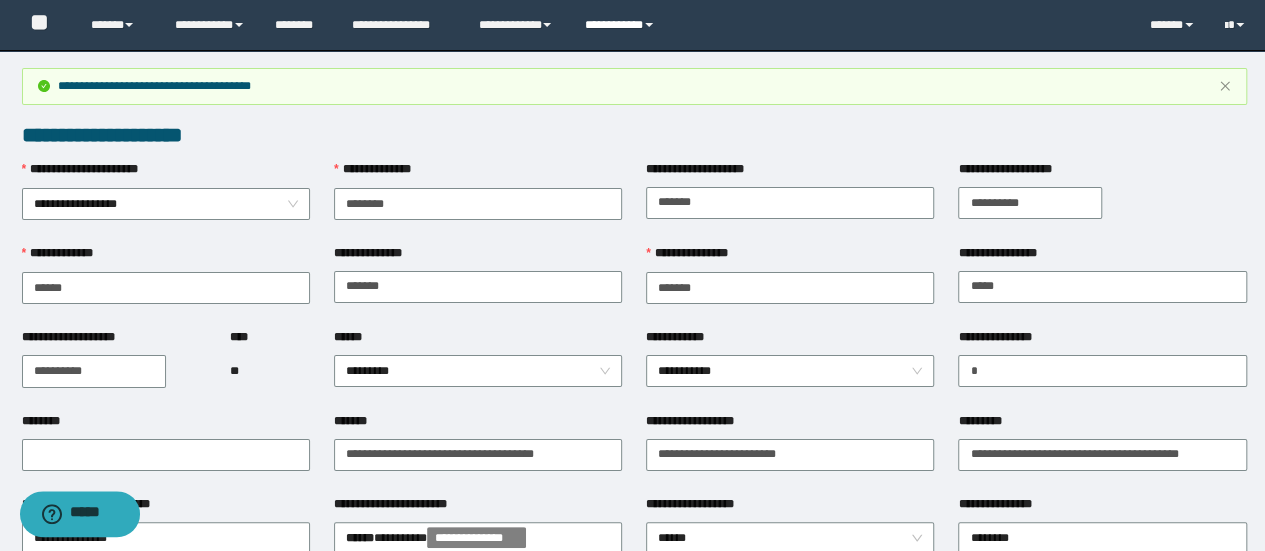 click on "**********" at bounding box center [622, 25] 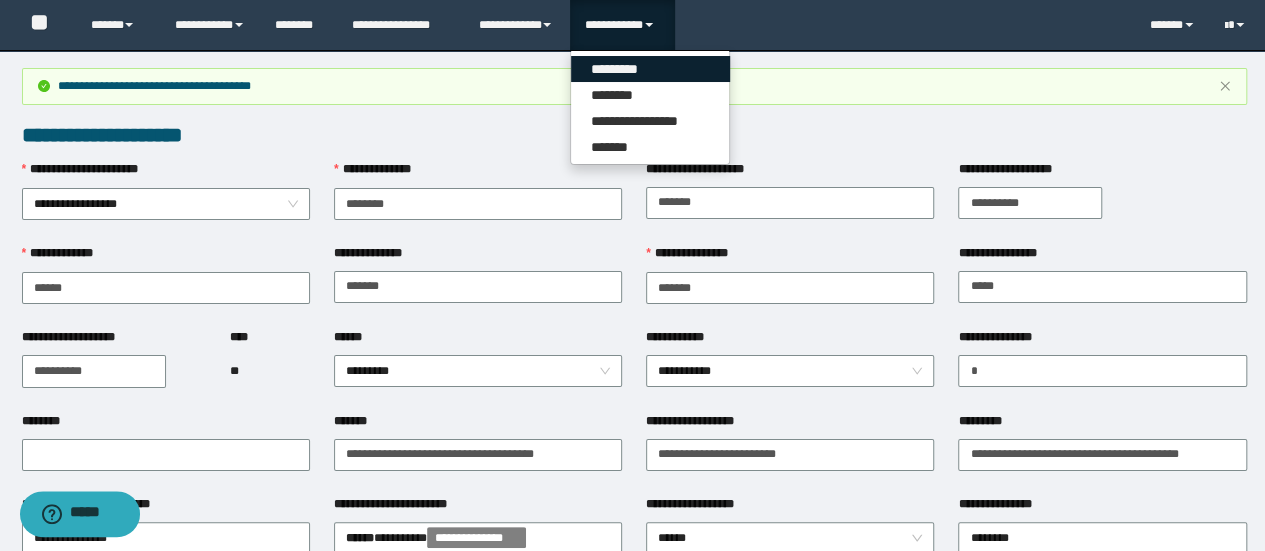 click on "*********" at bounding box center (650, 69) 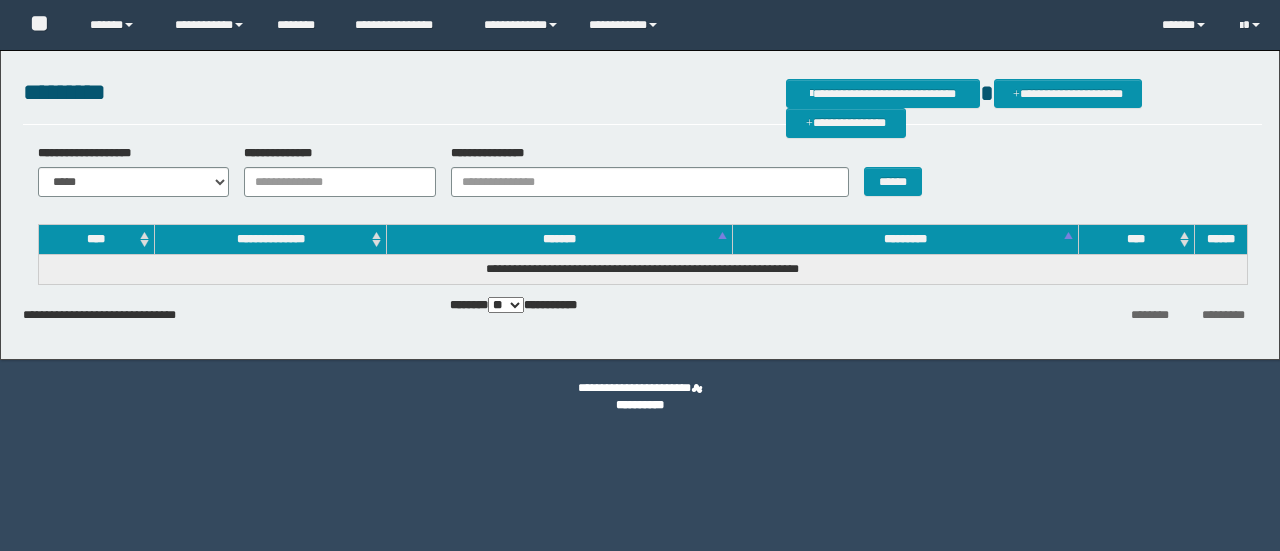 scroll, scrollTop: 0, scrollLeft: 0, axis: both 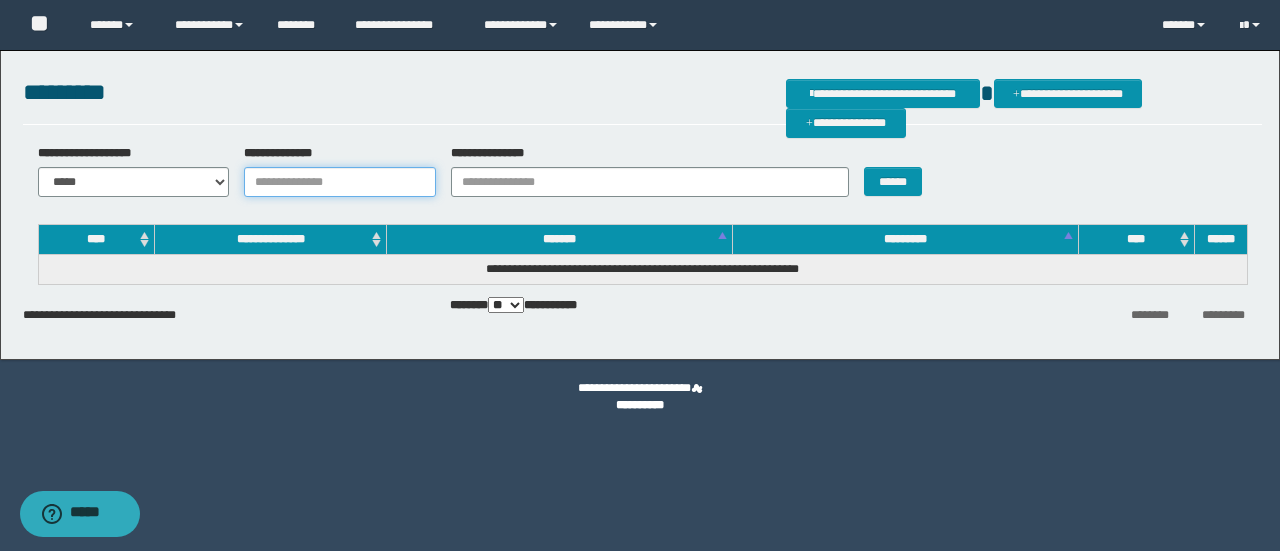 click on "**********" at bounding box center [340, 182] 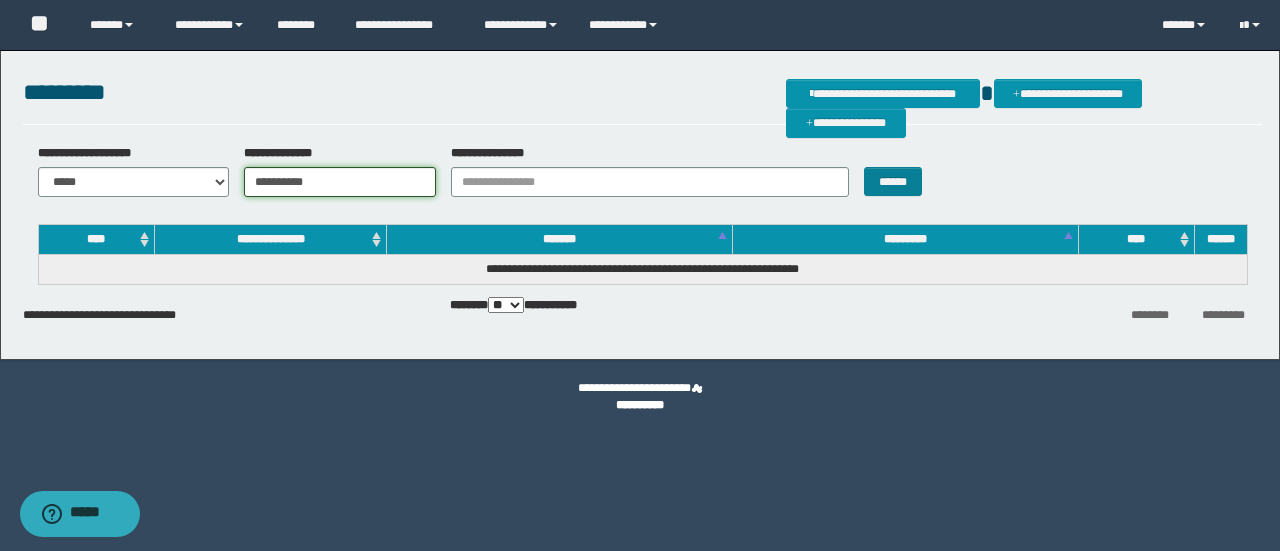 type on "**********" 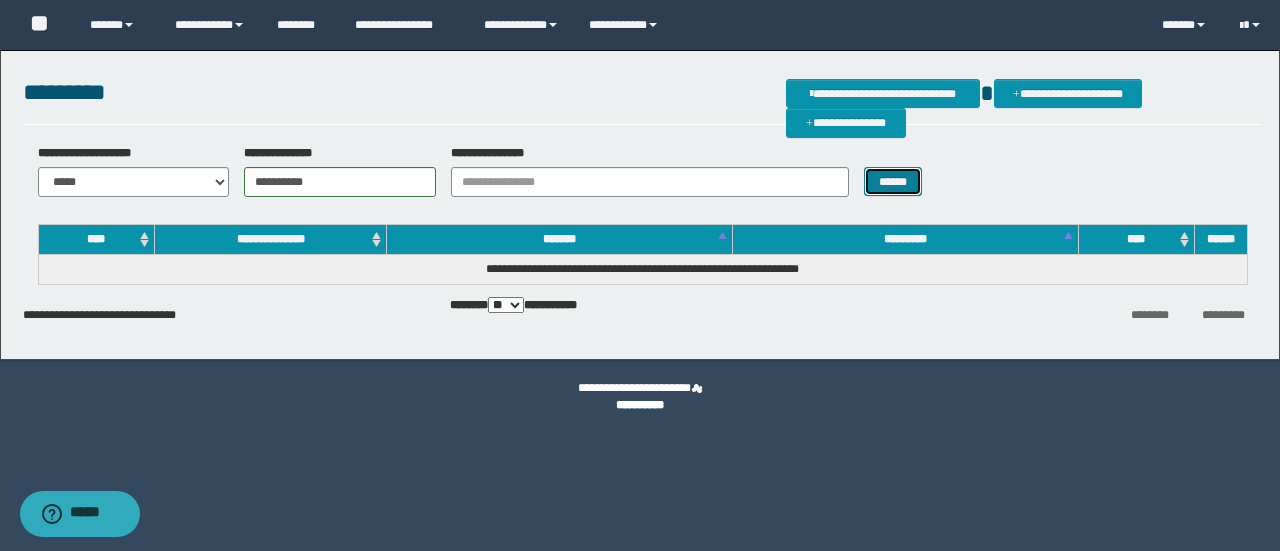 click on "******" at bounding box center (893, 181) 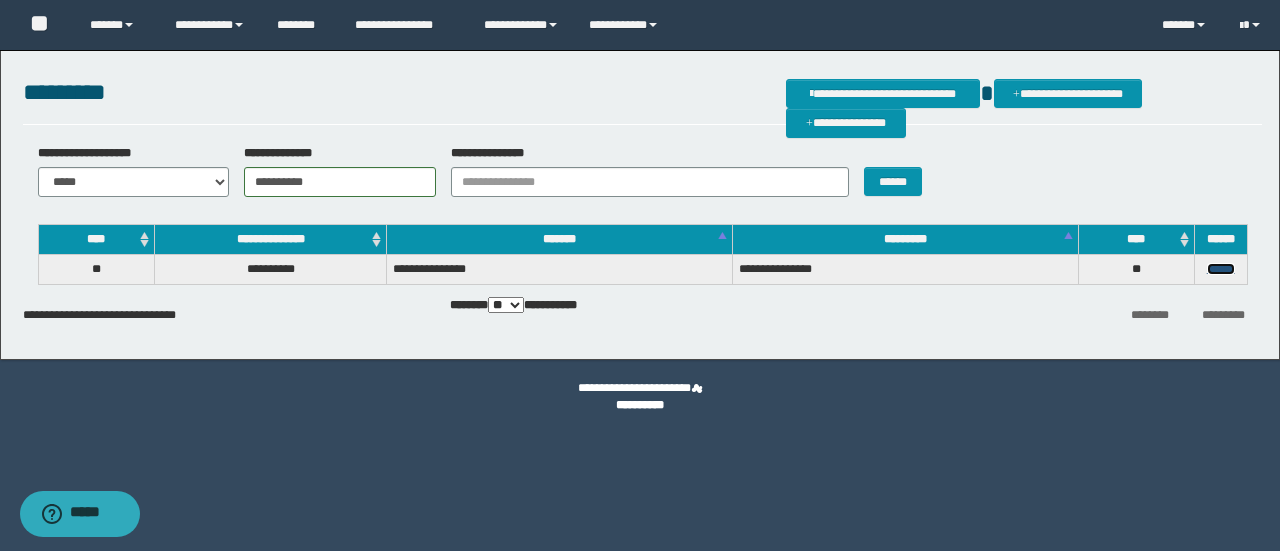 click on "******" at bounding box center (1221, 269) 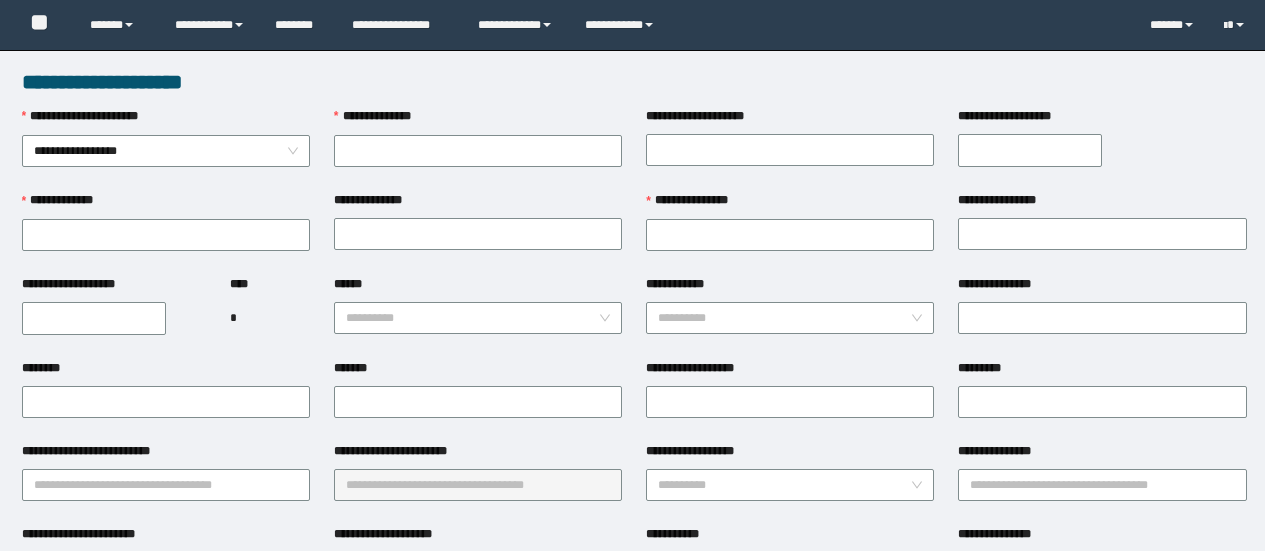 scroll, scrollTop: 0, scrollLeft: 0, axis: both 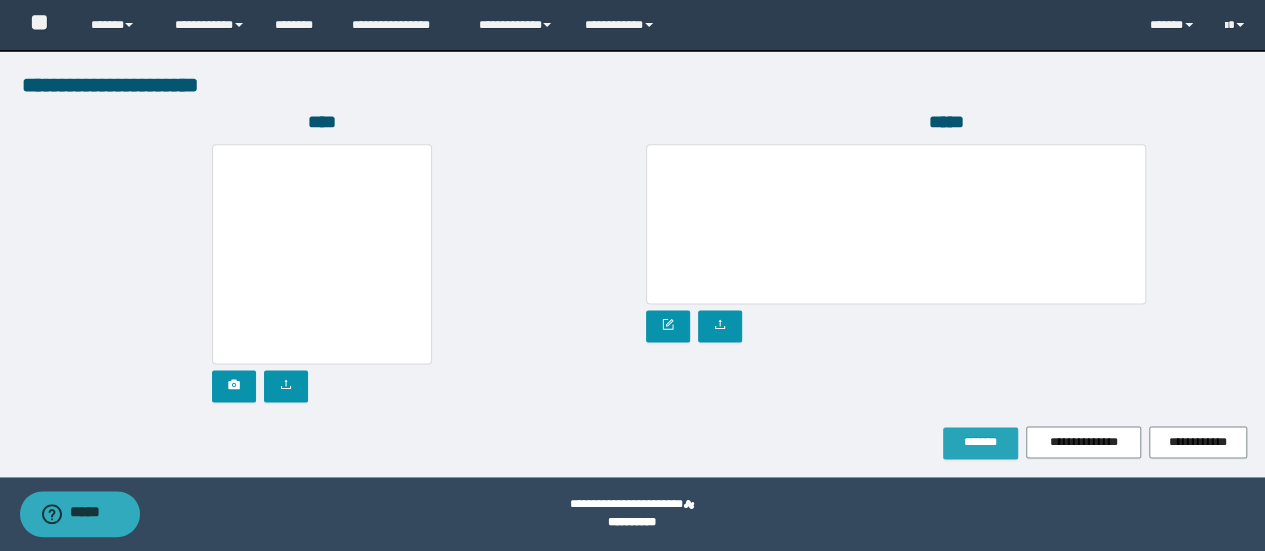 click on "*******" at bounding box center (980, 442) 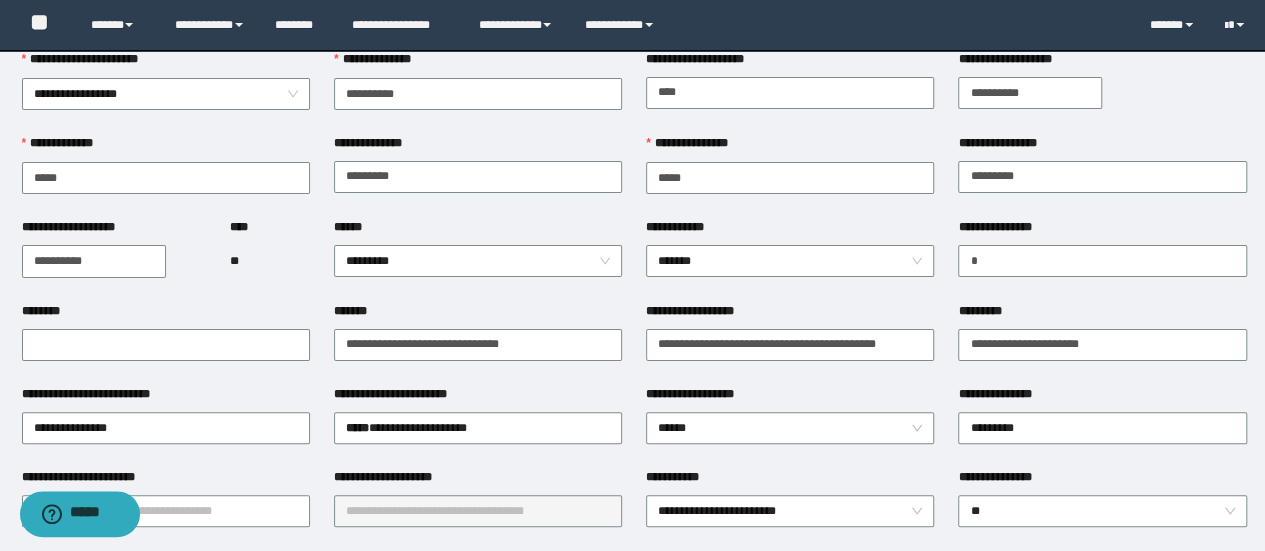scroll, scrollTop: 103, scrollLeft: 0, axis: vertical 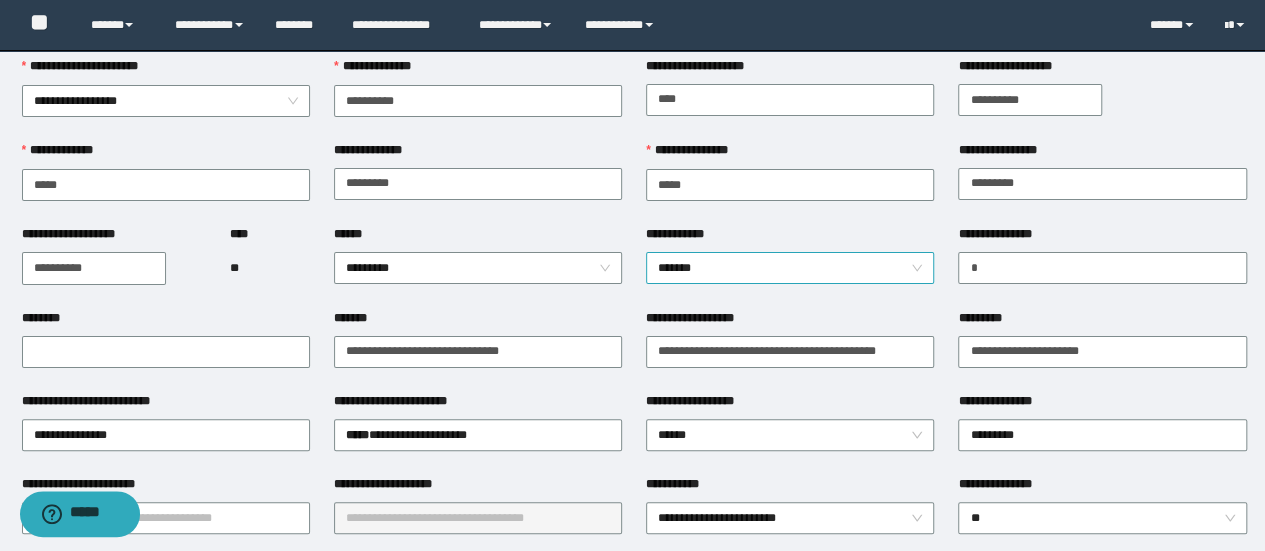 type 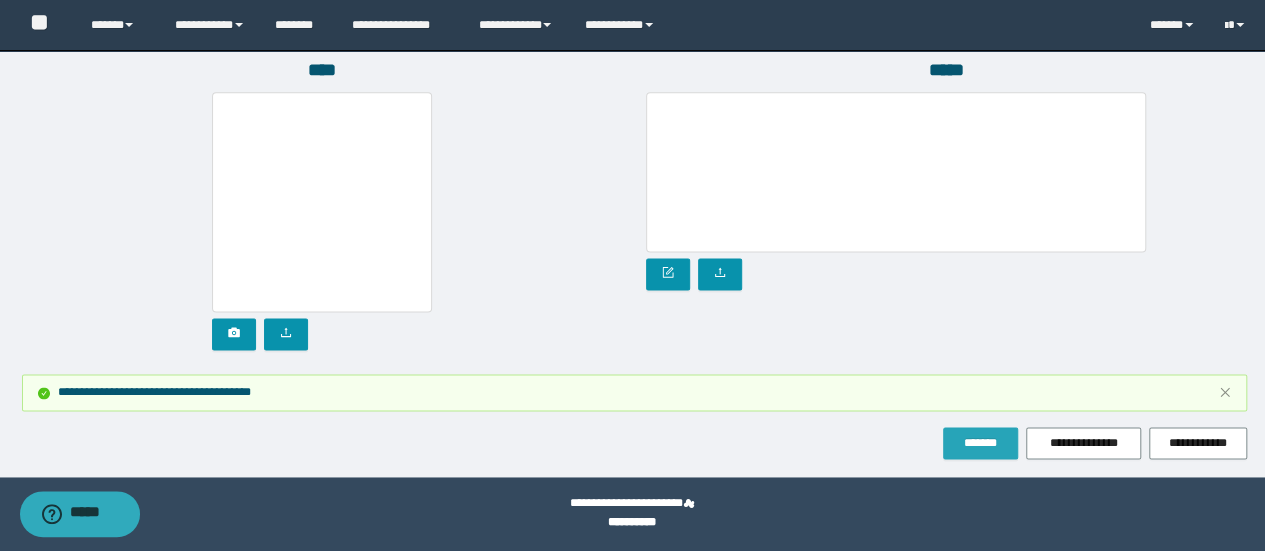 drag, startPoint x: 971, startPoint y: 444, endPoint x: 889, endPoint y: 367, distance: 112.48556 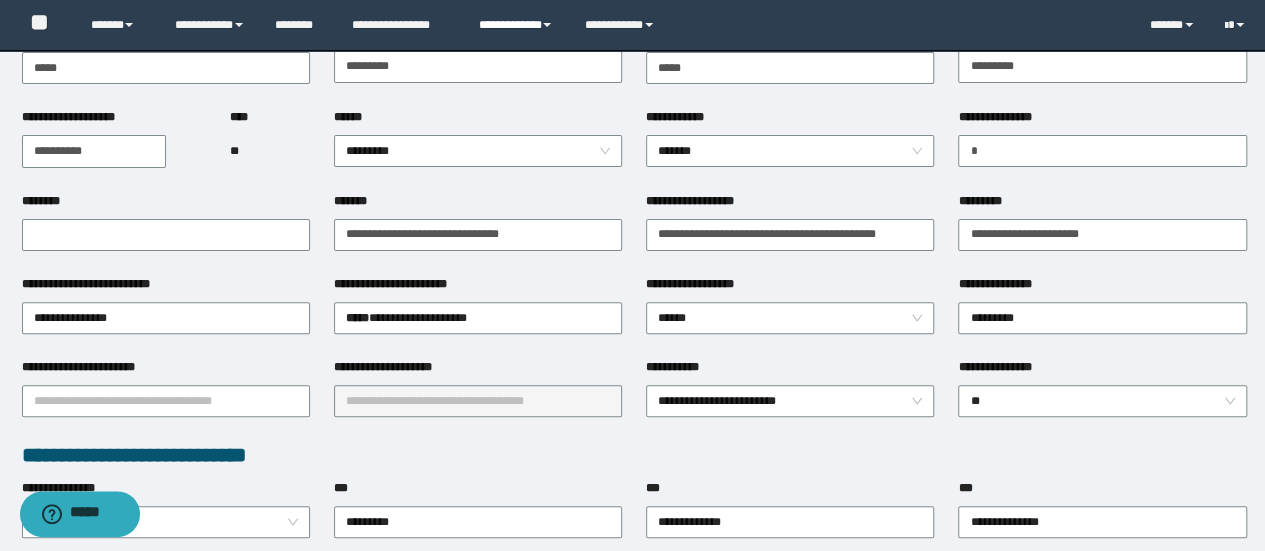 scroll, scrollTop: 55, scrollLeft: 0, axis: vertical 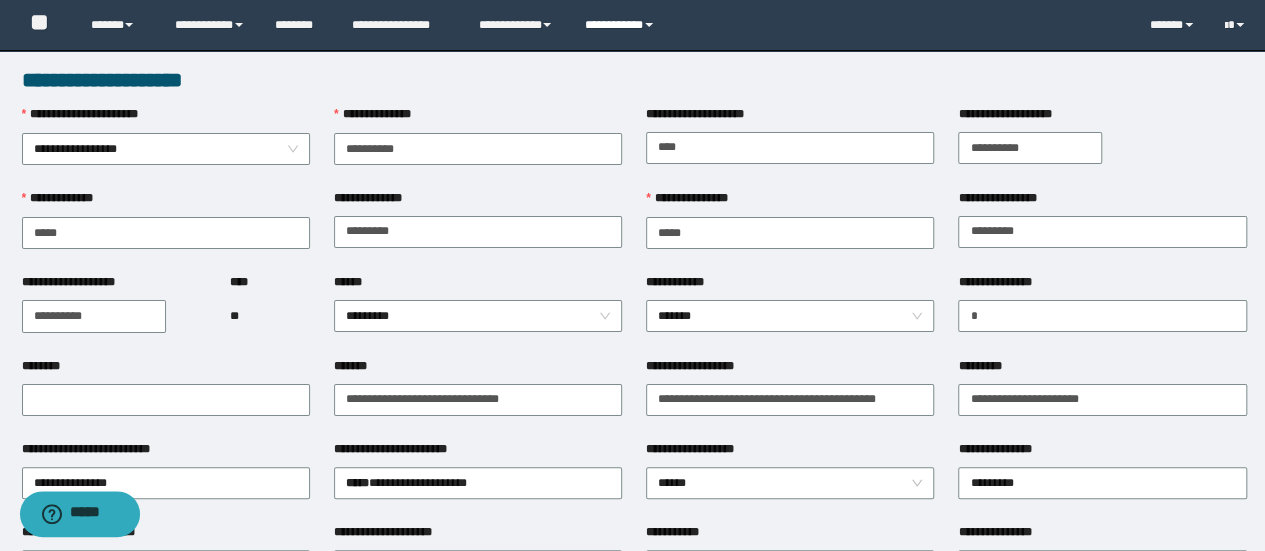 click on "**********" at bounding box center [622, 25] 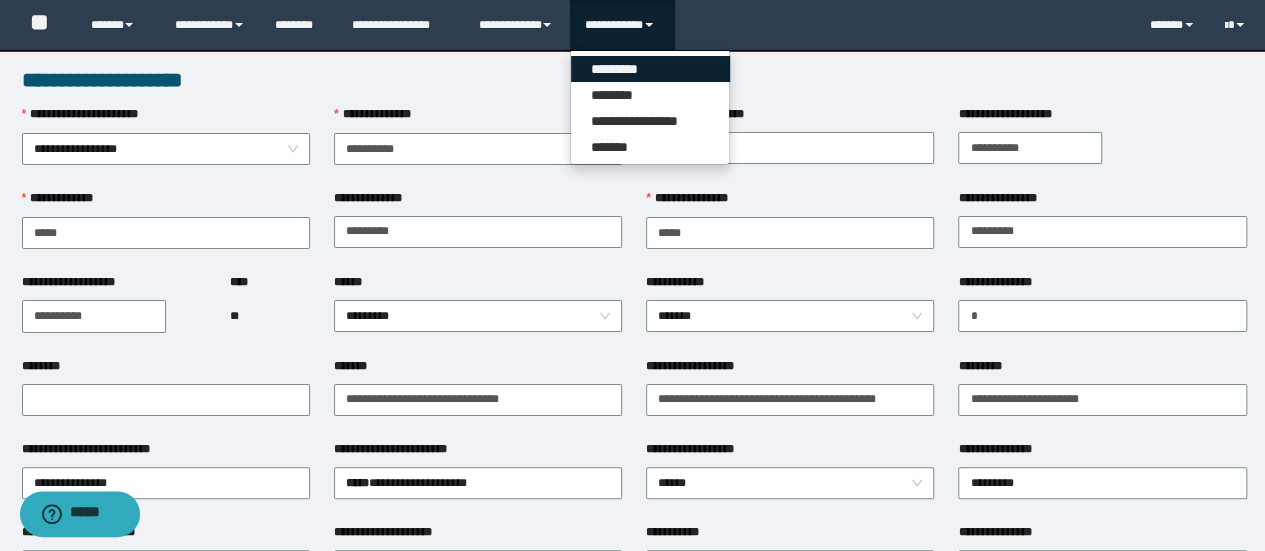 click on "*********" at bounding box center (650, 69) 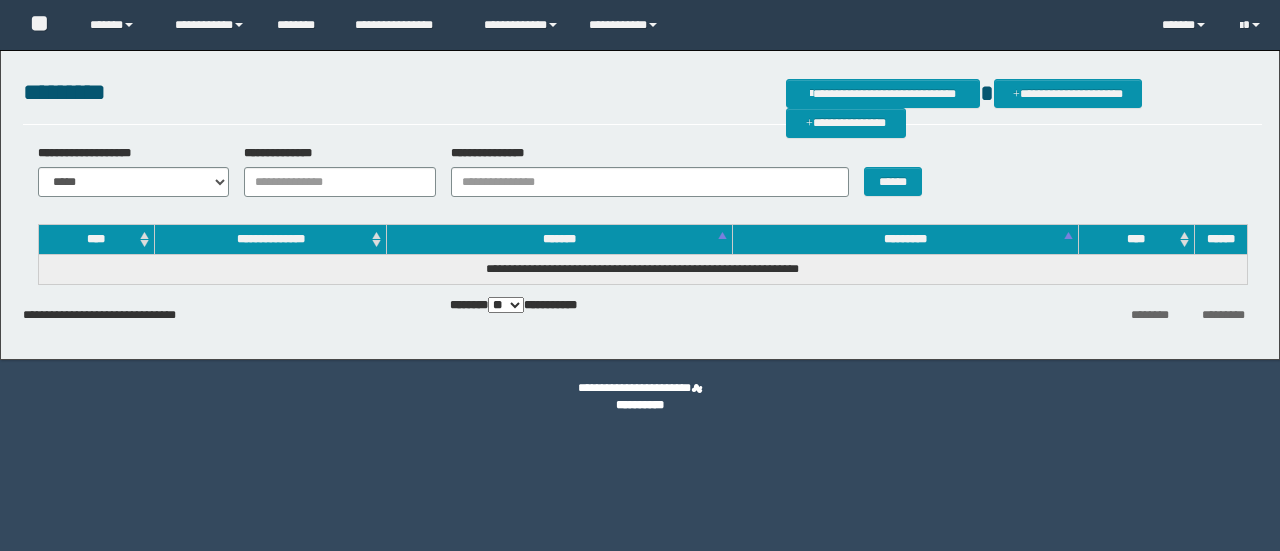 scroll, scrollTop: 0, scrollLeft: 0, axis: both 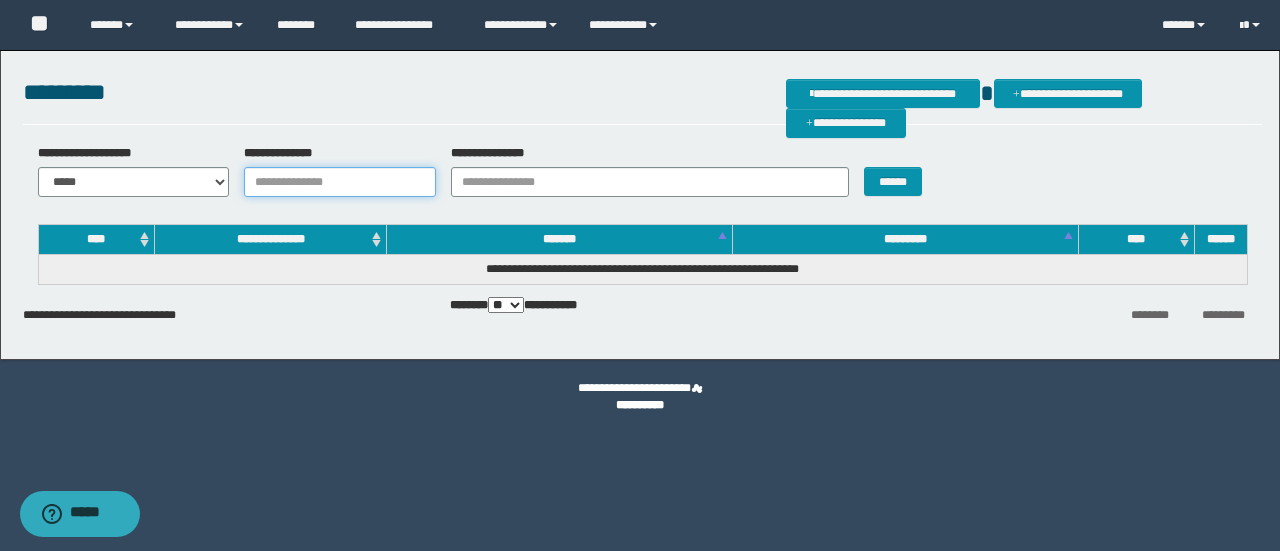click on "**********" at bounding box center (340, 182) 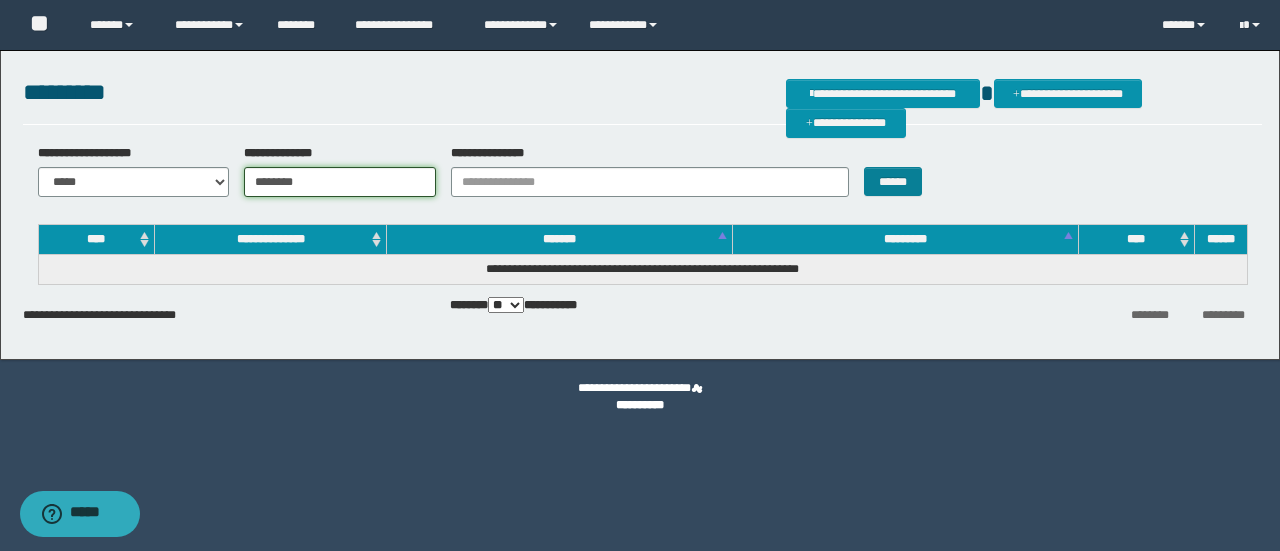 type on "********" 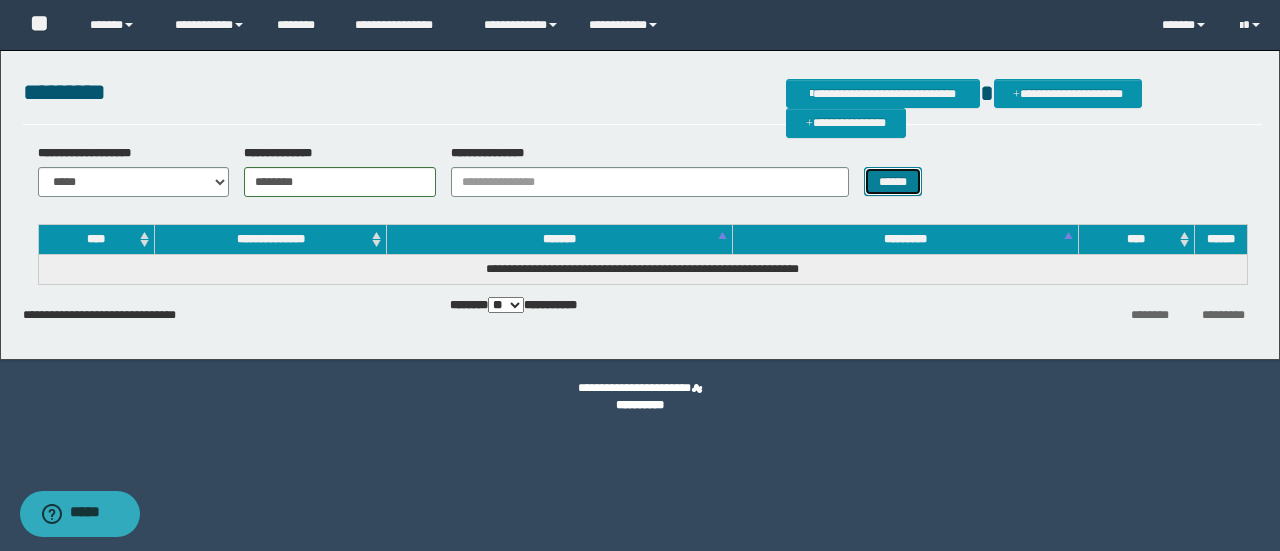 click on "******" at bounding box center [893, 181] 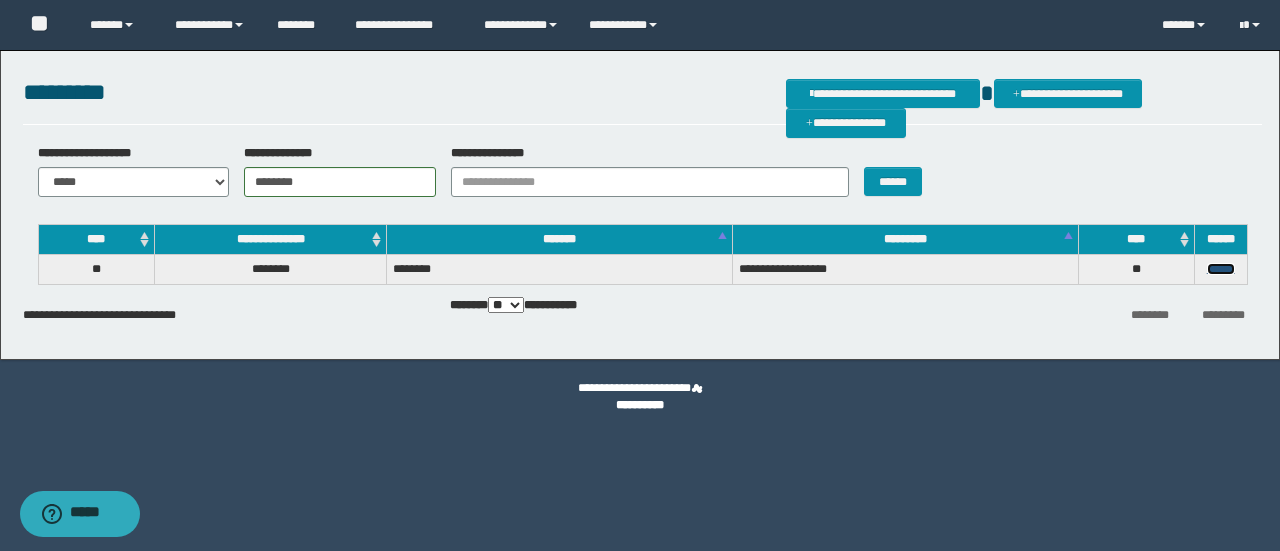 click on "******" at bounding box center [1221, 269] 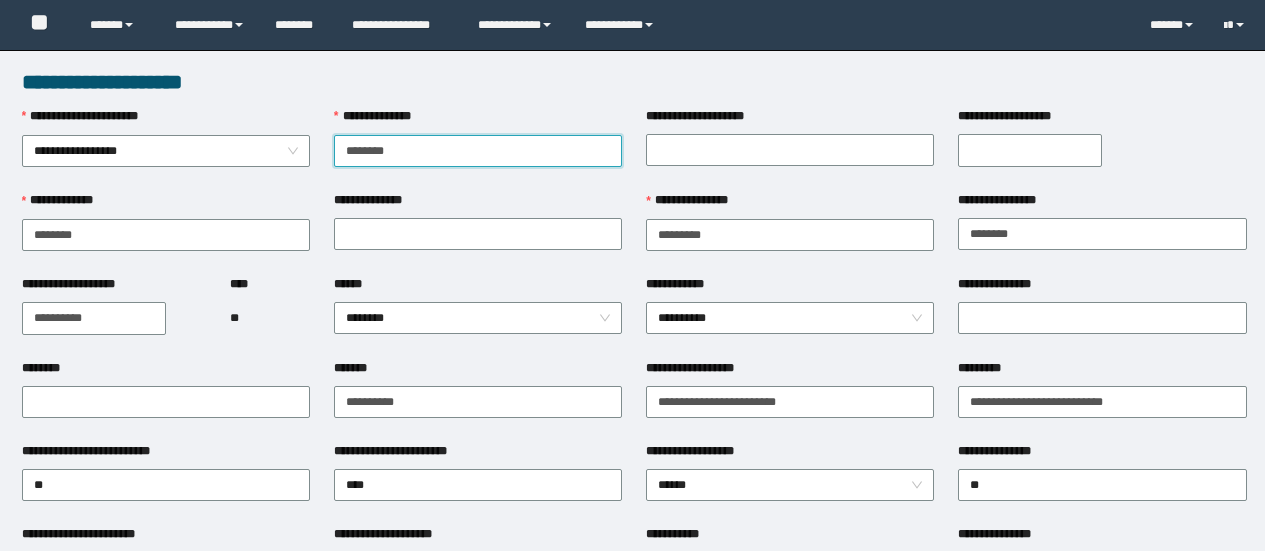 type on "********" 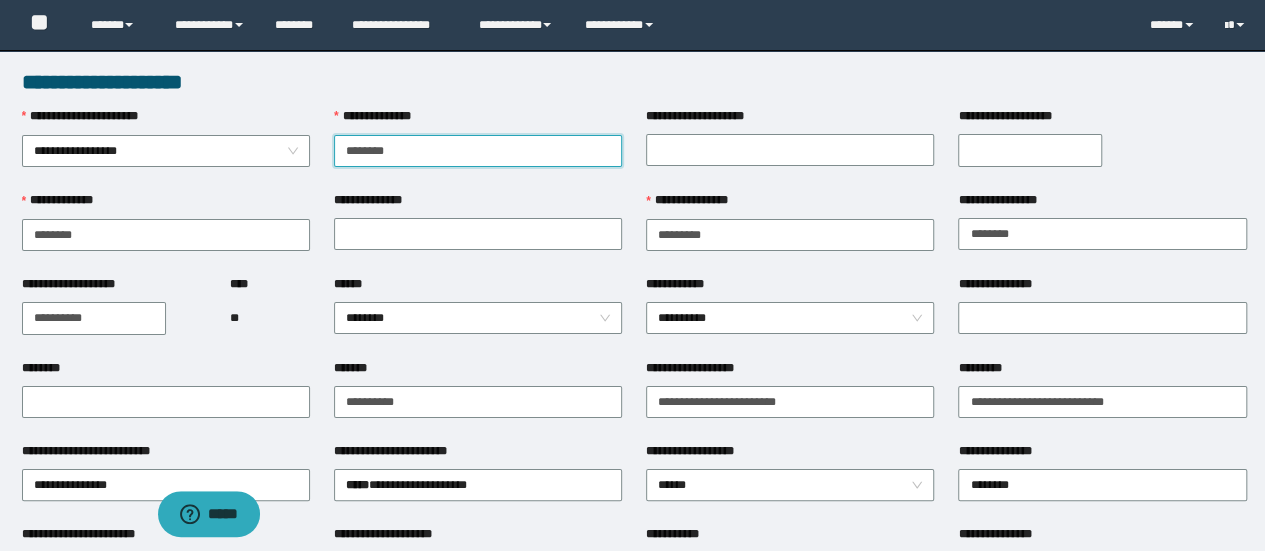 scroll, scrollTop: 0, scrollLeft: 0, axis: both 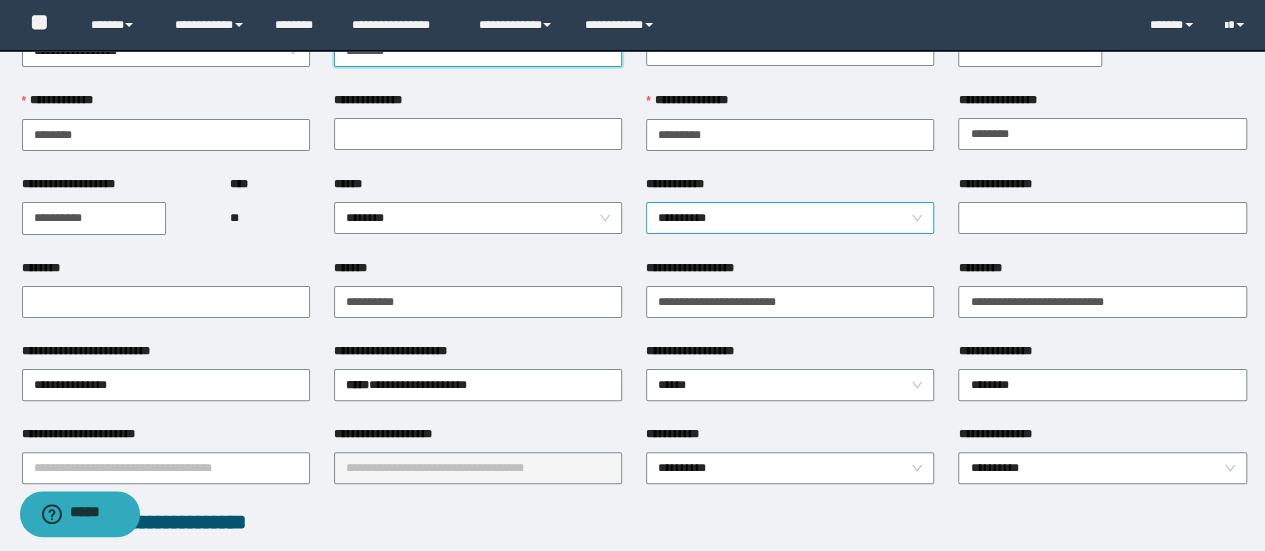click on "**********" at bounding box center [790, 218] 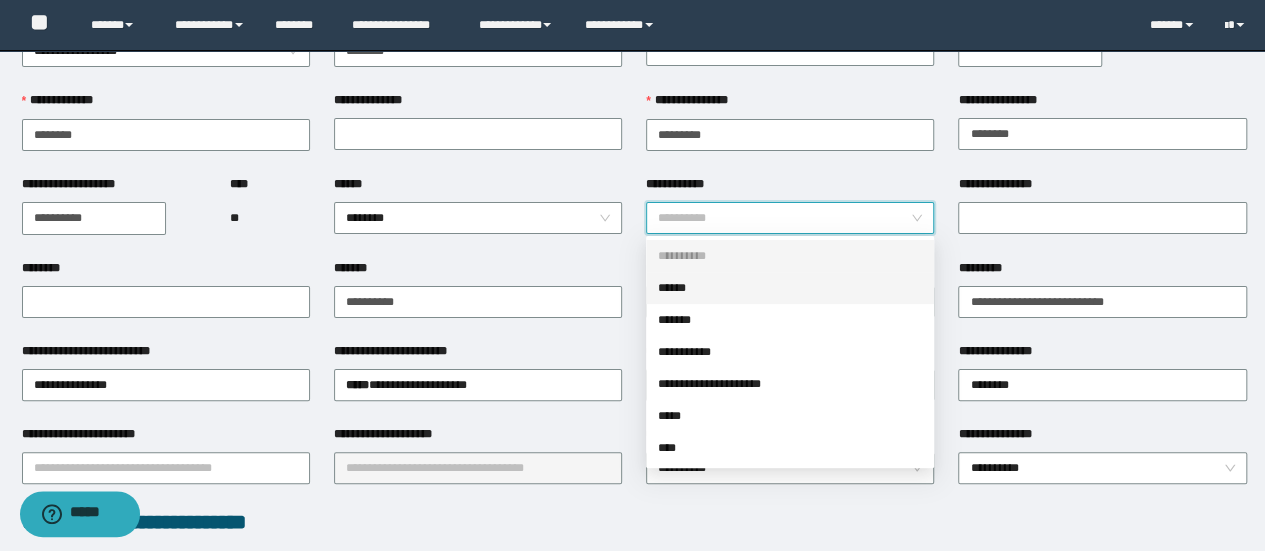 click on "******" at bounding box center (790, 288) 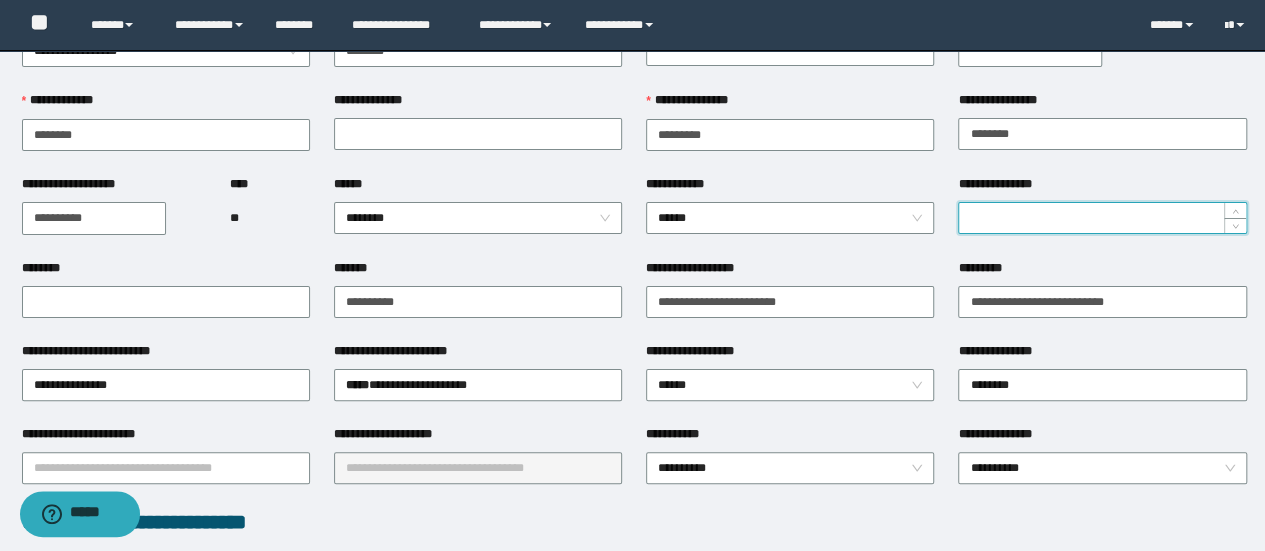 click on "**********" at bounding box center [1102, 218] 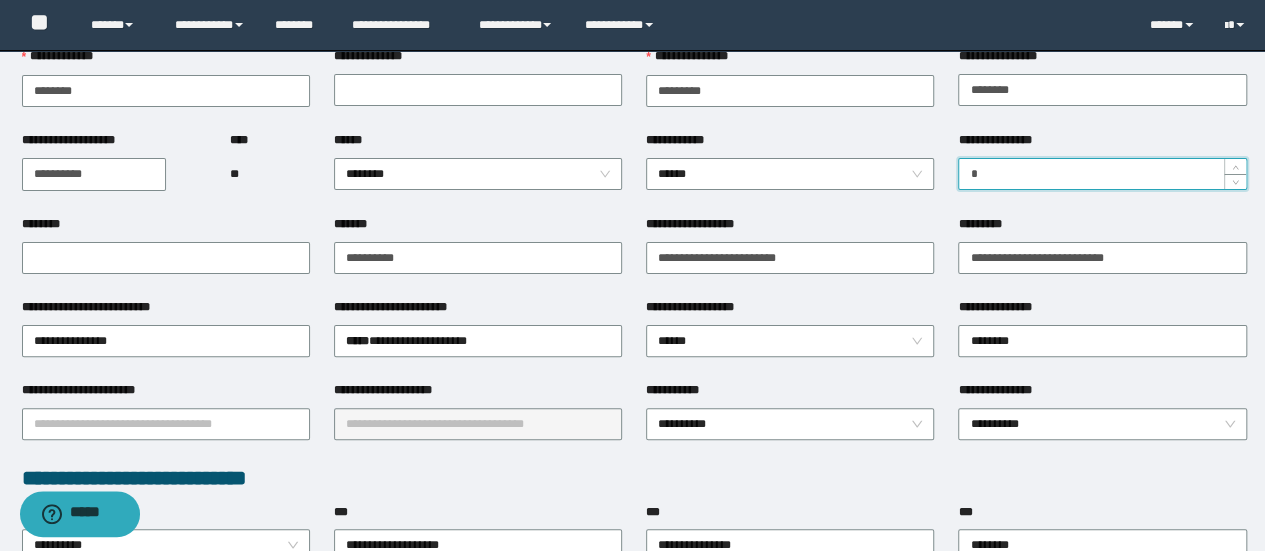 scroll, scrollTop: 100, scrollLeft: 0, axis: vertical 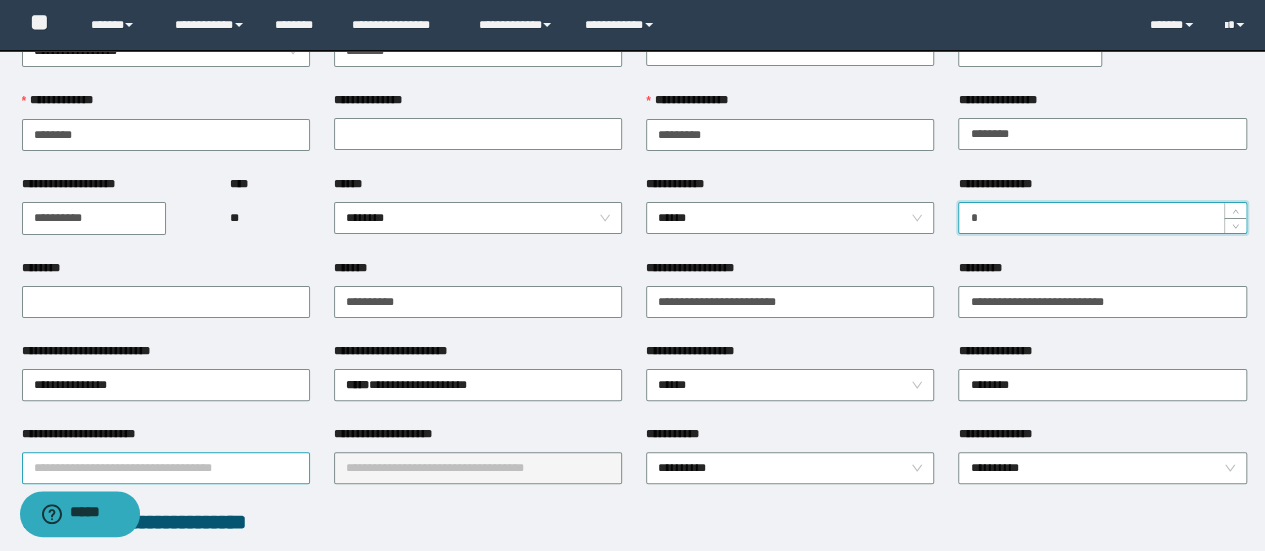 type on "*" 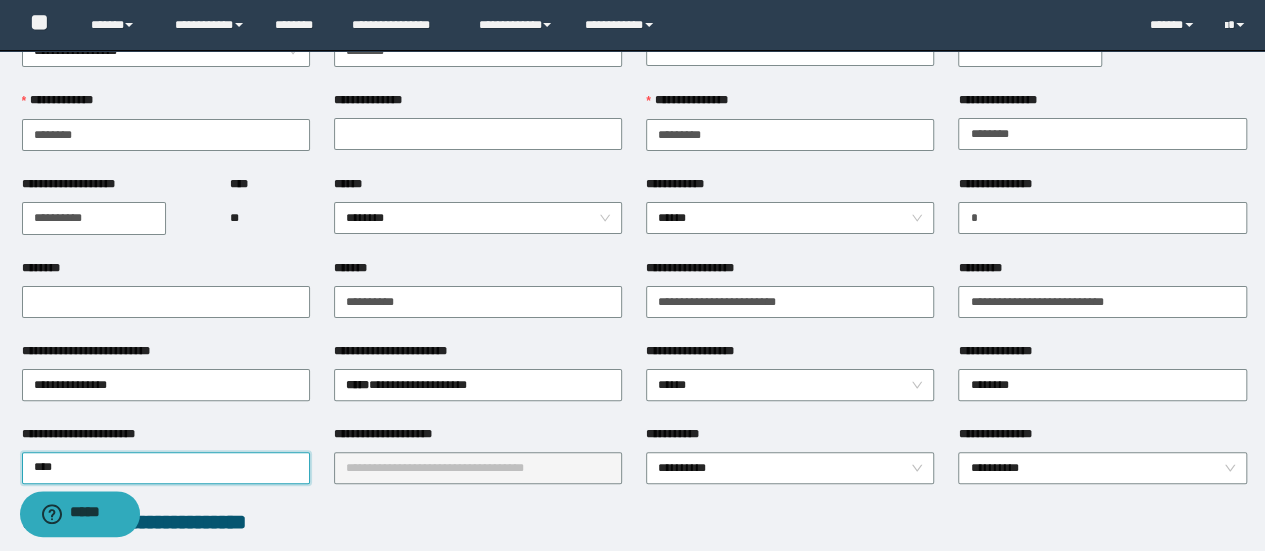 type on "*****" 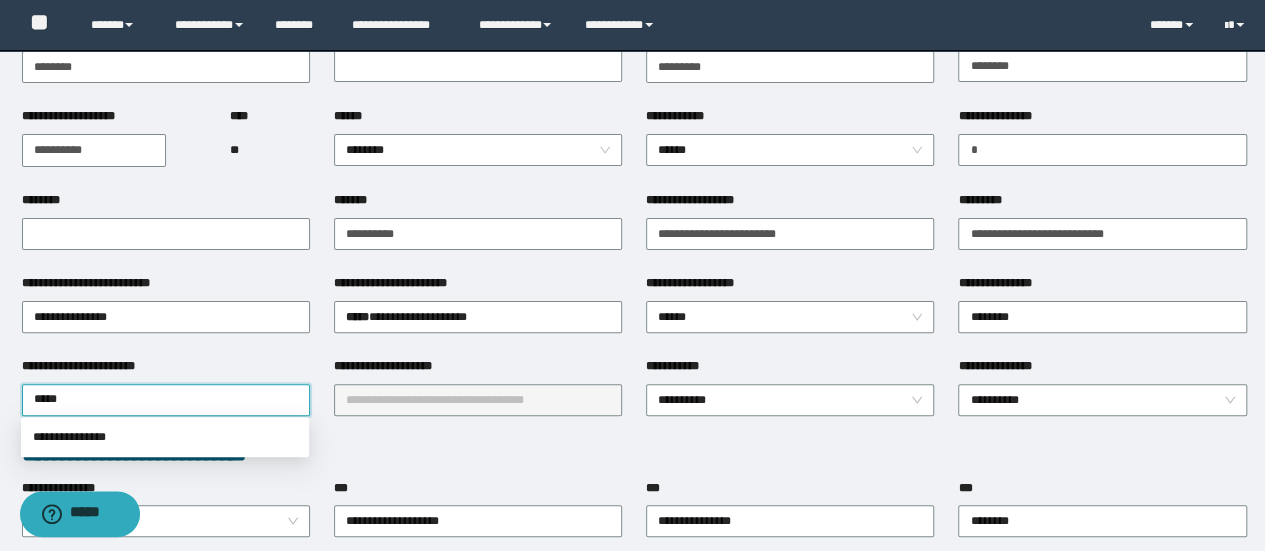 scroll, scrollTop: 200, scrollLeft: 0, axis: vertical 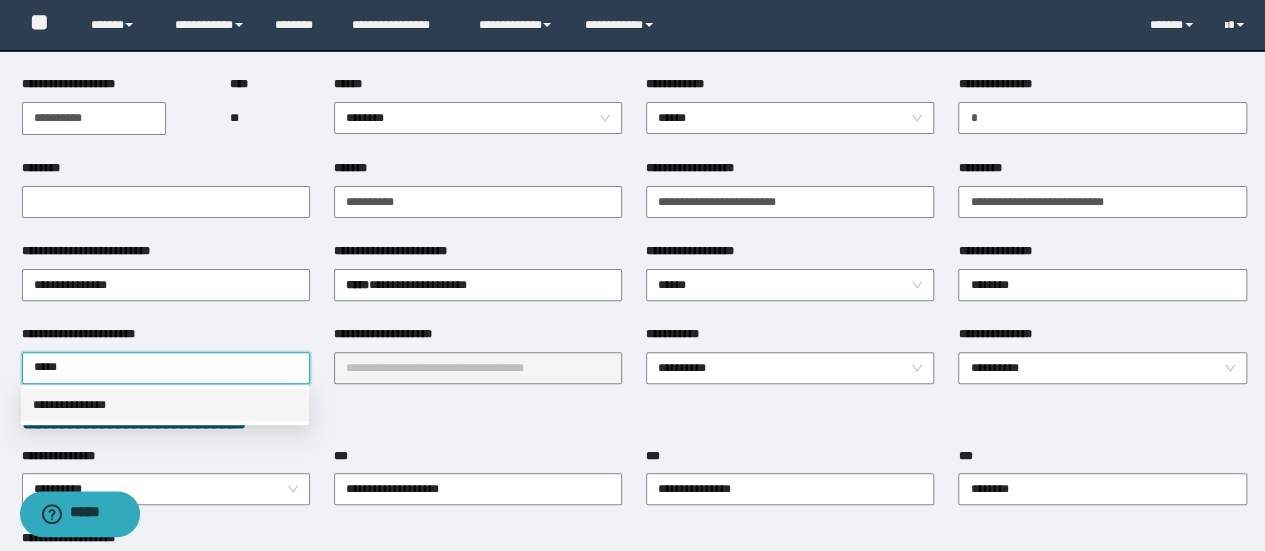 click on "**********" at bounding box center [165, 405] 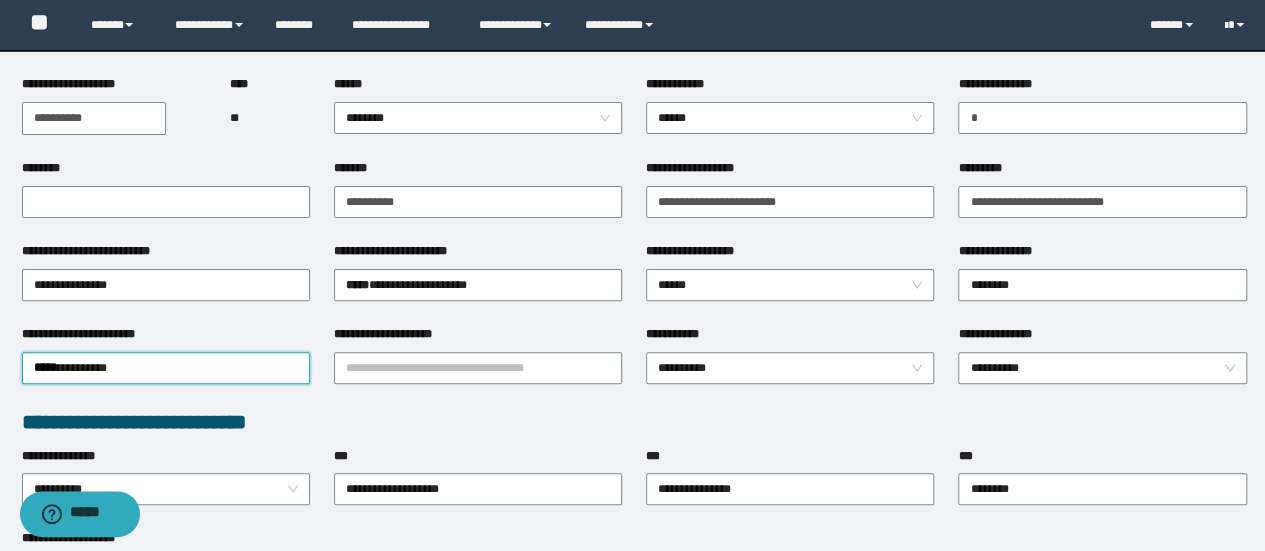 click on "**********" at bounding box center [478, 366] 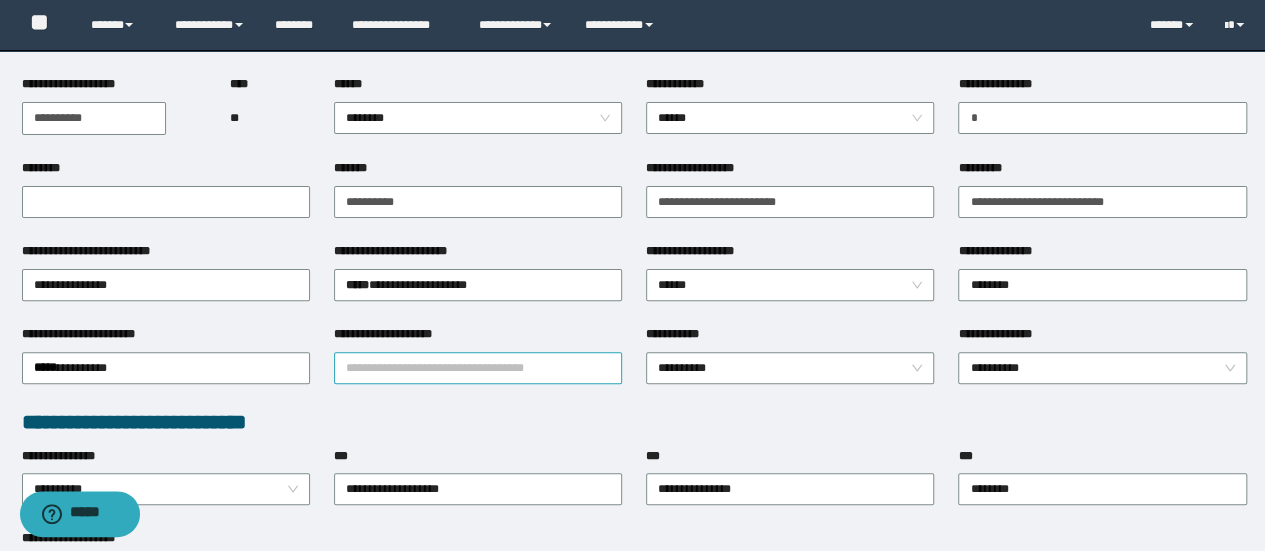 click on "**********" at bounding box center (478, 368) 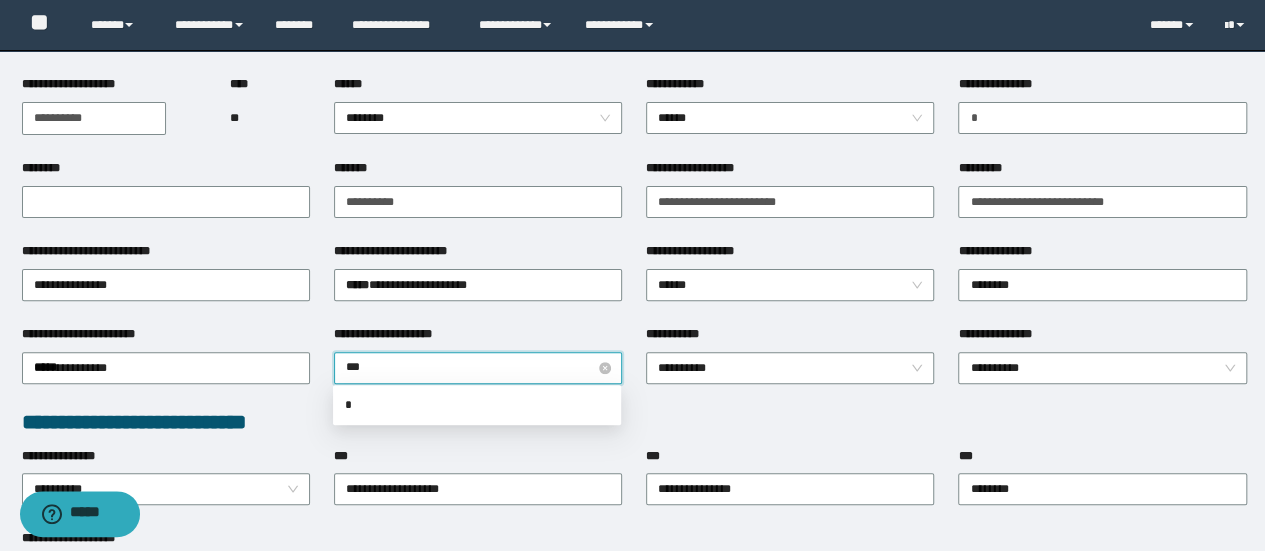 type on "****" 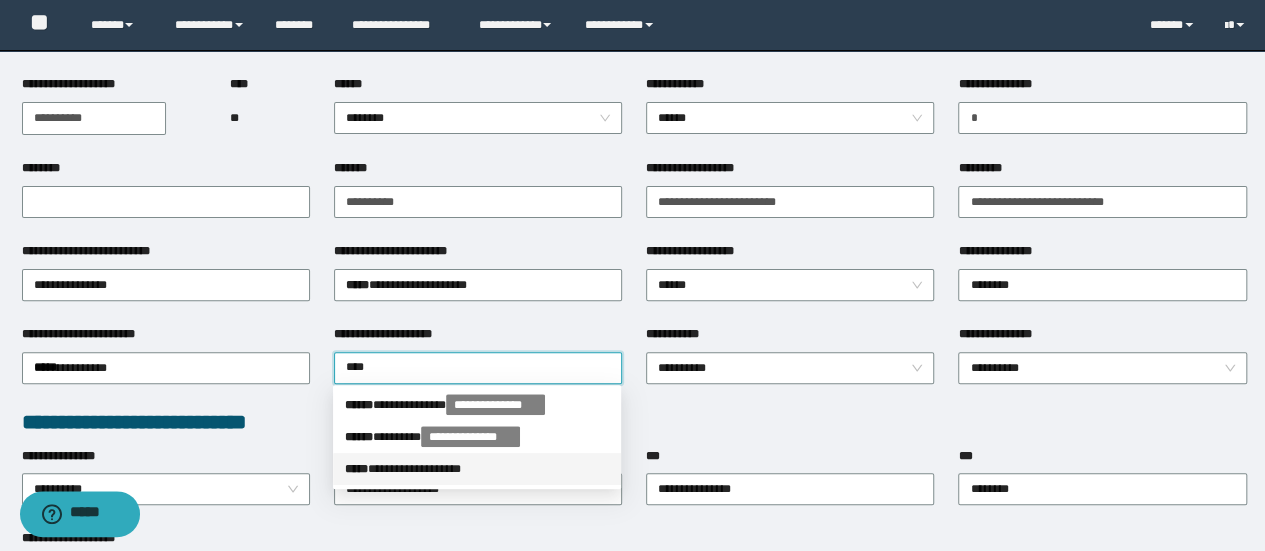 click on "**********" at bounding box center (477, 469) 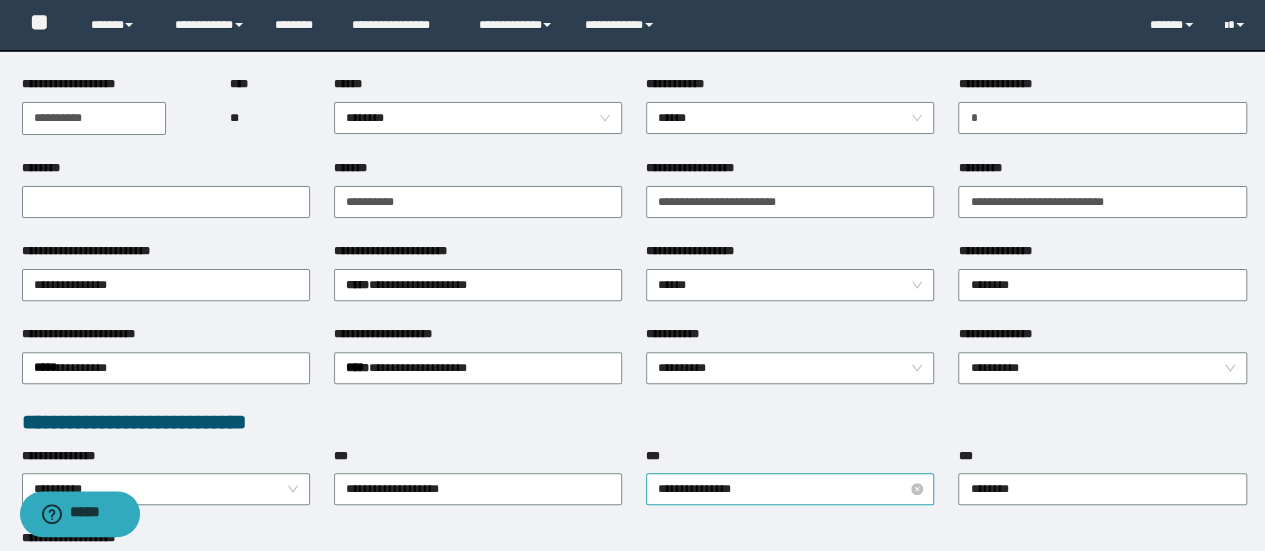 type 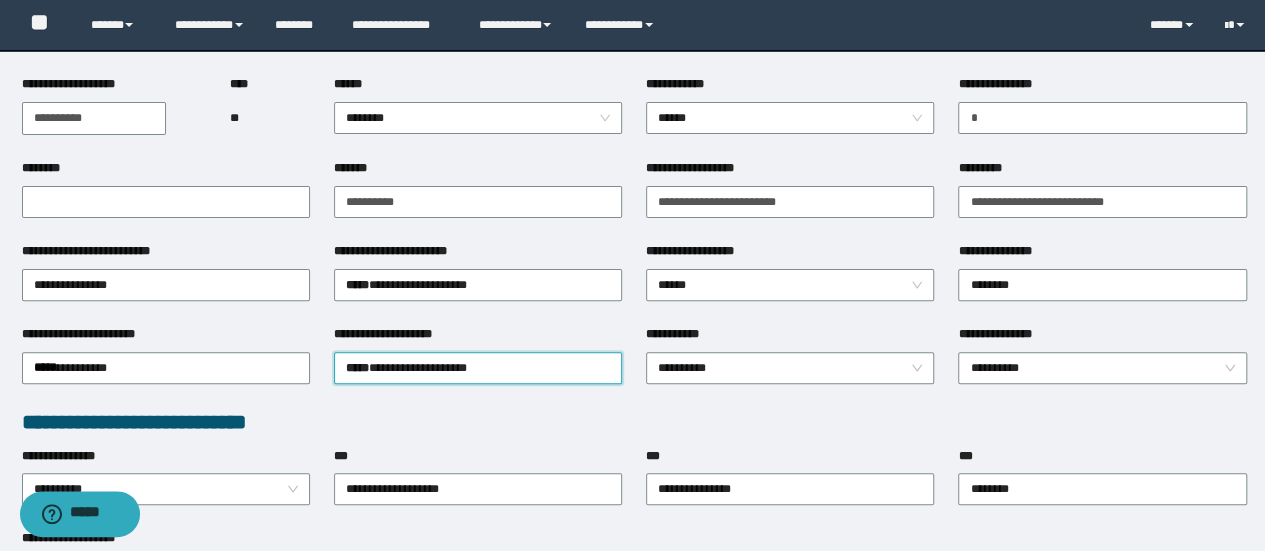 drag, startPoint x: 847, startPoint y: 418, endPoint x: 806, endPoint y: 391, distance: 49.09175 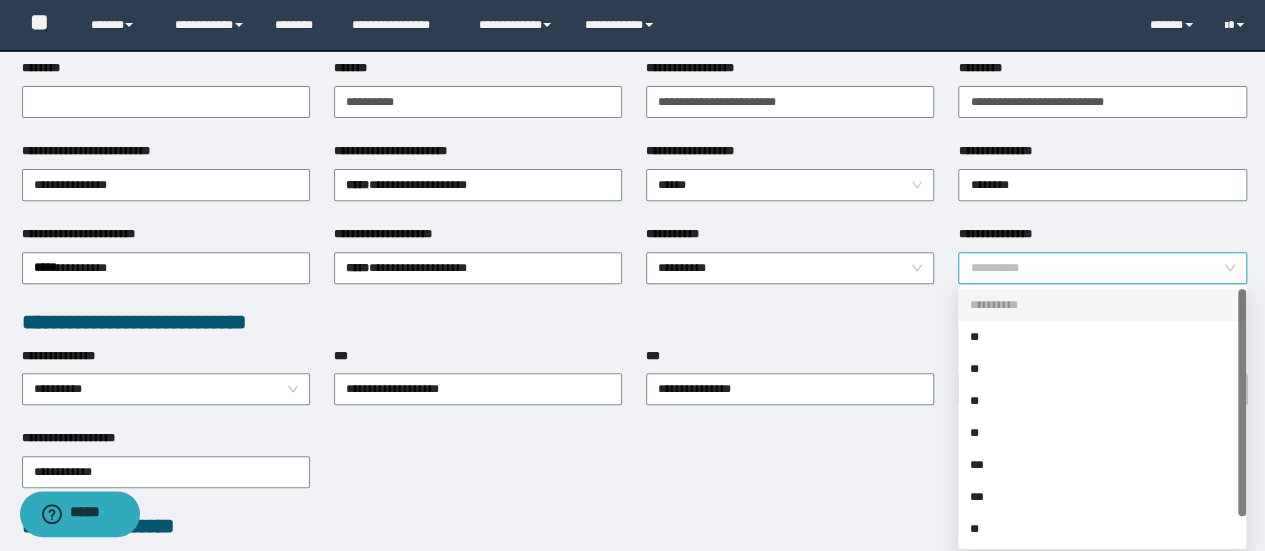 click on "**********" at bounding box center (1102, 268) 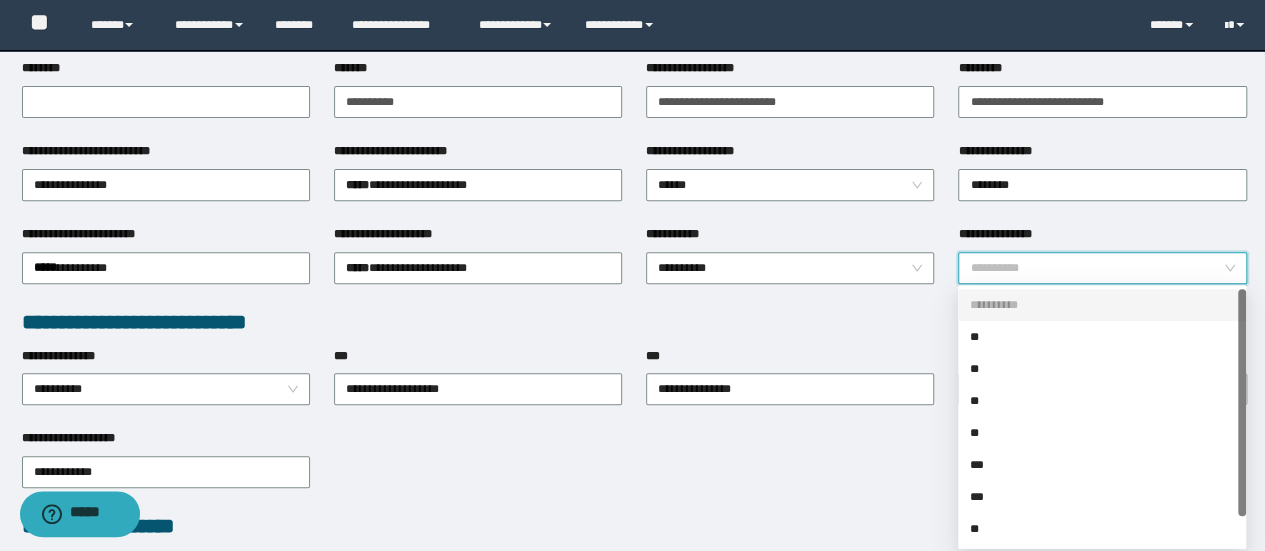 scroll, scrollTop: 400, scrollLeft: 0, axis: vertical 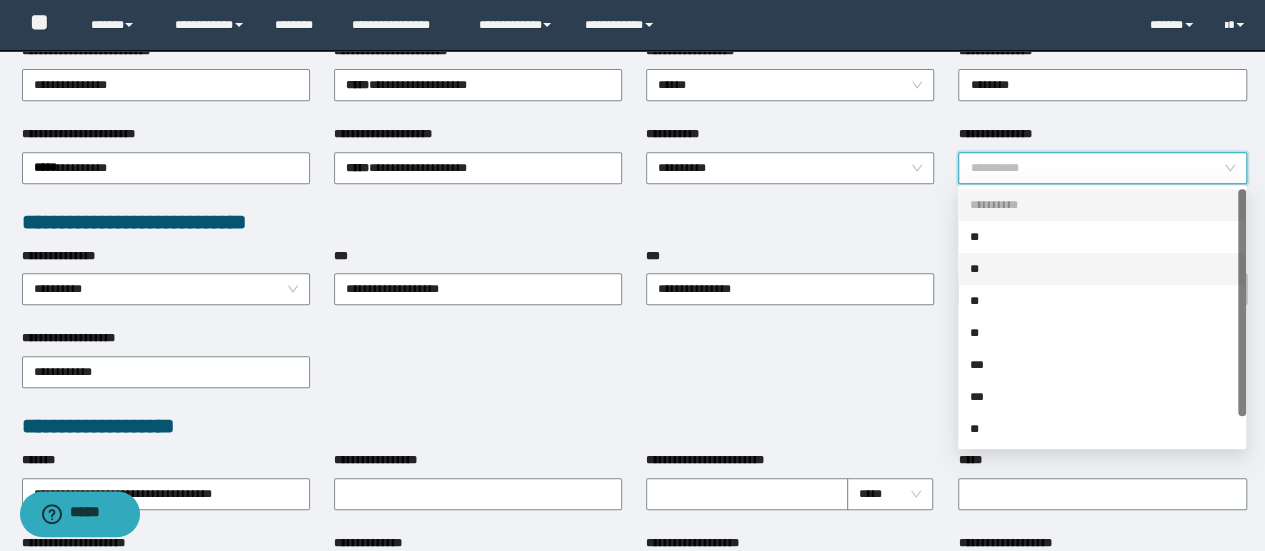 click on "**" at bounding box center (1102, 237) 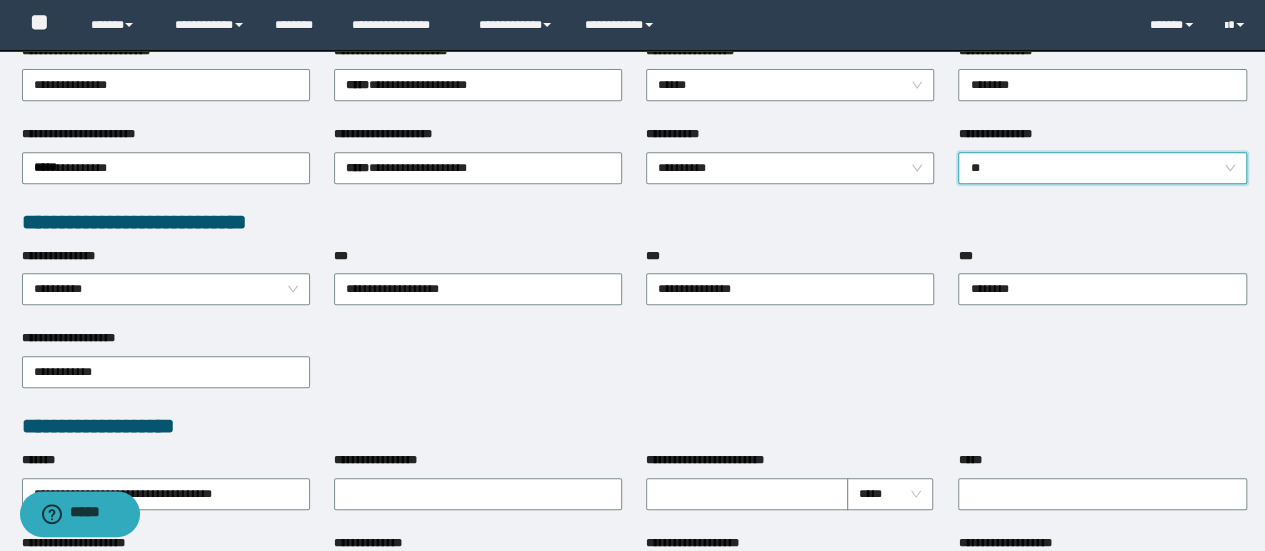 click on "**********" at bounding box center [634, 222] 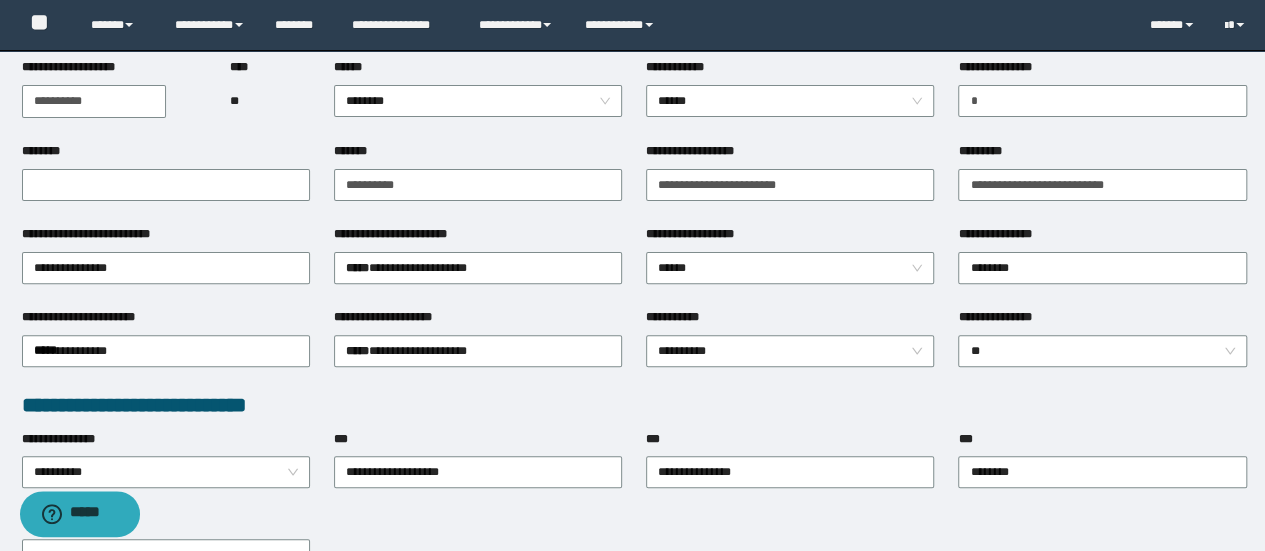 scroll, scrollTop: 200, scrollLeft: 0, axis: vertical 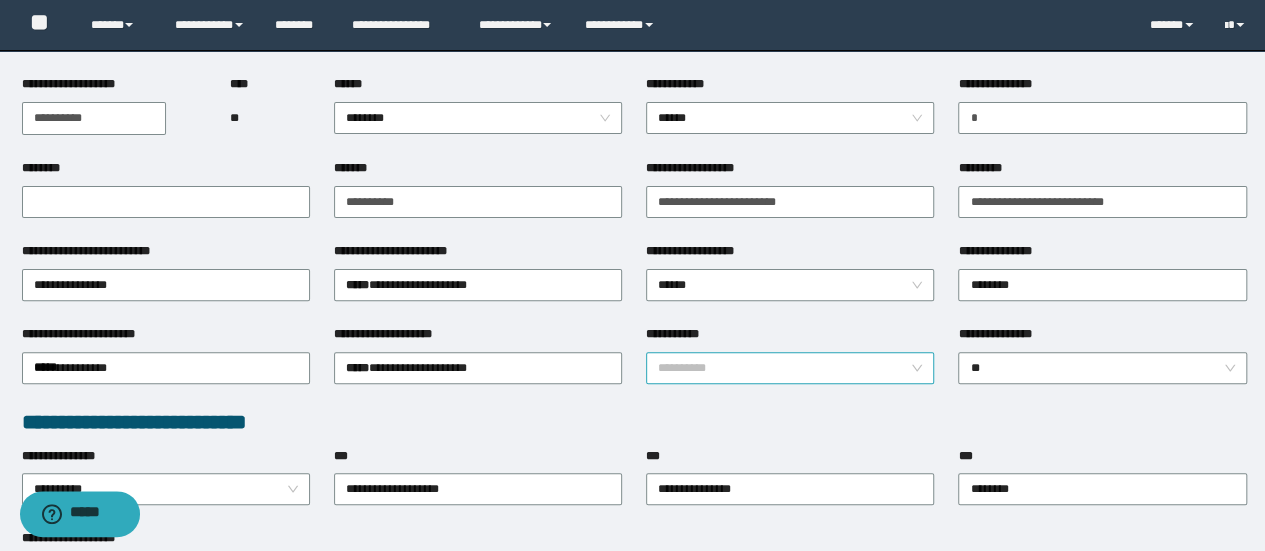 click on "**********" at bounding box center (790, 368) 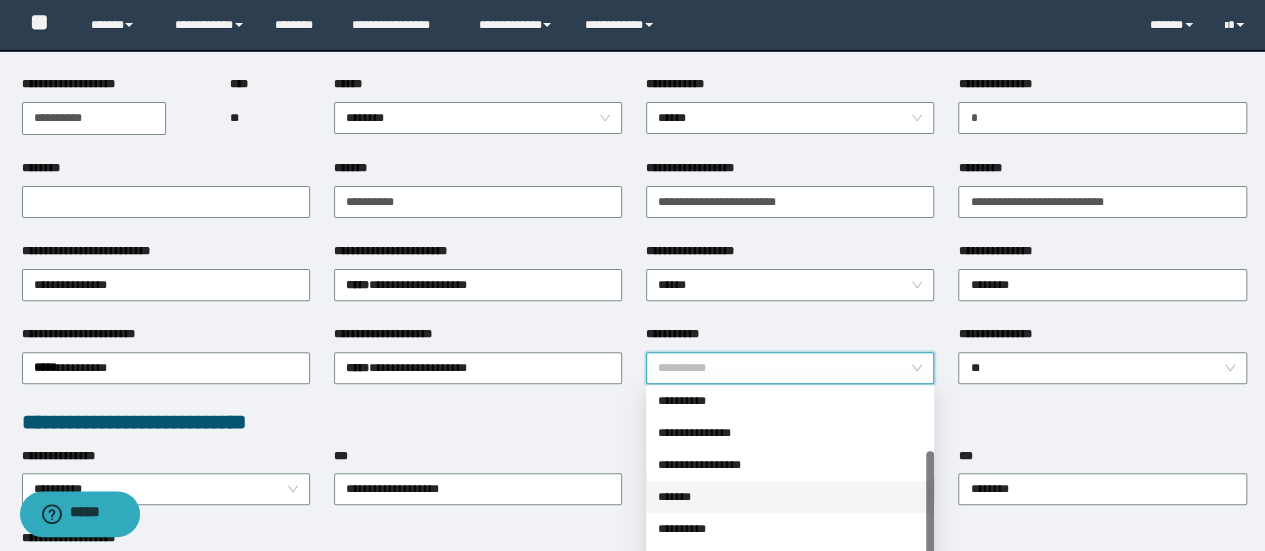 scroll, scrollTop: 160, scrollLeft: 0, axis: vertical 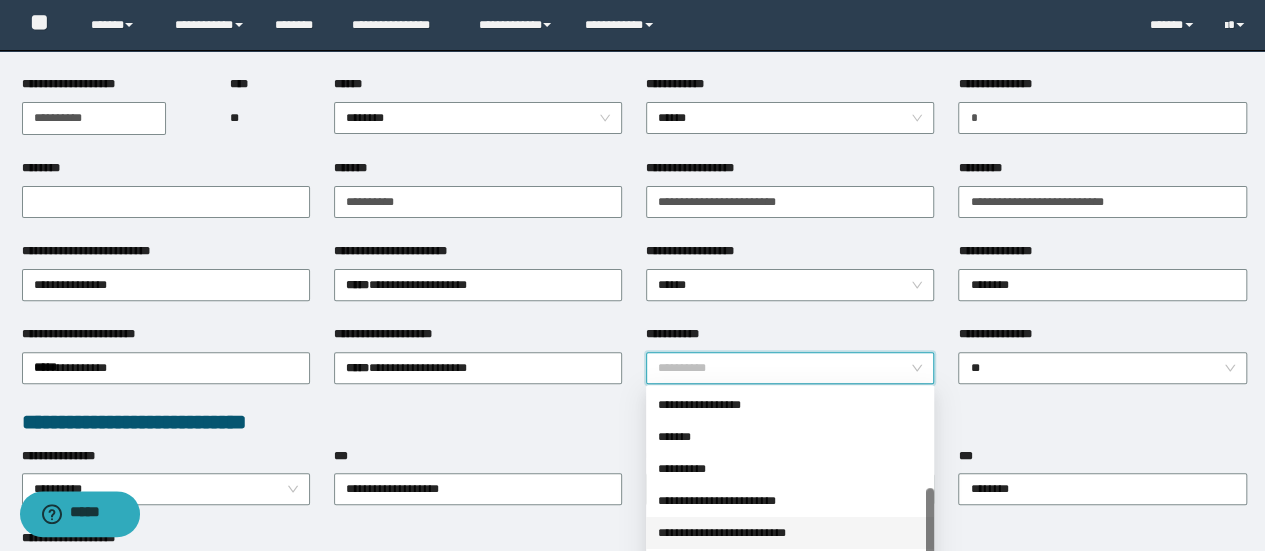 click on "**********" at bounding box center [790, 533] 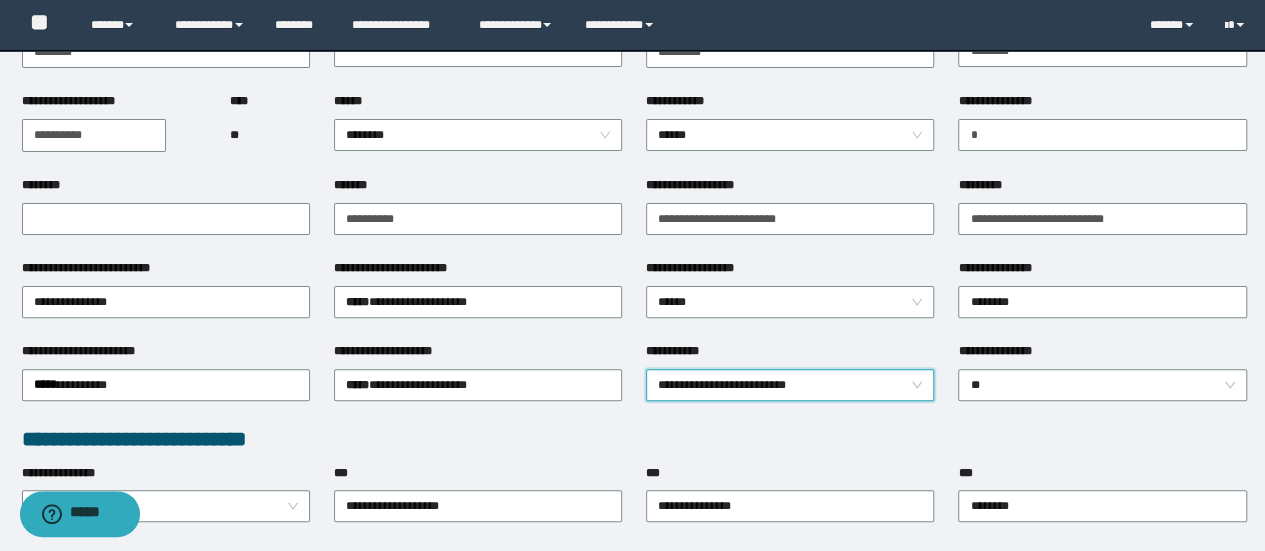 scroll, scrollTop: 0, scrollLeft: 0, axis: both 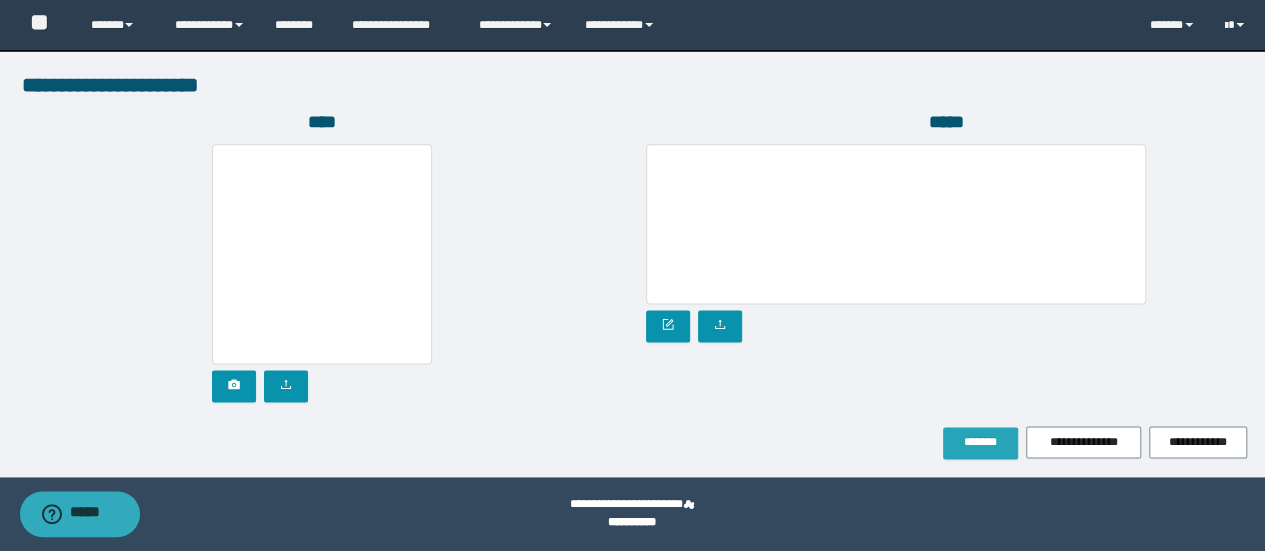 click on "*******" at bounding box center [980, 442] 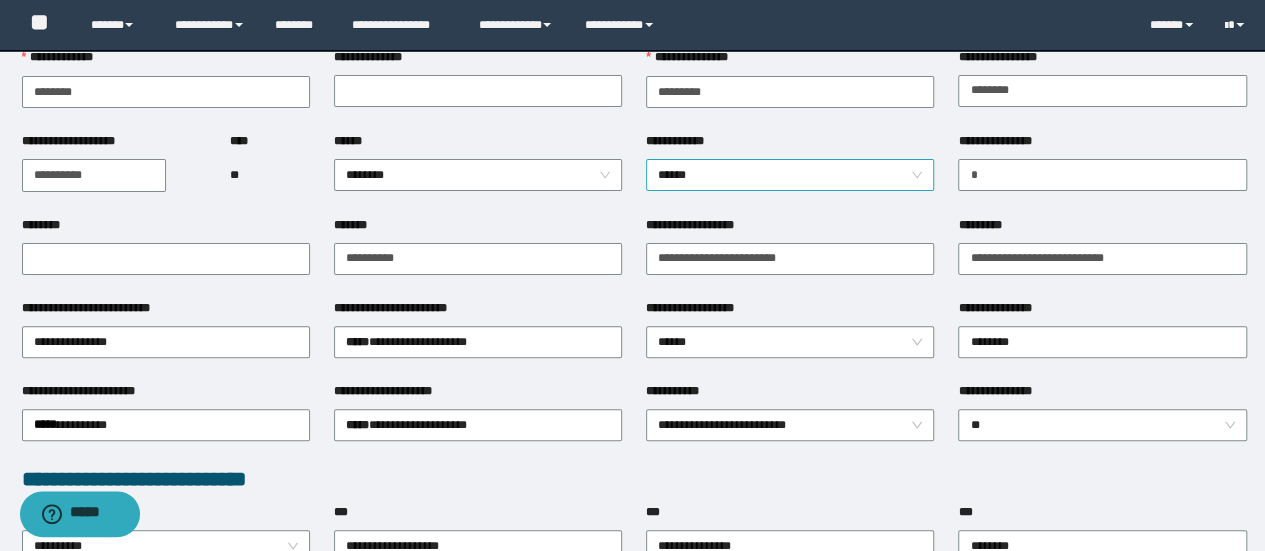 scroll, scrollTop: 2, scrollLeft: 0, axis: vertical 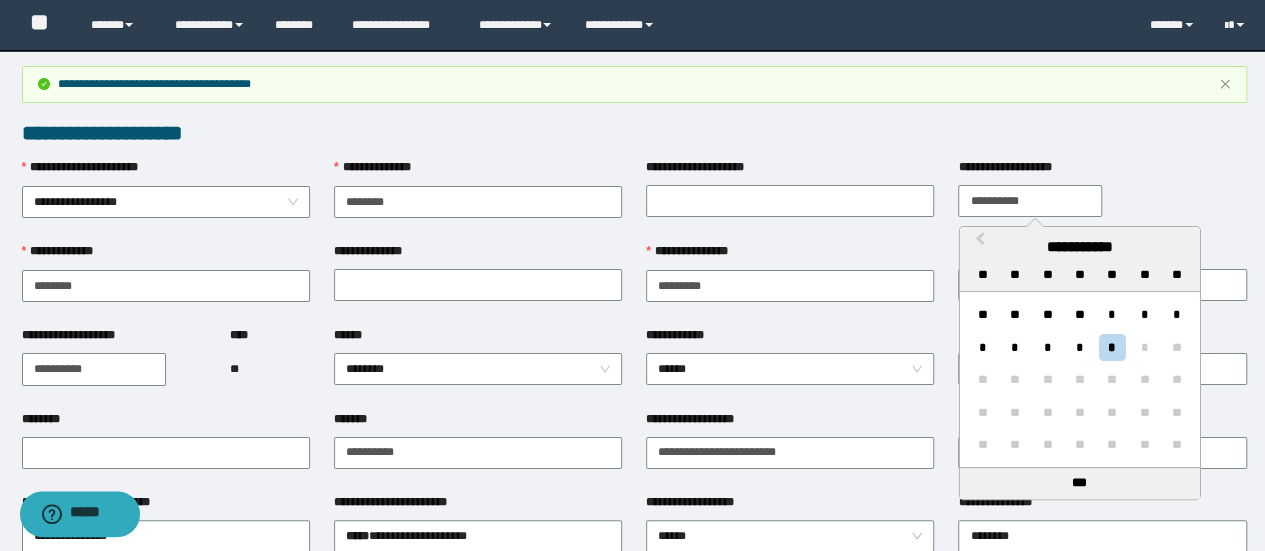 click on "**********" at bounding box center (1030, 201) 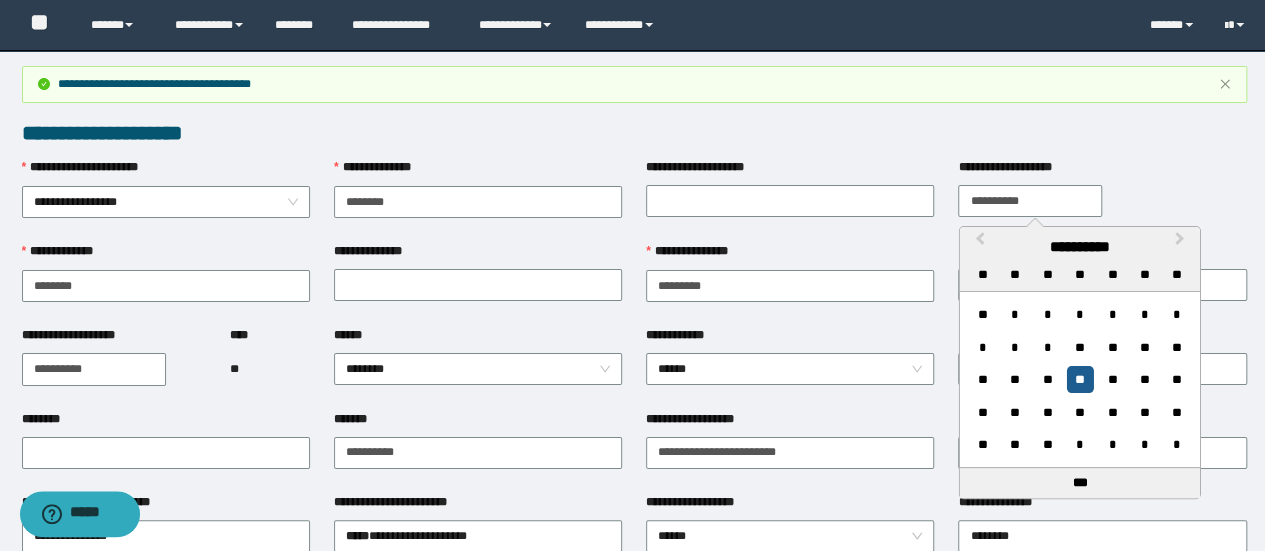 type on "**********" 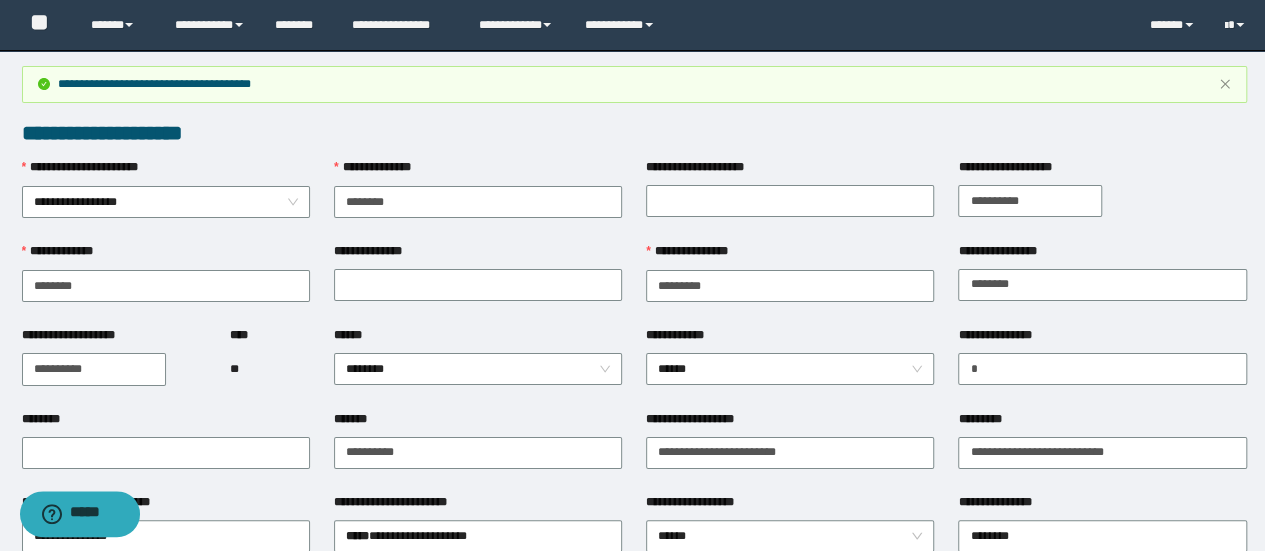 click on "**********" at bounding box center [790, 171] 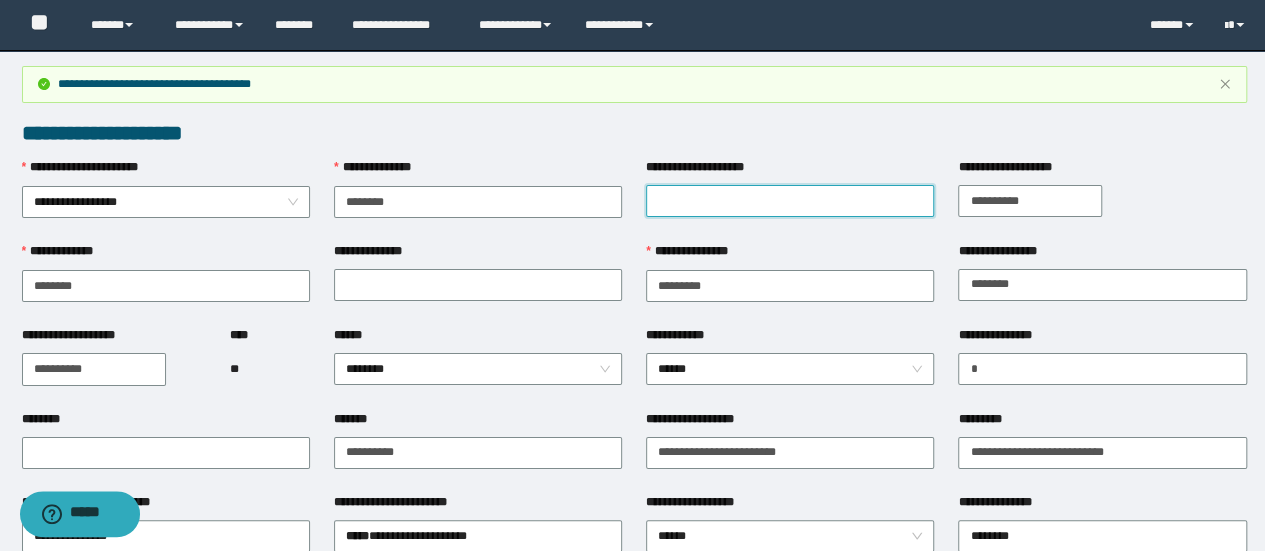 click on "**********" at bounding box center [790, 201] 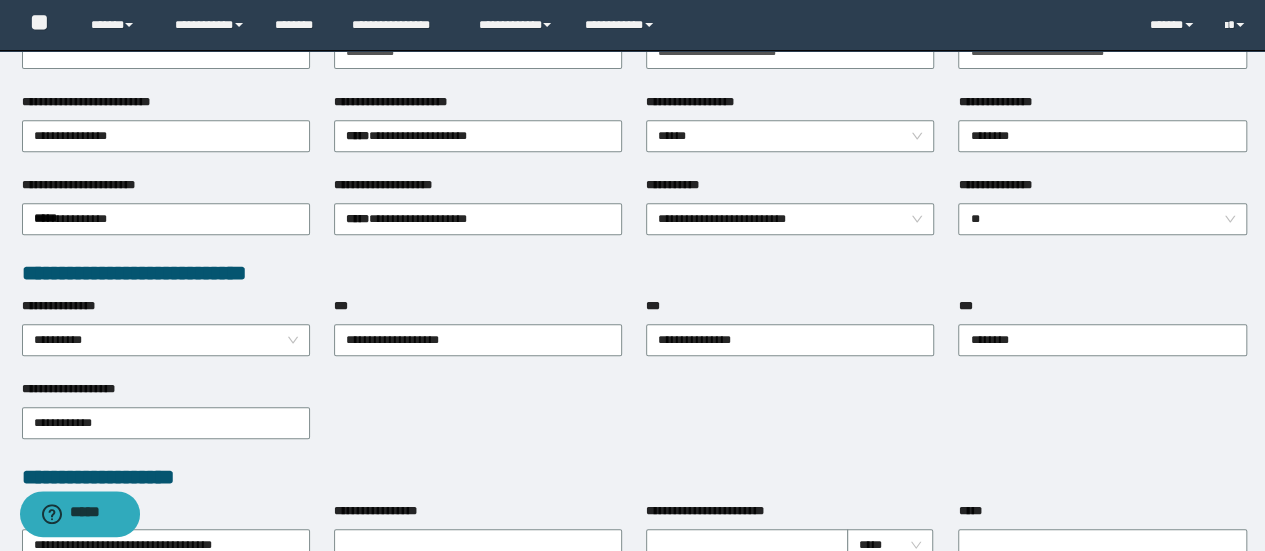 scroll, scrollTop: 602, scrollLeft: 0, axis: vertical 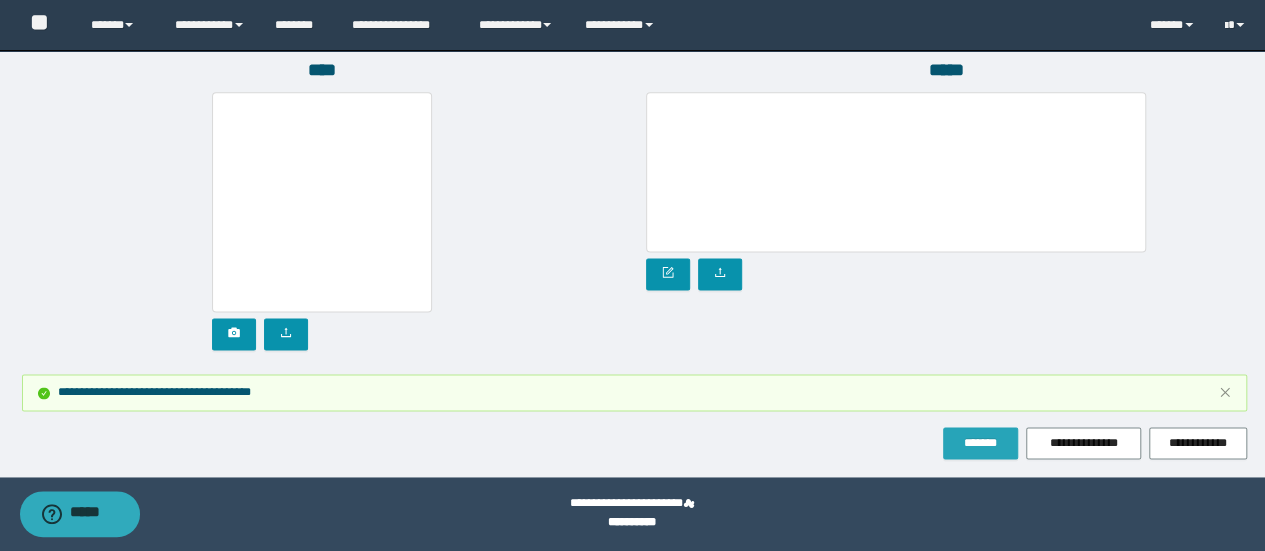 click on "*******" at bounding box center (980, 443) 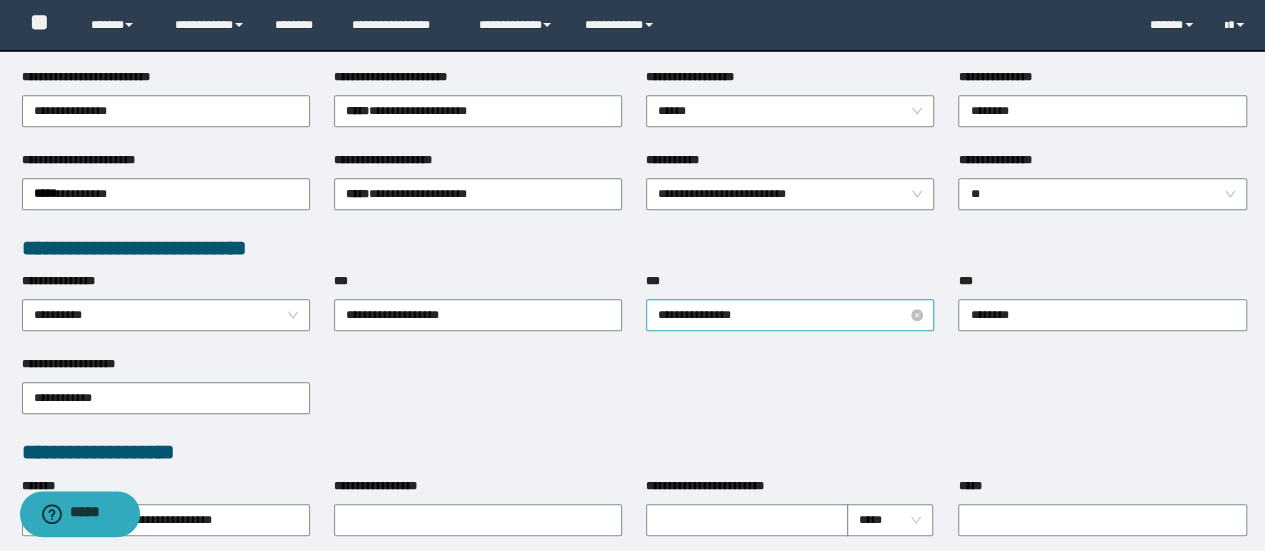scroll, scrollTop: 355, scrollLeft: 0, axis: vertical 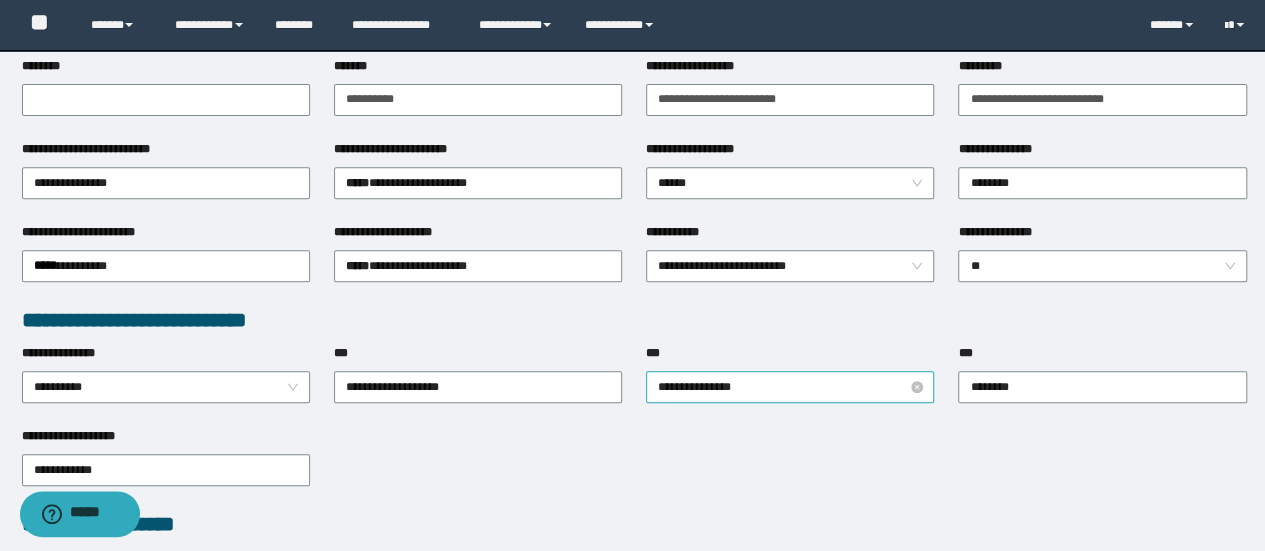 type 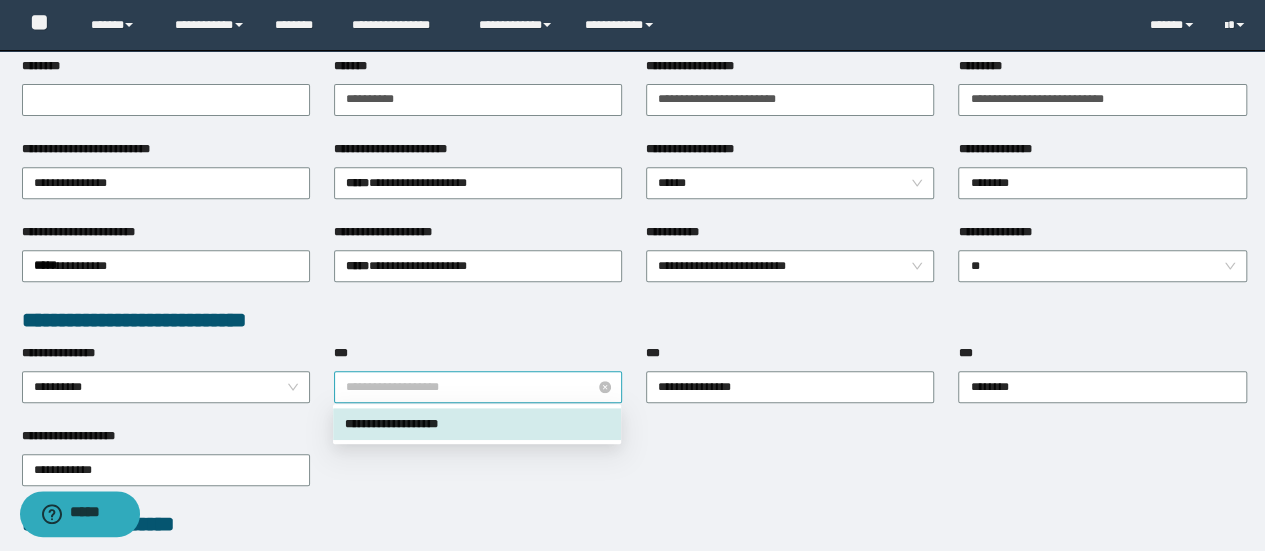 click on "**********" at bounding box center [478, 387] 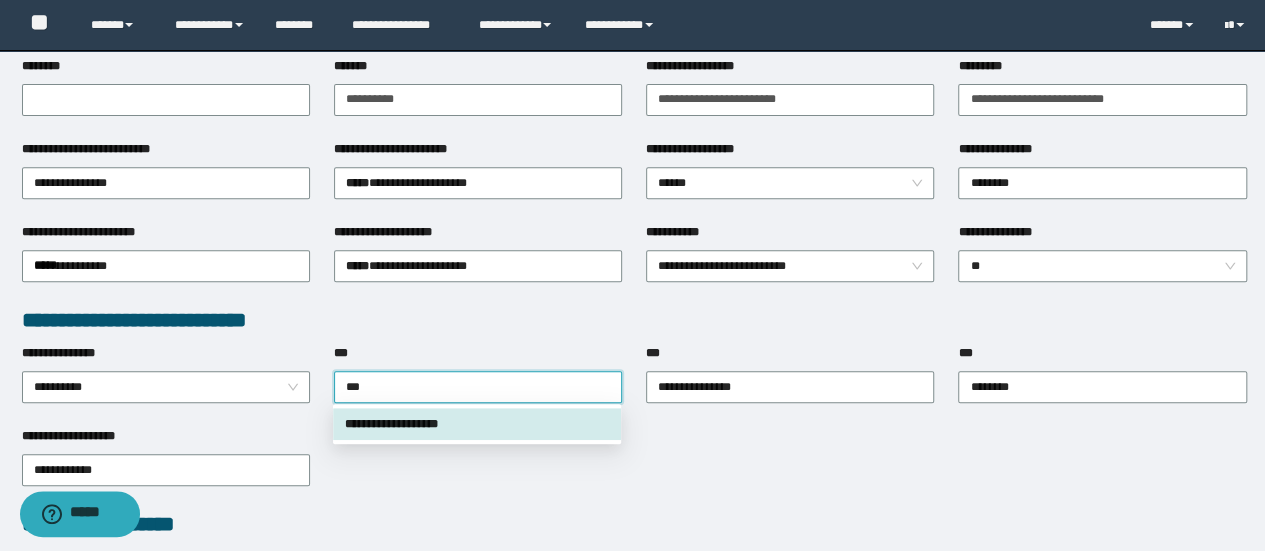 type on "****" 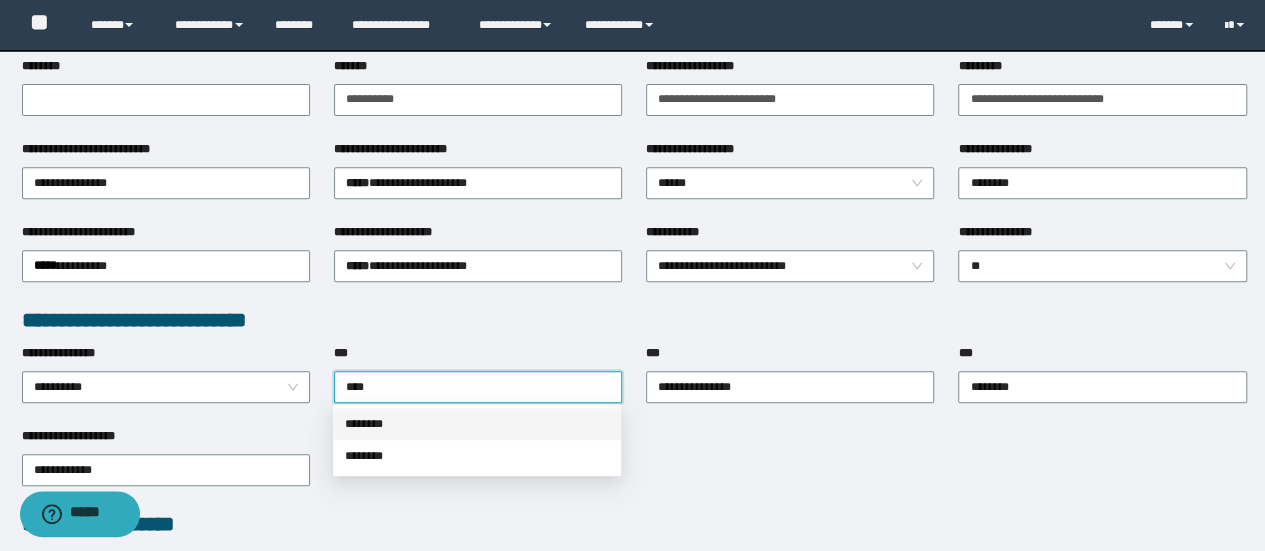 click on "********" at bounding box center [477, 424] 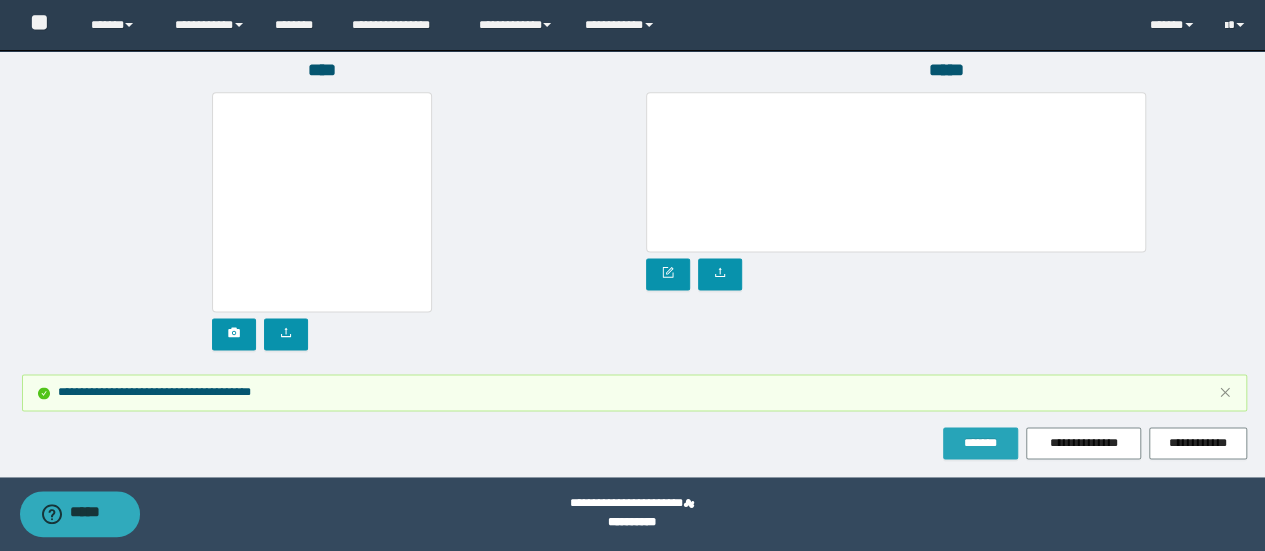 click on "*******" at bounding box center [980, 443] 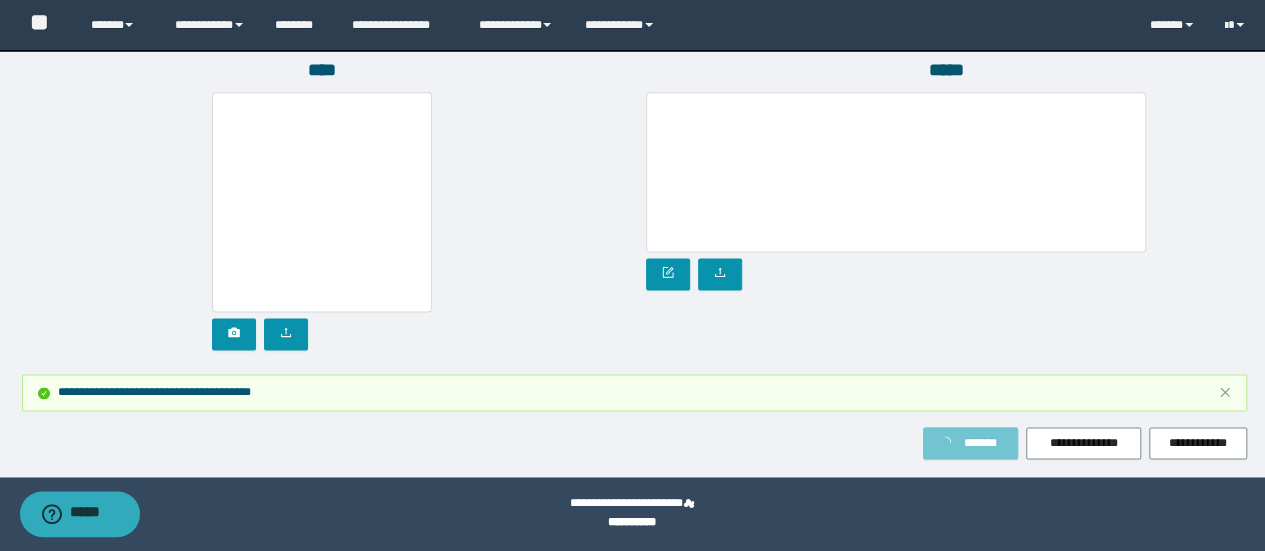 click on "*******" at bounding box center (980, 443) 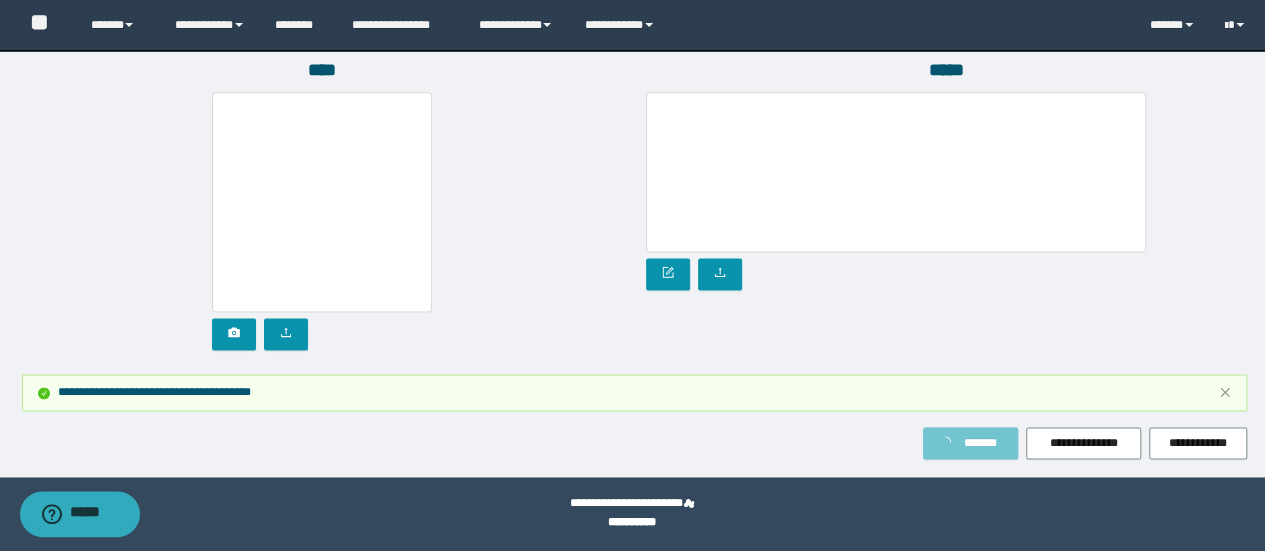 click on "*******" at bounding box center [980, 443] 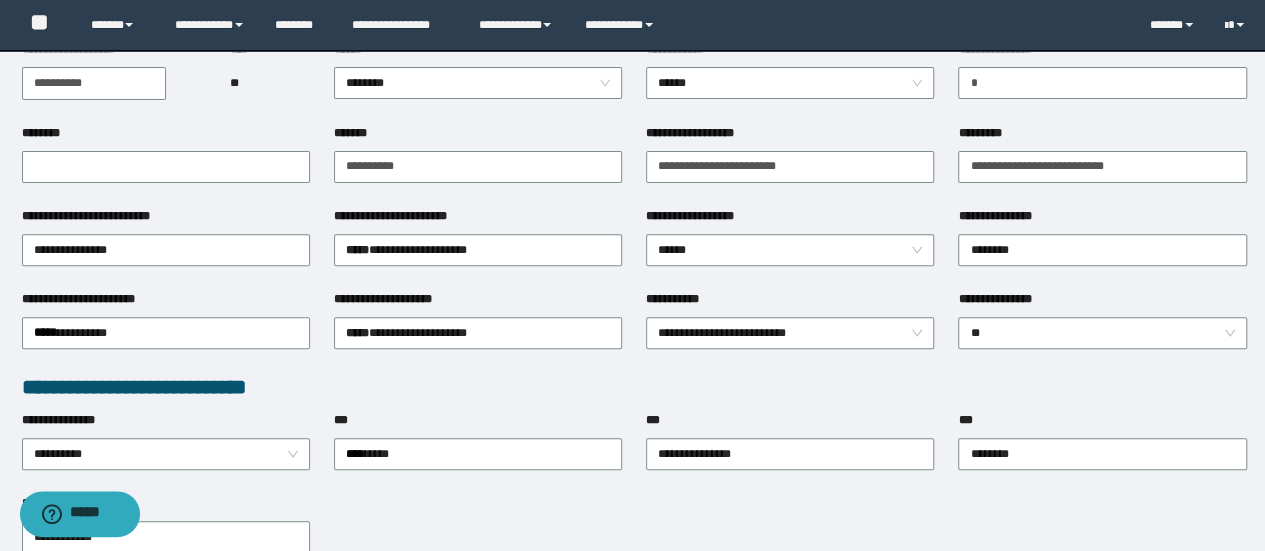 scroll, scrollTop: 555, scrollLeft: 0, axis: vertical 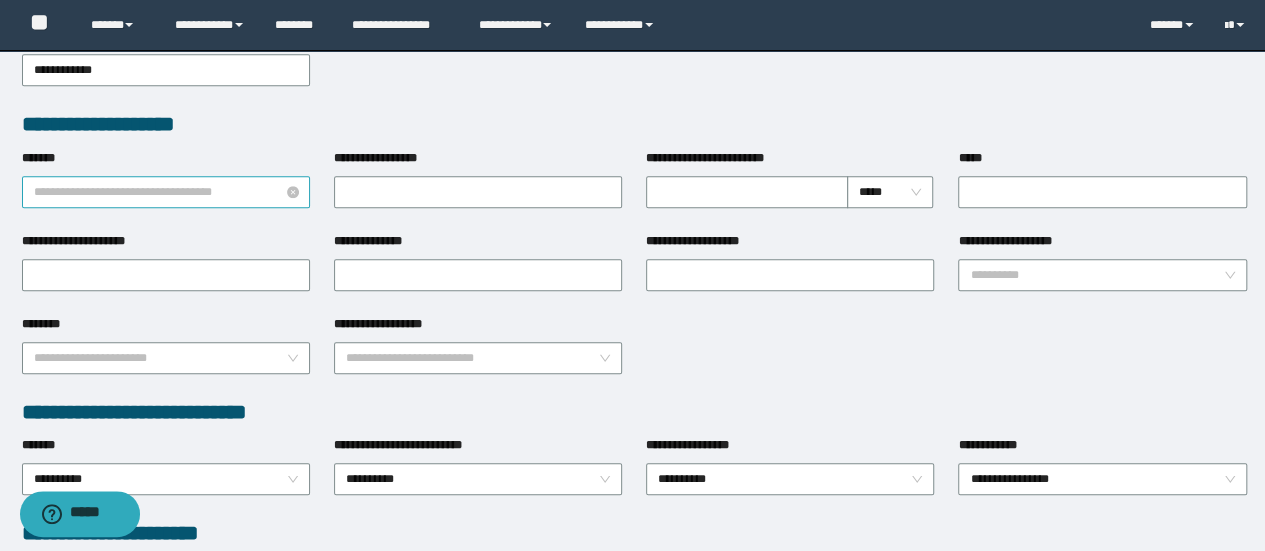 click on "**********" at bounding box center [166, 192] 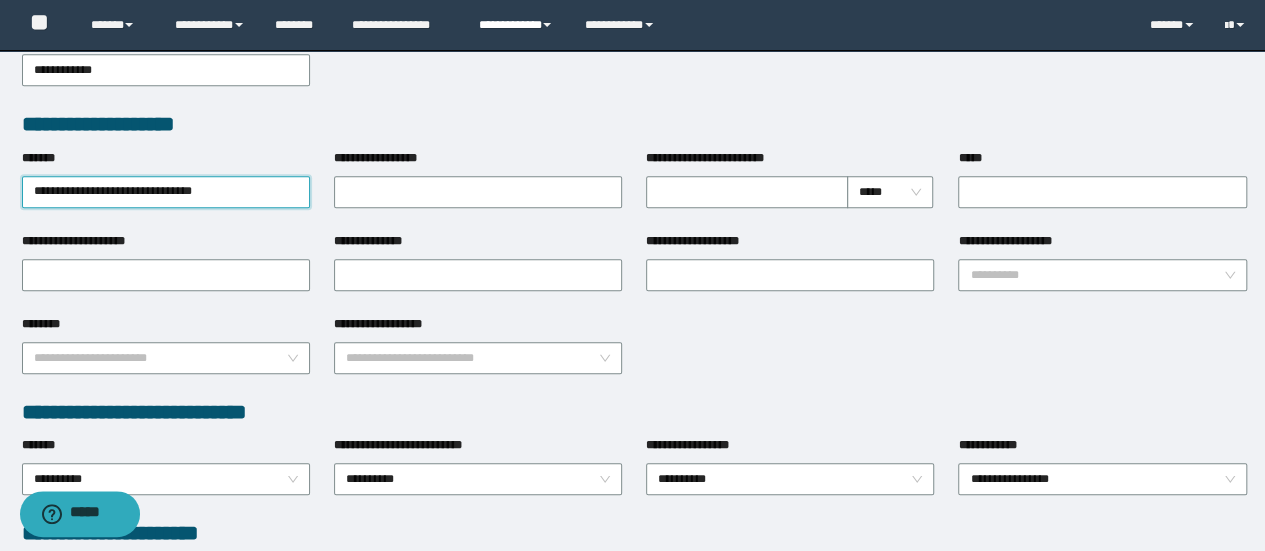 type on "**********" 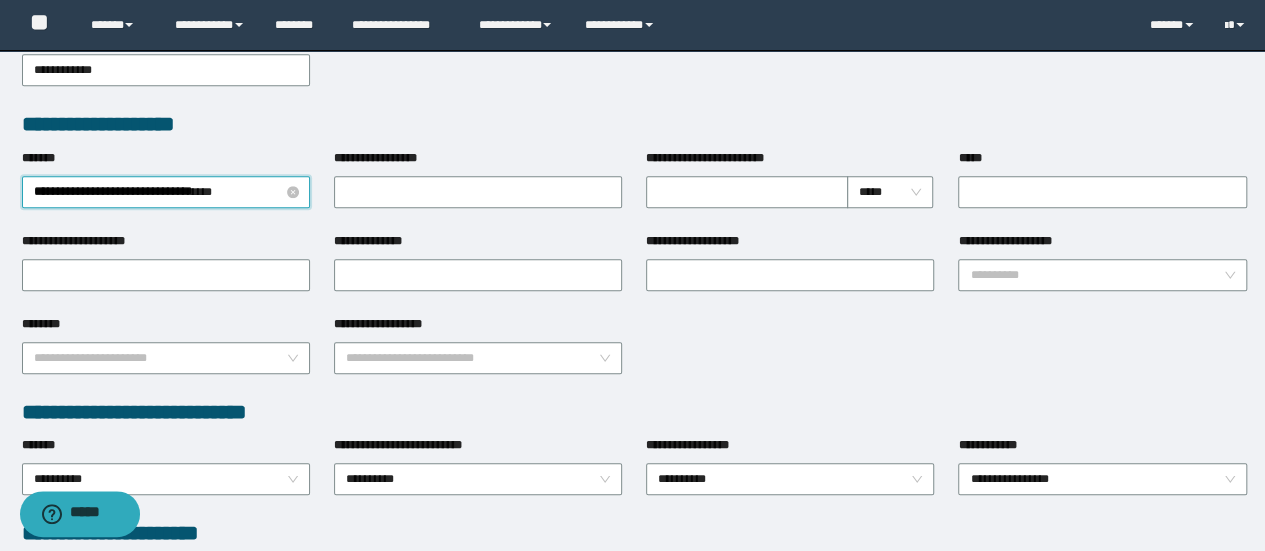 click on "**********" at bounding box center [166, 192] 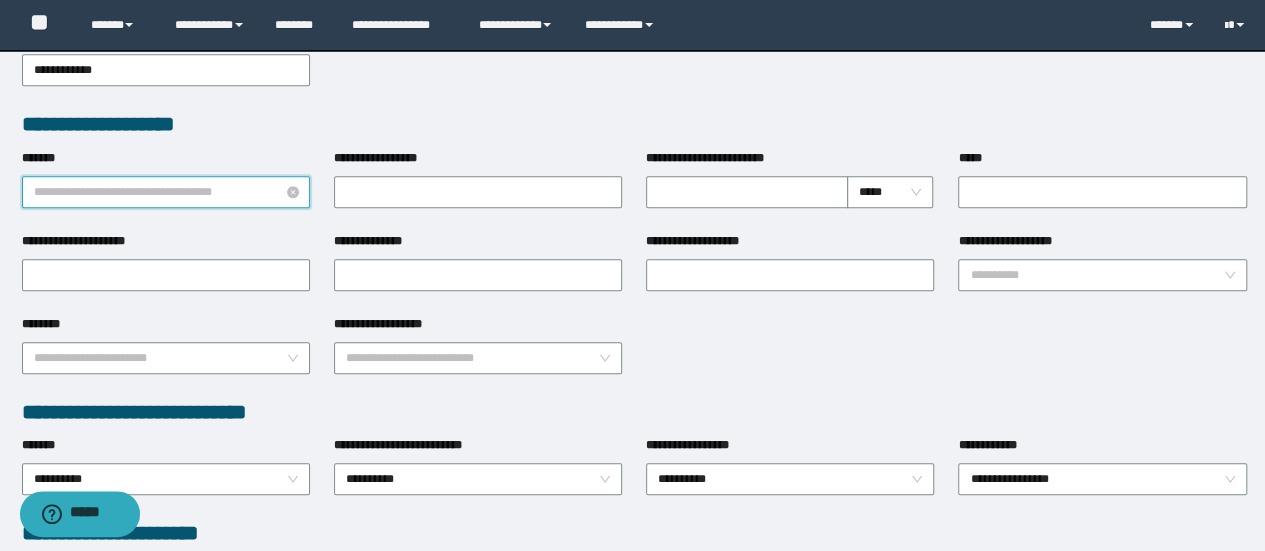 paste on "**********" 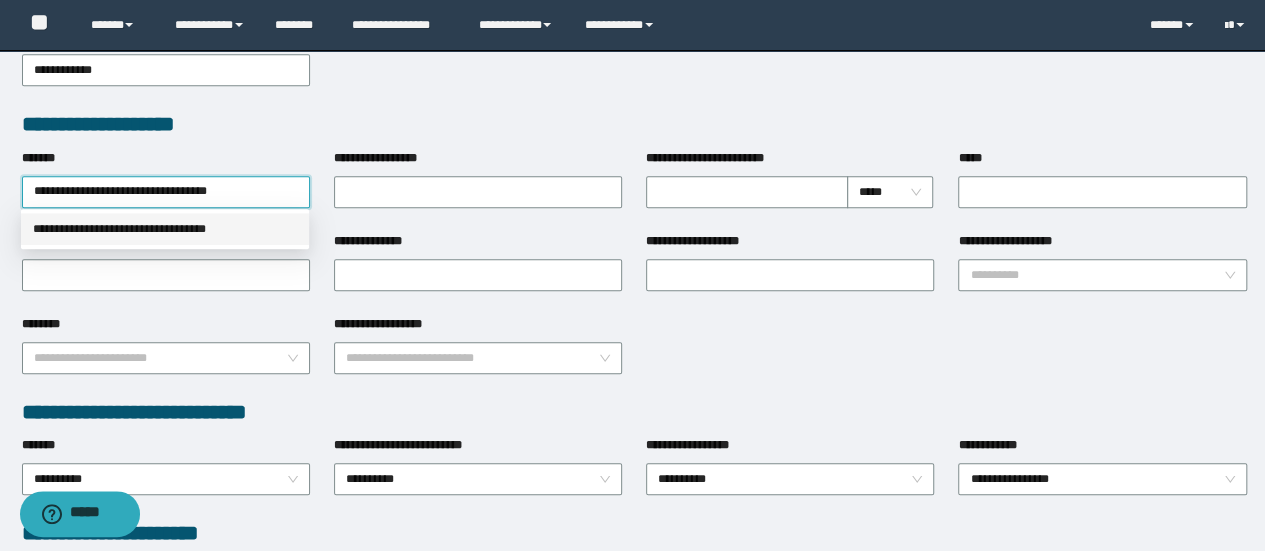 click on "**********" at bounding box center [165, 229] 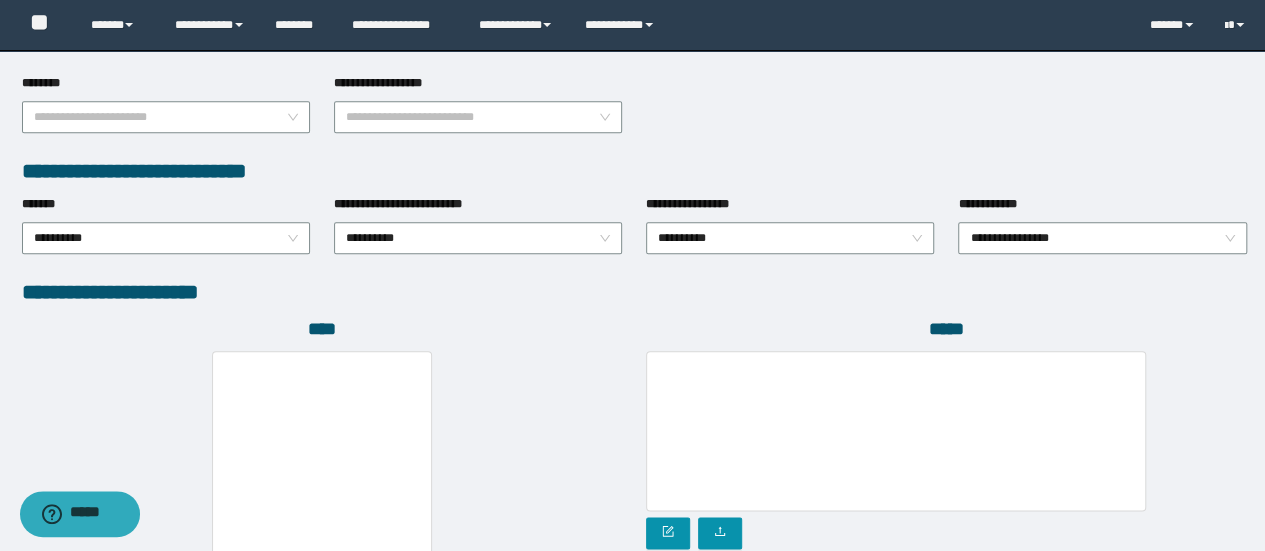scroll, scrollTop: 1255, scrollLeft: 0, axis: vertical 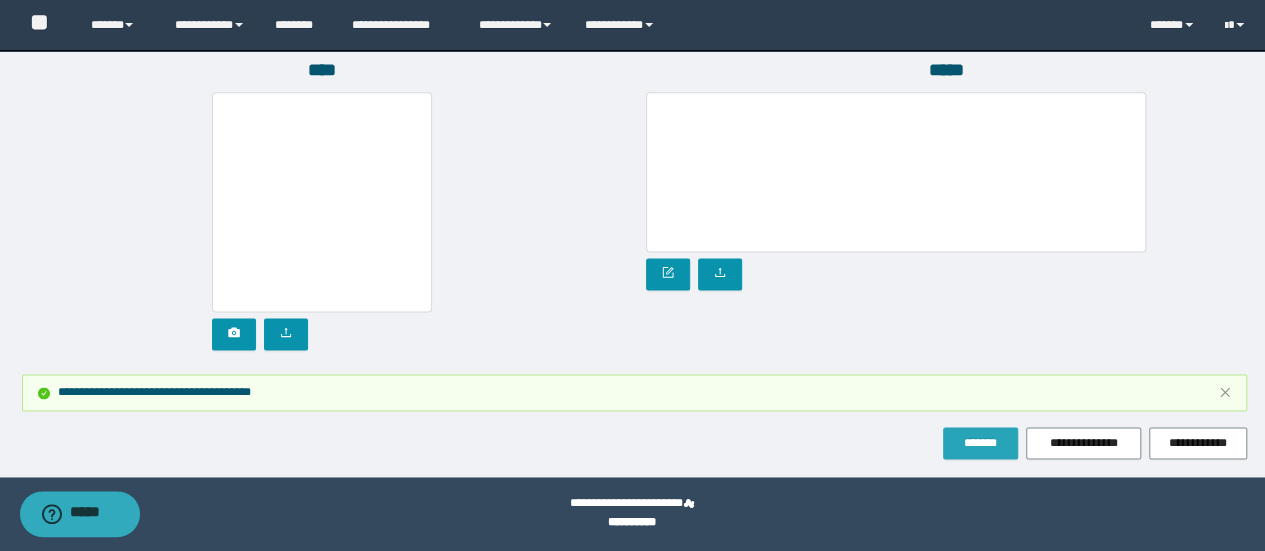 click on "*******" at bounding box center (980, 443) 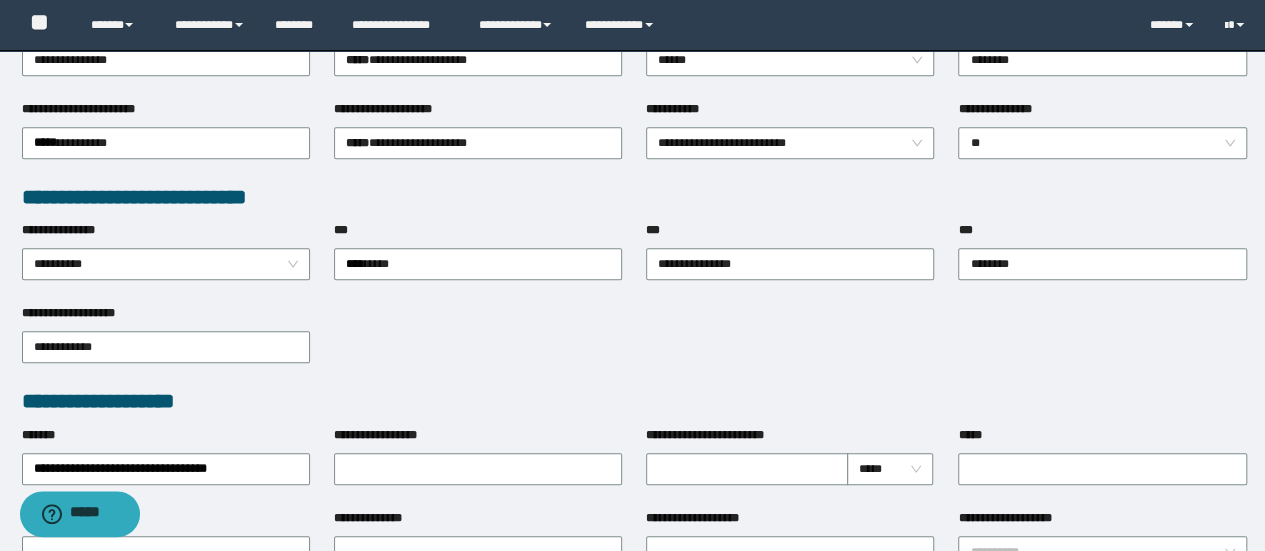 scroll, scrollTop: 355, scrollLeft: 0, axis: vertical 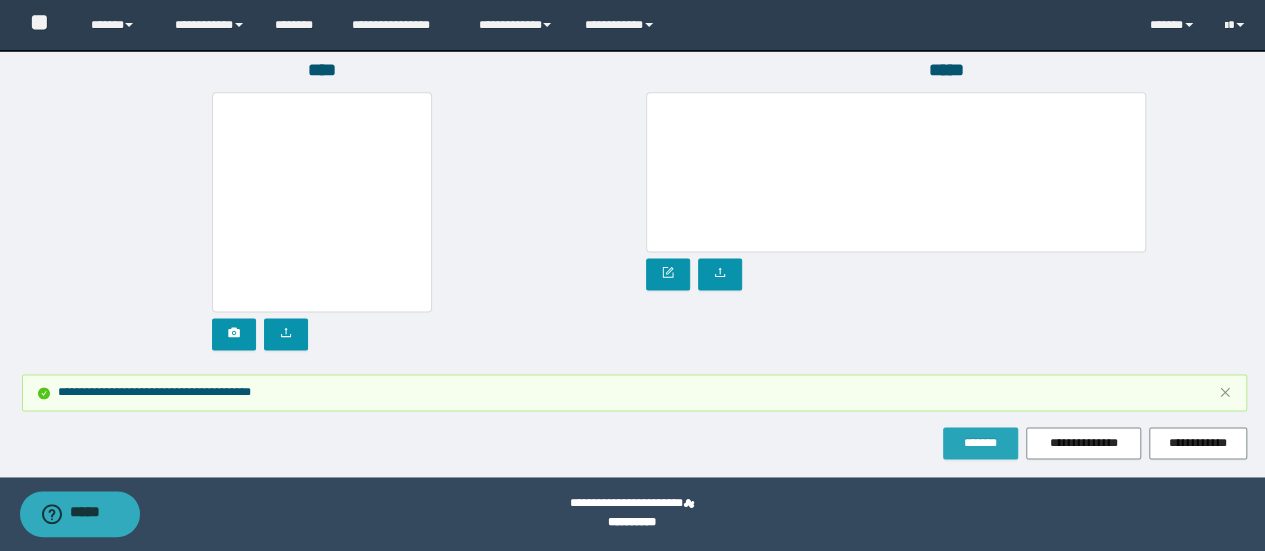 click on "*******" at bounding box center [980, 443] 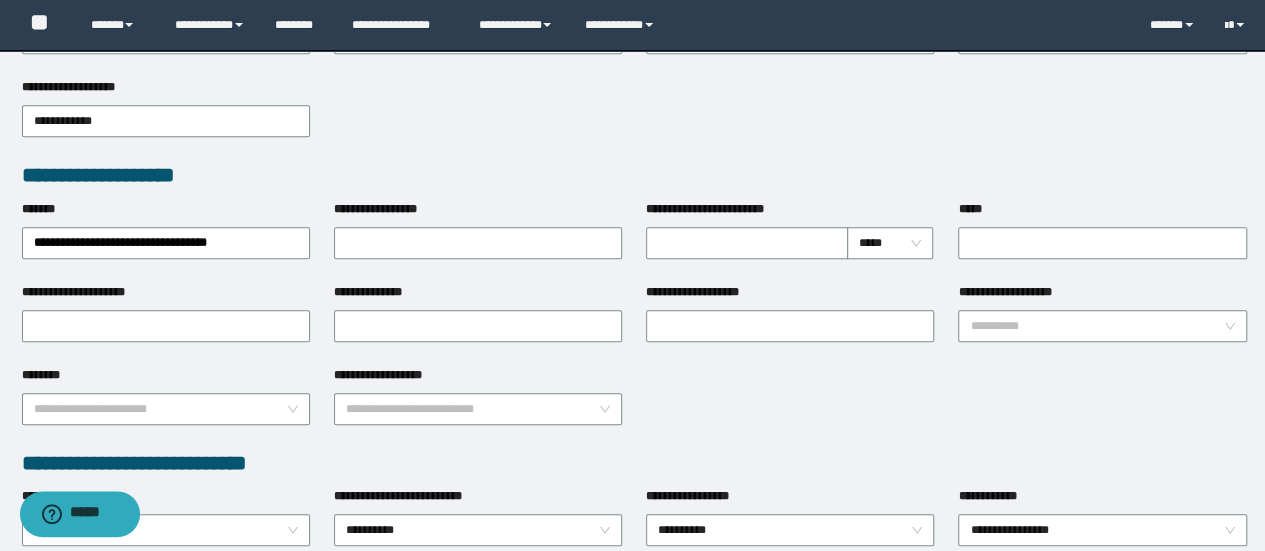 scroll, scrollTop: 0, scrollLeft: 0, axis: both 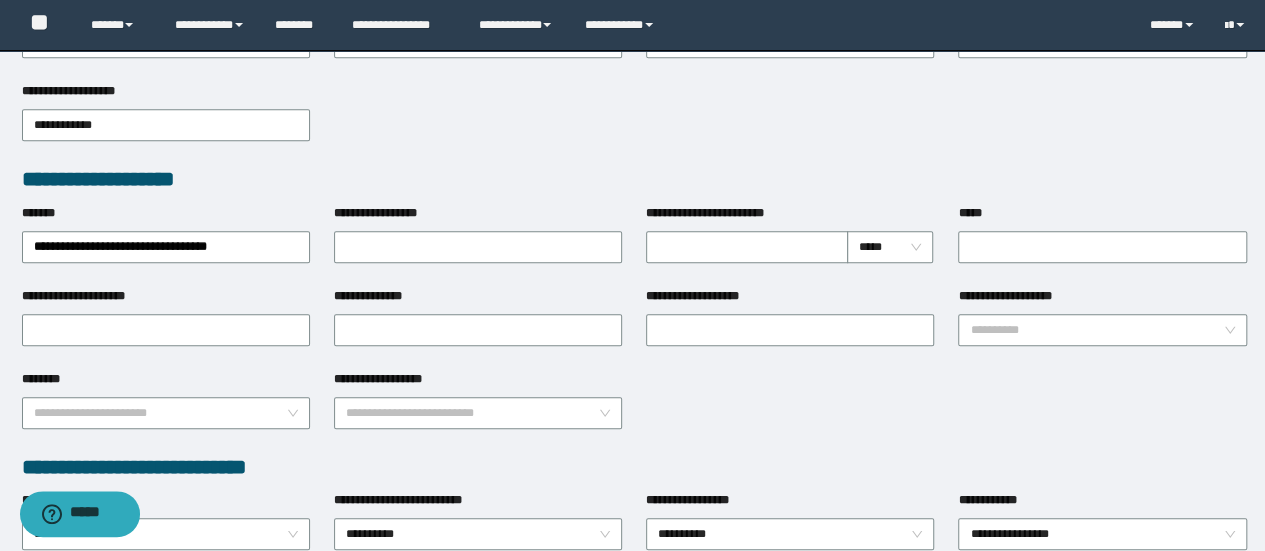 click on "**********" at bounding box center [166, 245] 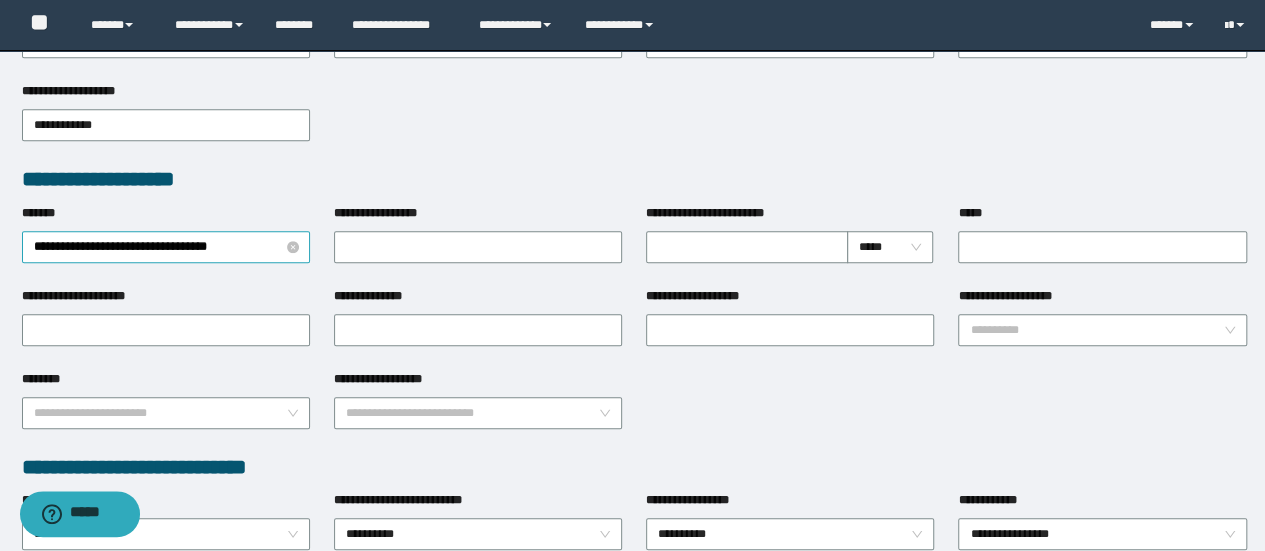 click on "**********" at bounding box center [166, 247] 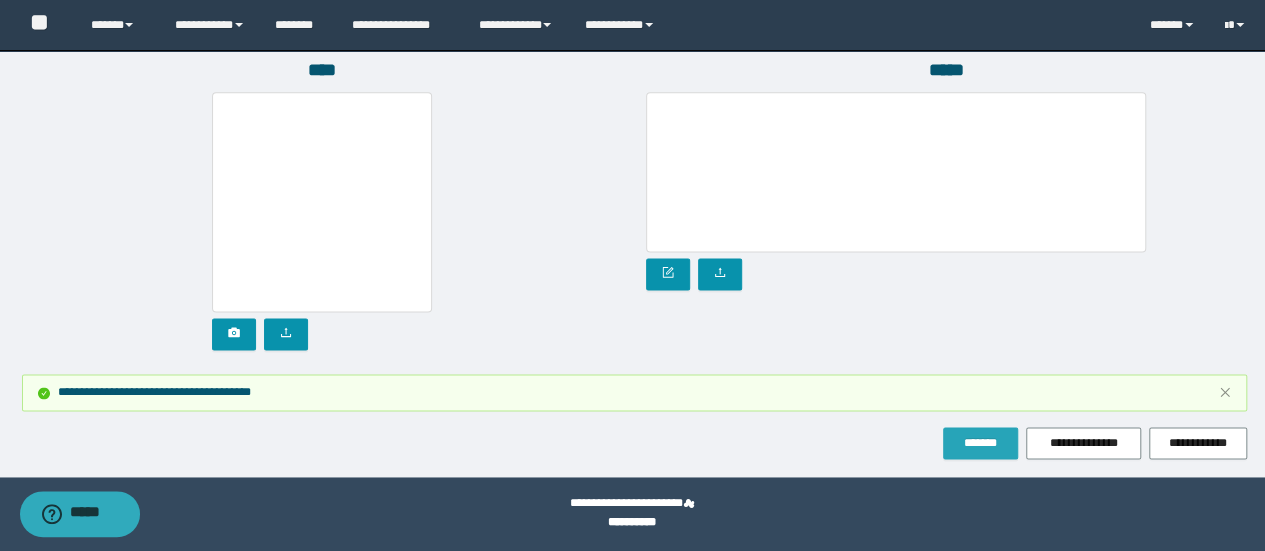 click on "*******" at bounding box center [980, 443] 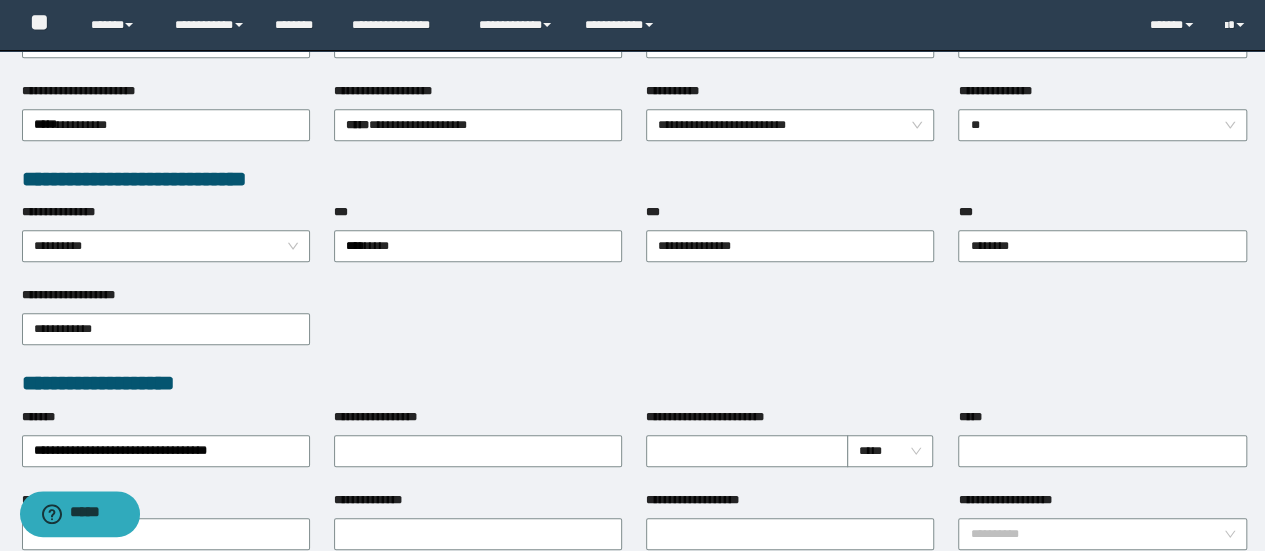 scroll, scrollTop: 0, scrollLeft: 0, axis: both 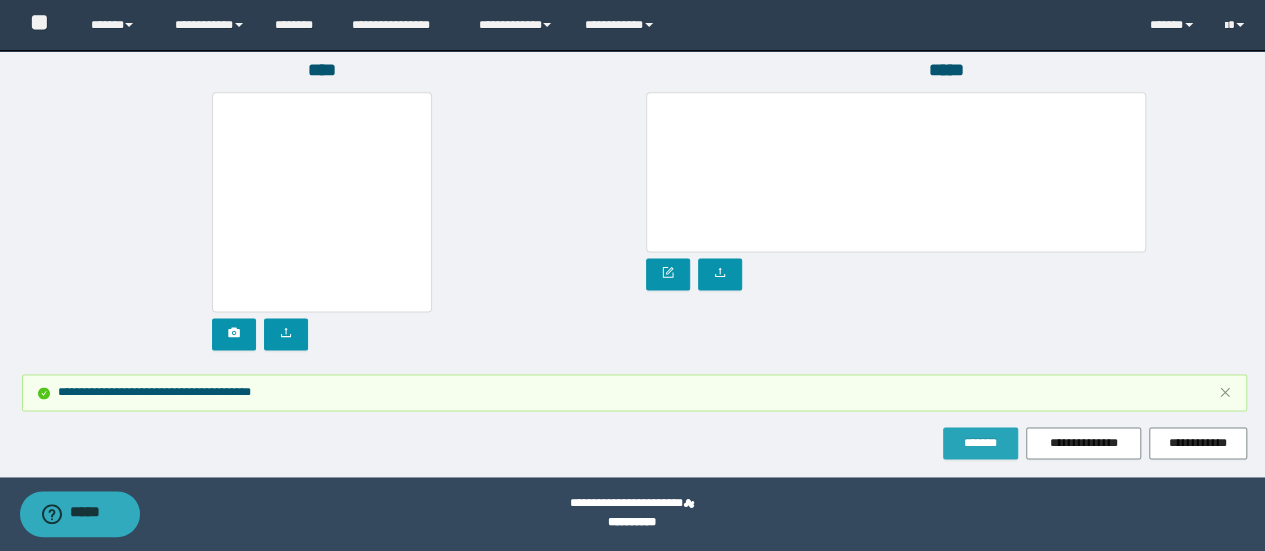 click on "*******" at bounding box center [980, 443] 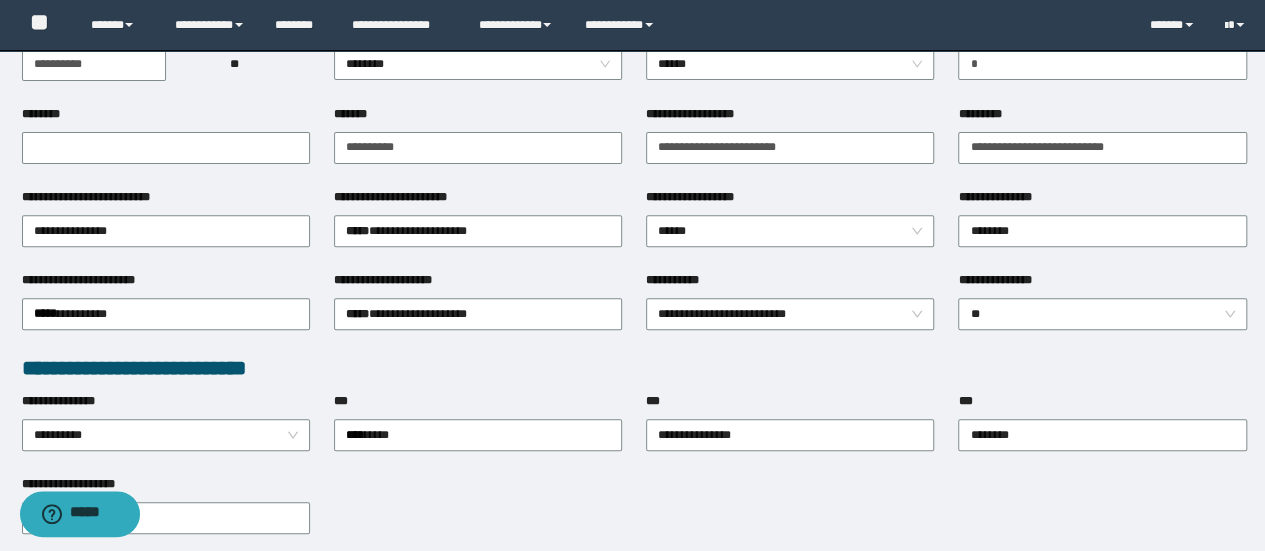 scroll, scrollTop: 0, scrollLeft: 0, axis: both 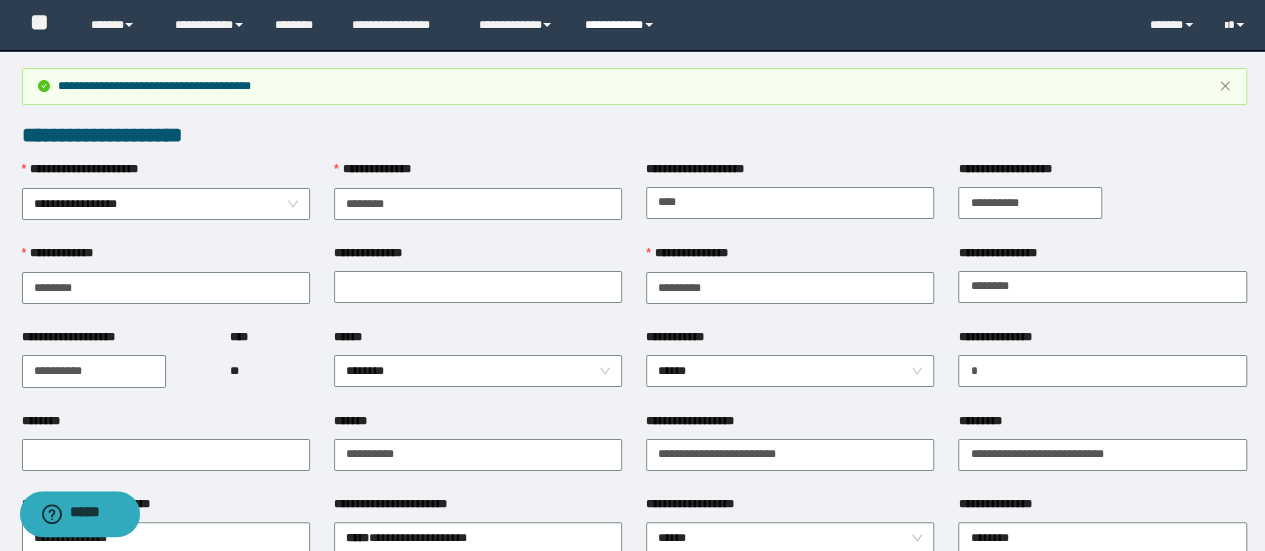 click on "**********" at bounding box center [622, 25] 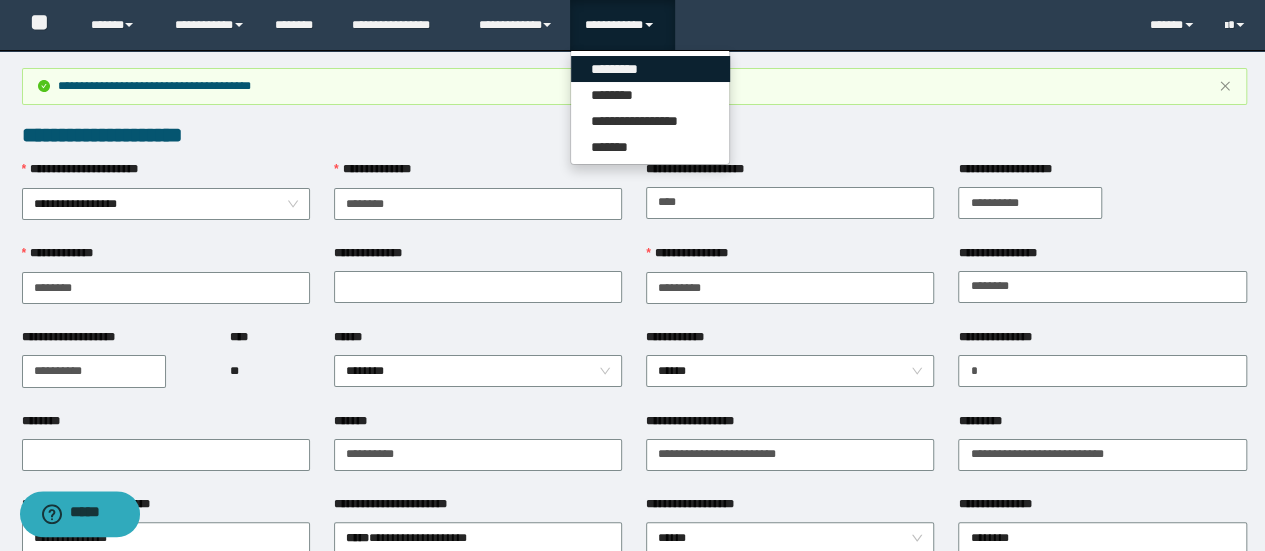 click on "*********" at bounding box center [650, 69] 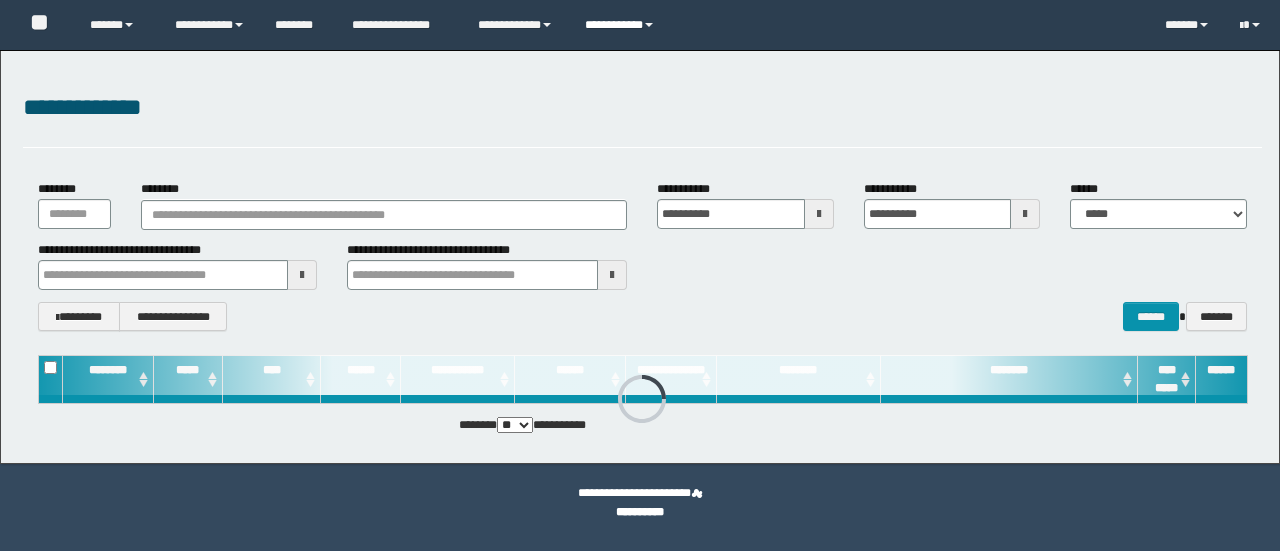 scroll, scrollTop: 0, scrollLeft: 0, axis: both 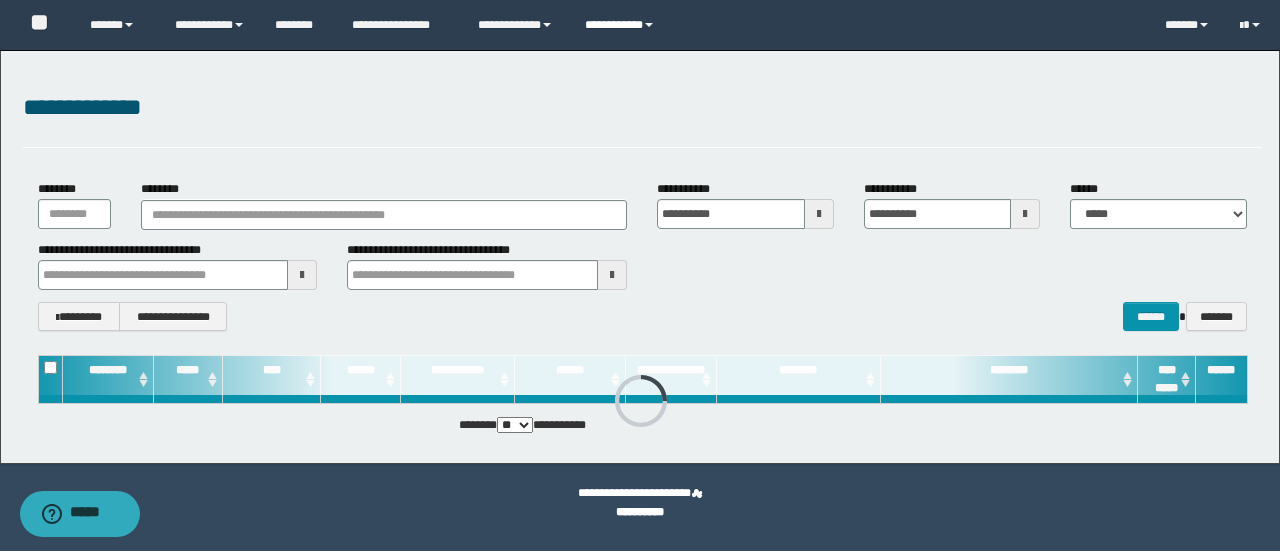 click on "**********" at bounding box center (622, 25) 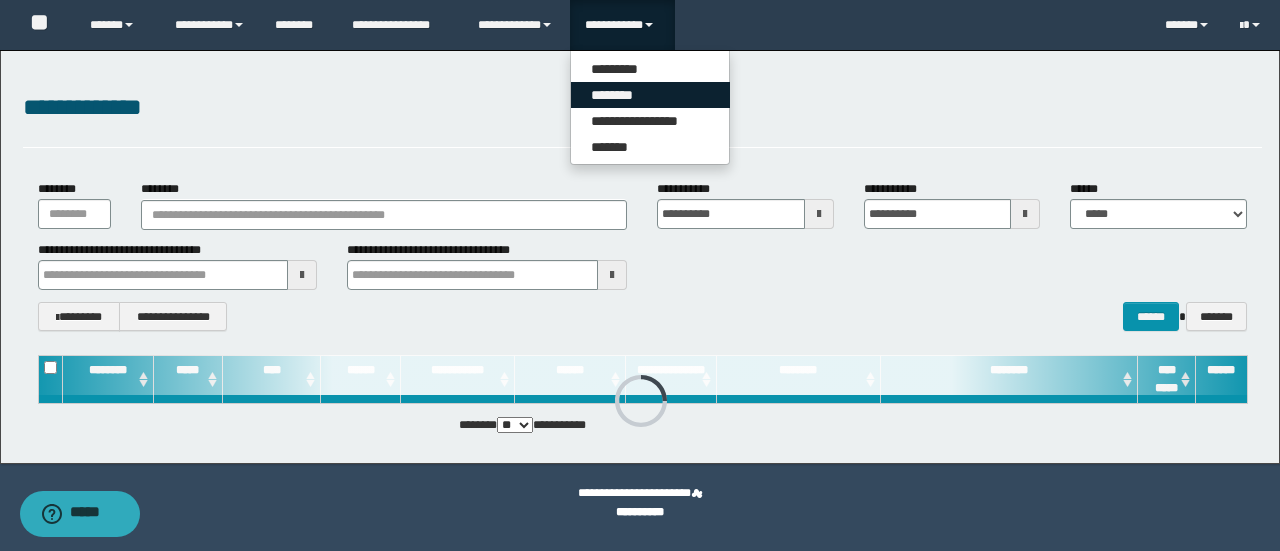 click on "********" at bounding box center (650, 95) 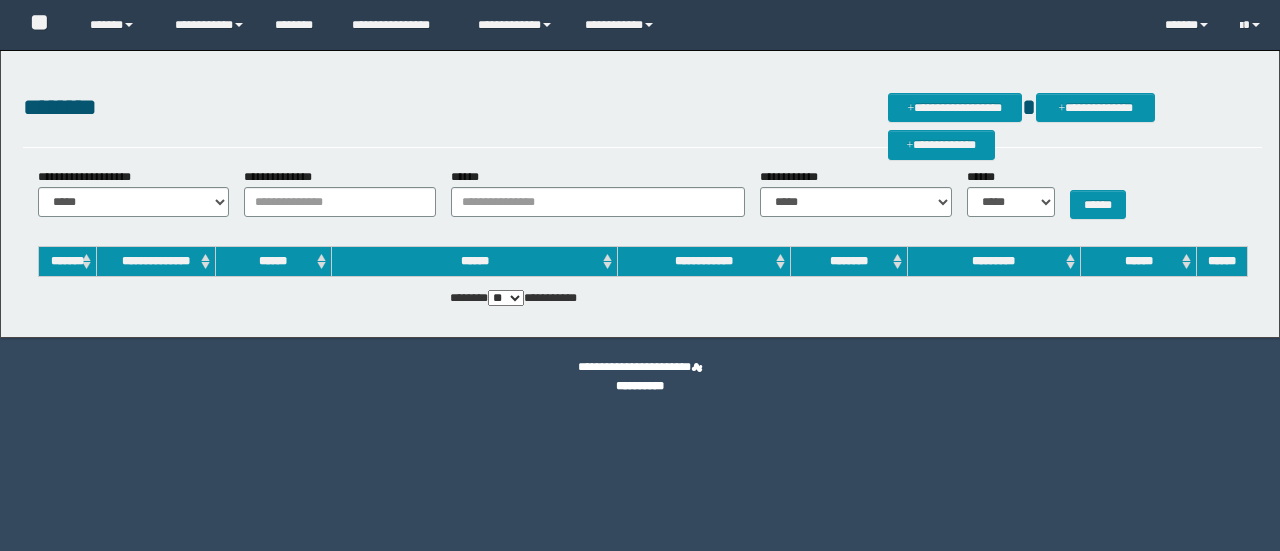 scroll, scrollTop: 0, scrollLeft: 0, axis: both 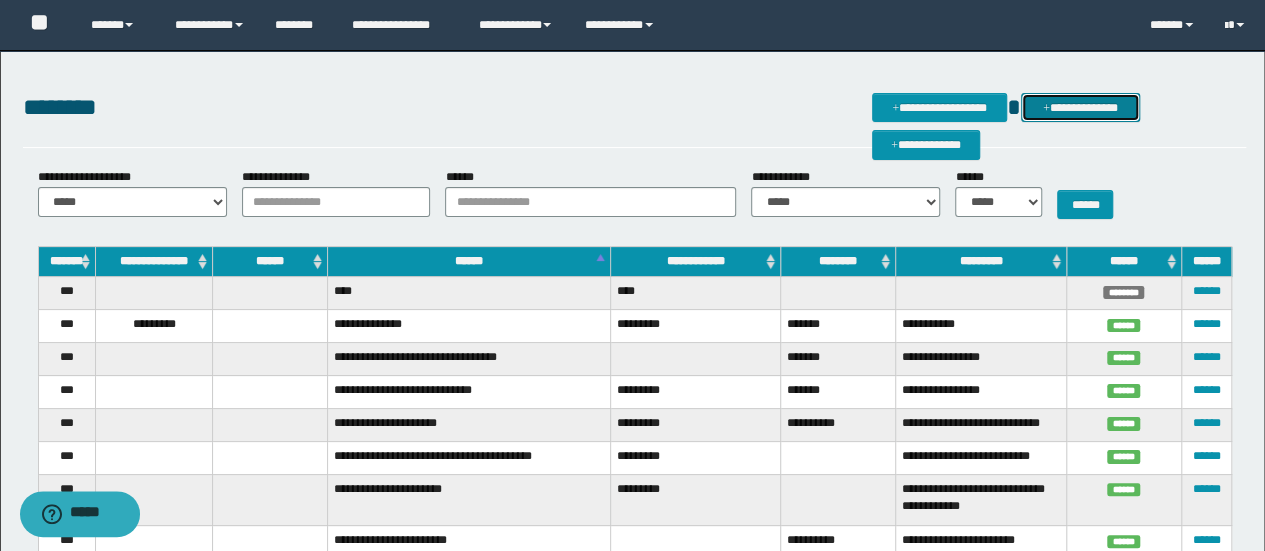 click on "**********" at bounding box center [1080, 107] 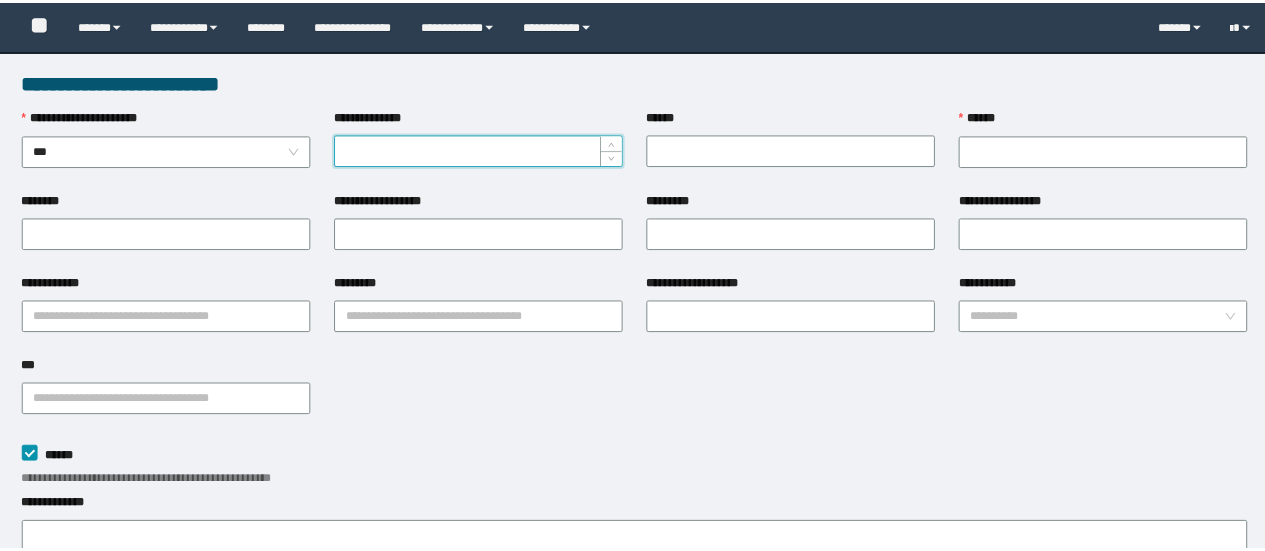 scroll, scrollTop: 0, scrollLeft: 0, axis: both 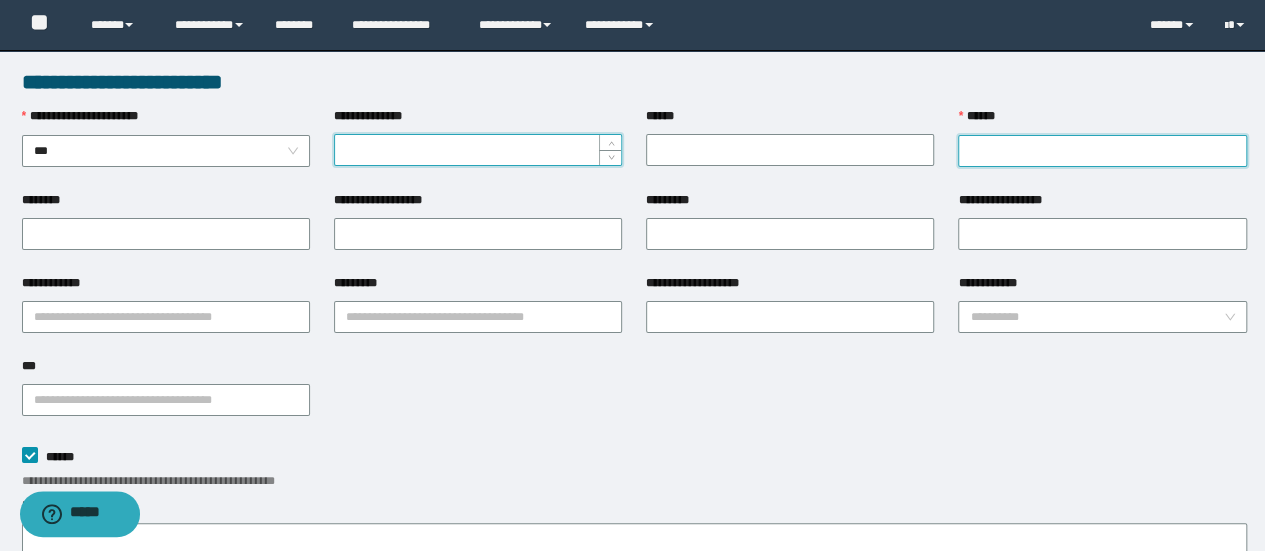 click on "******" at bounding box center [1102, 151] 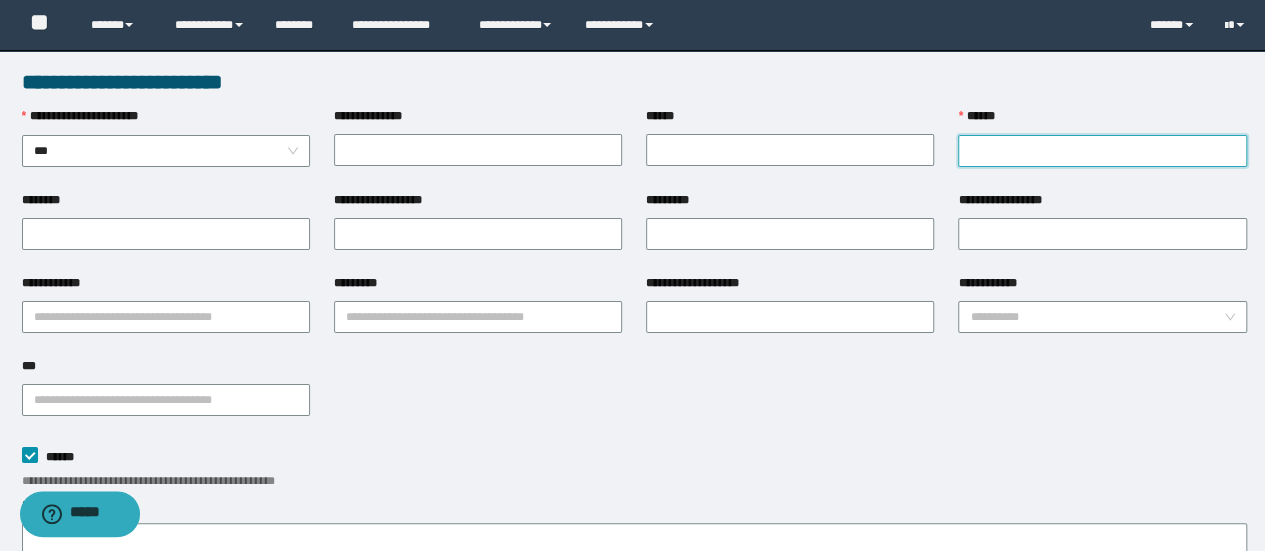 paste on "**********" 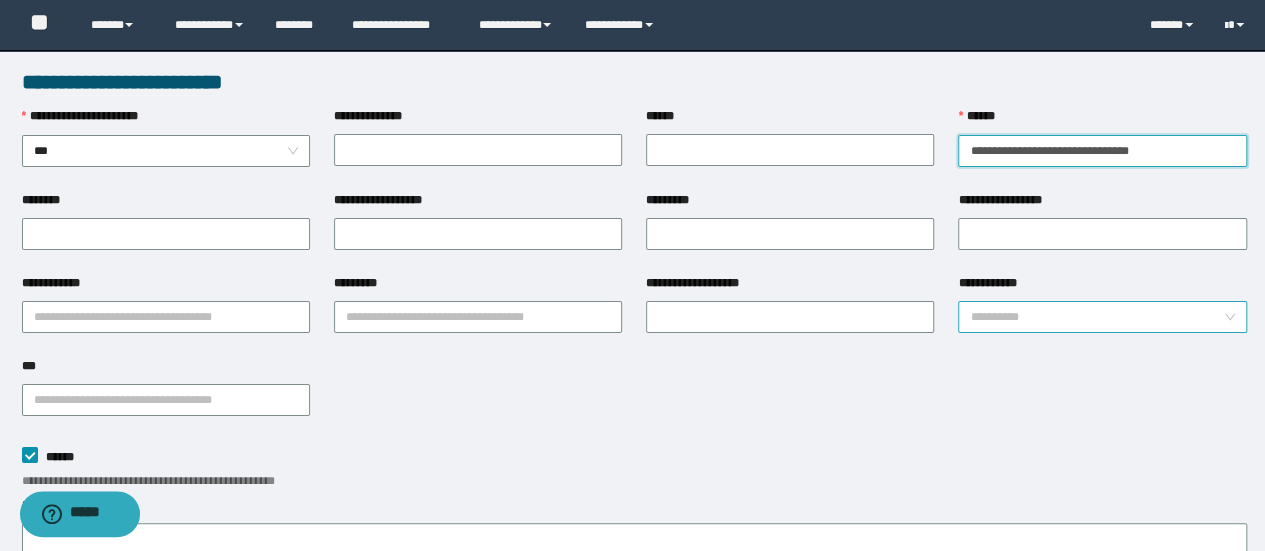 type on "**********" 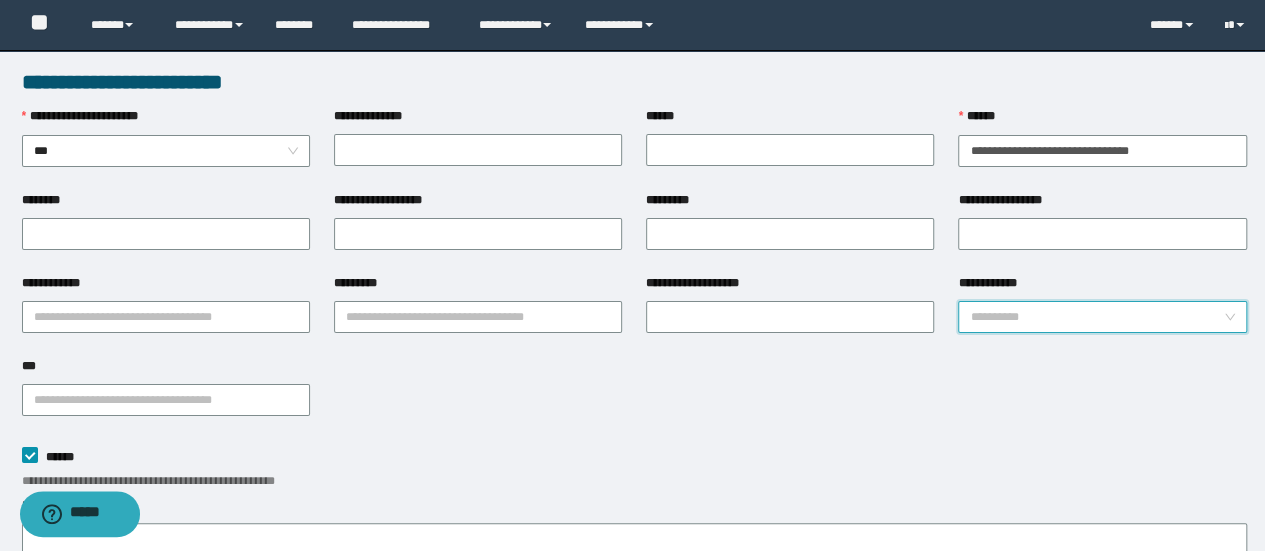click on "**********" at bounding box center [1096, 317] 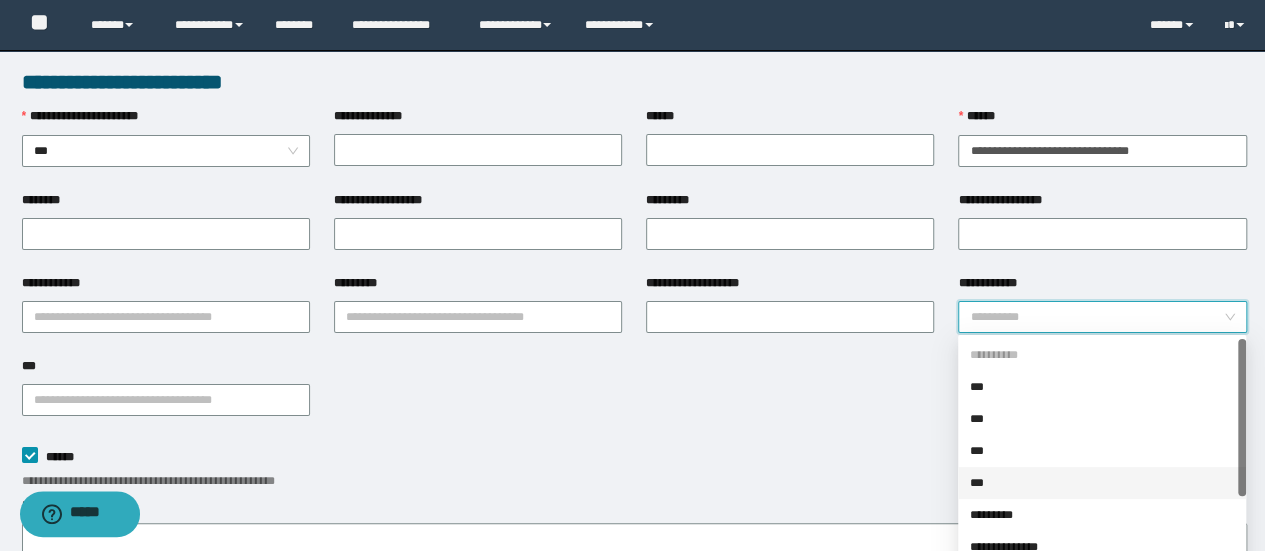click on "*********" at bounding box center (1102, 515) 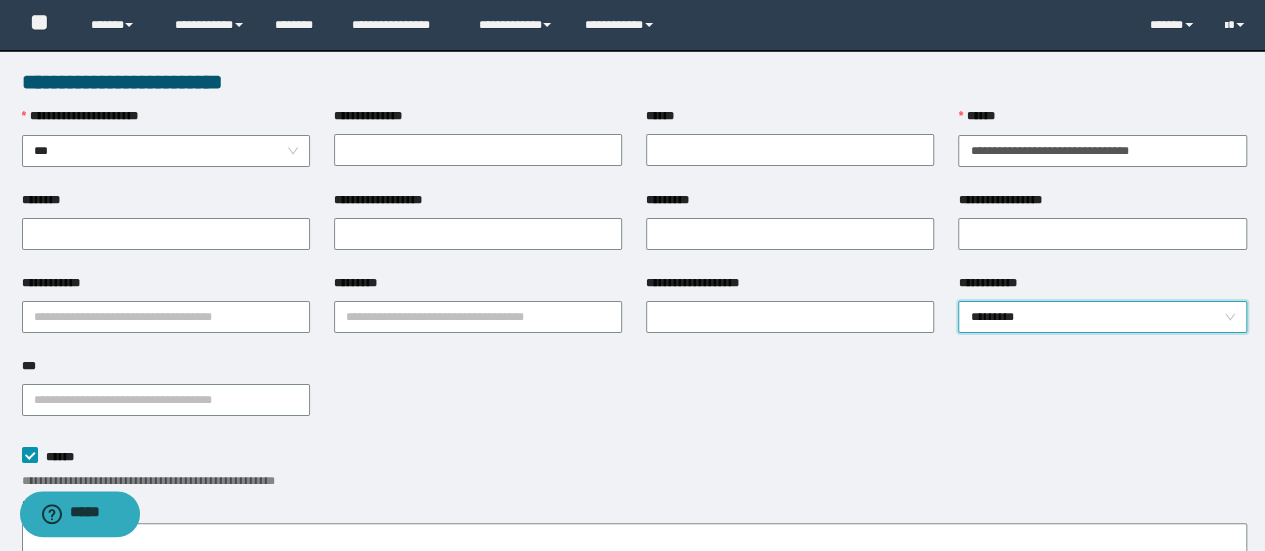 click on "**********" at bounding box center (634, 468) 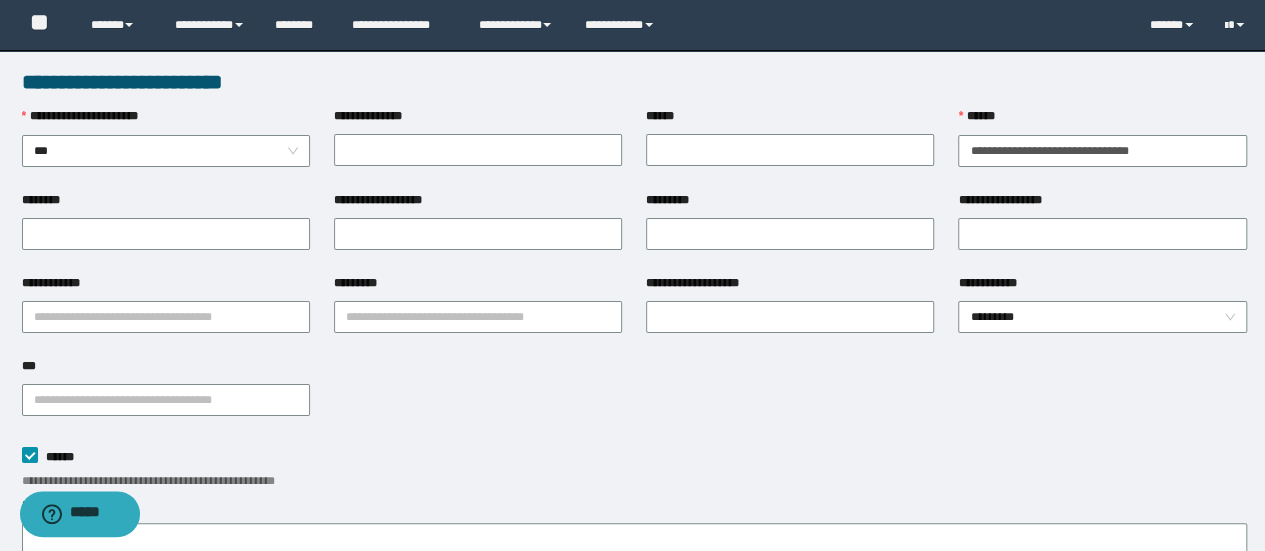 click on "**********" at bounding box center (634, 398) 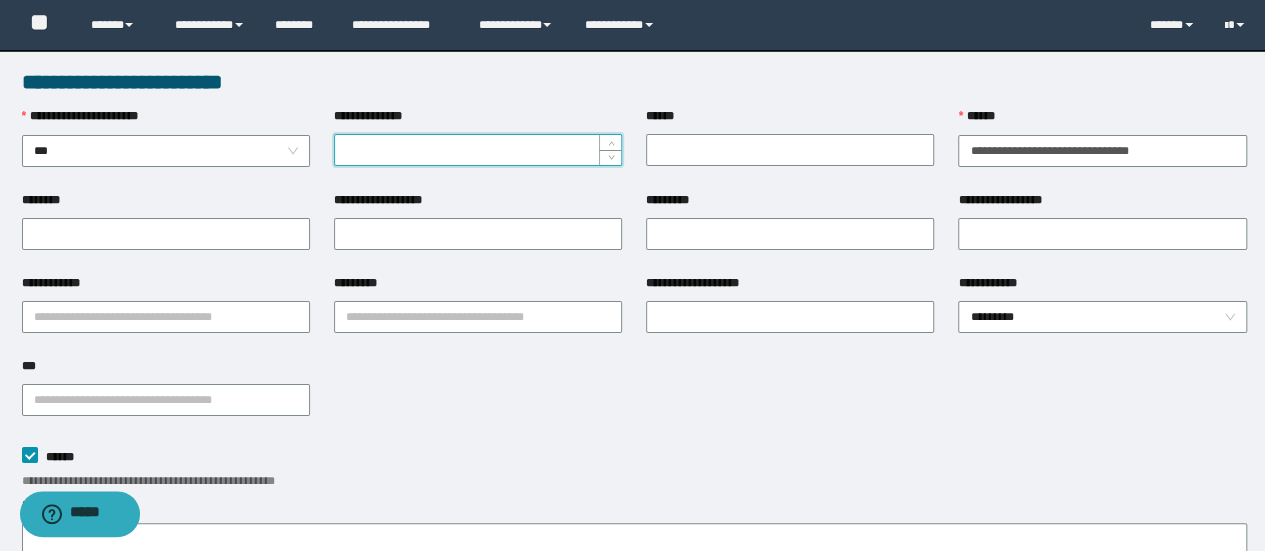 click on "**********" at bounding box center (478, 150) 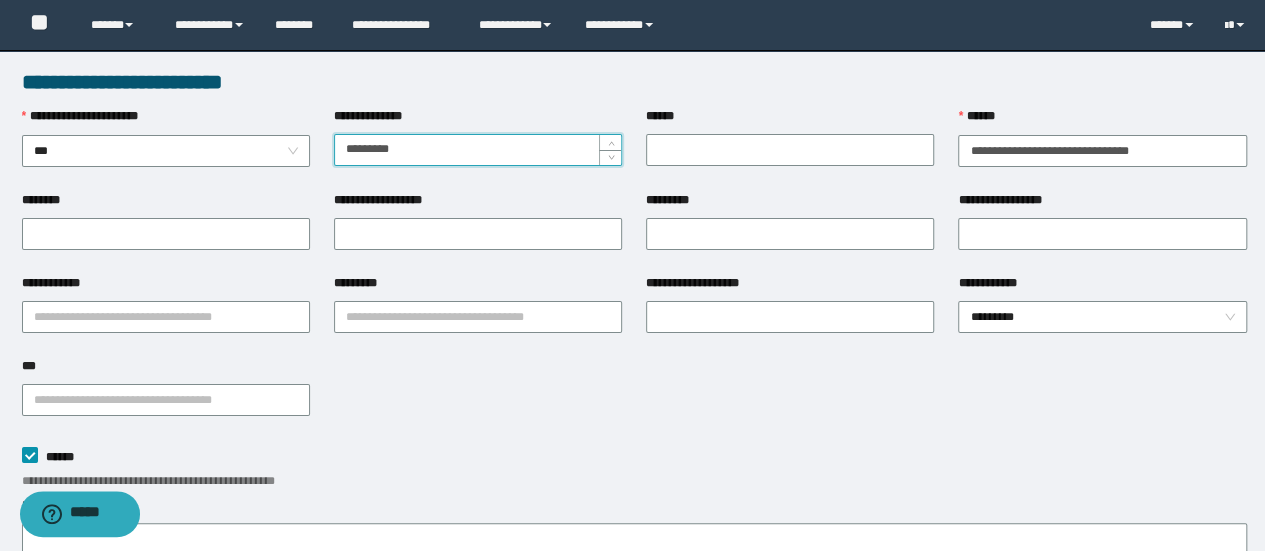 type on "*********" 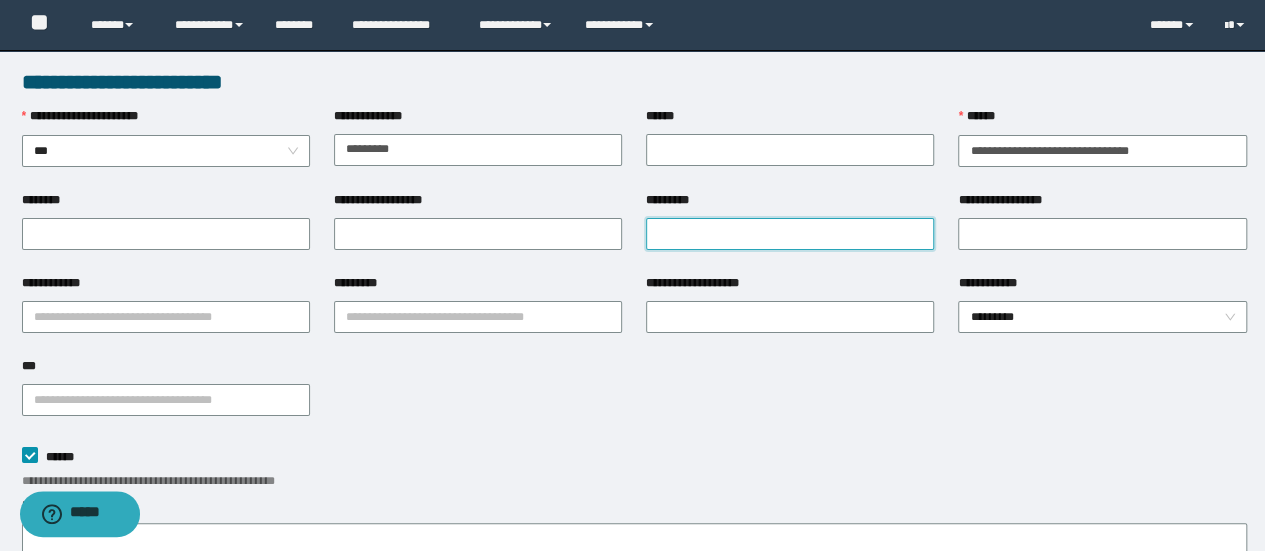 click on "*********" at bounding box center (790, 234) 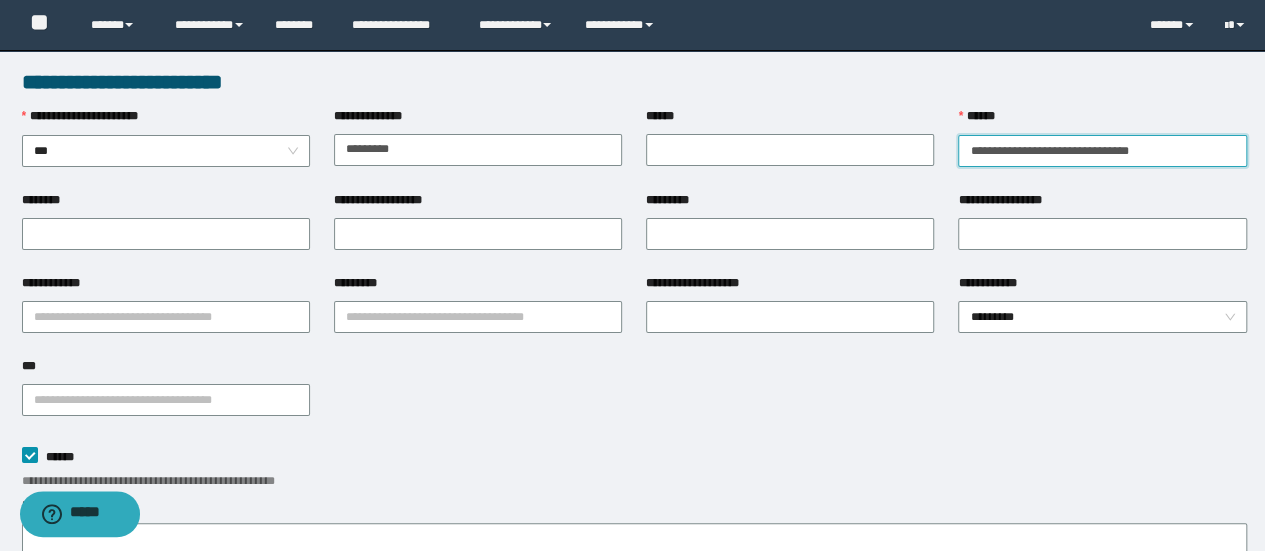 click on "**********" at bounding box center (1102, 151) 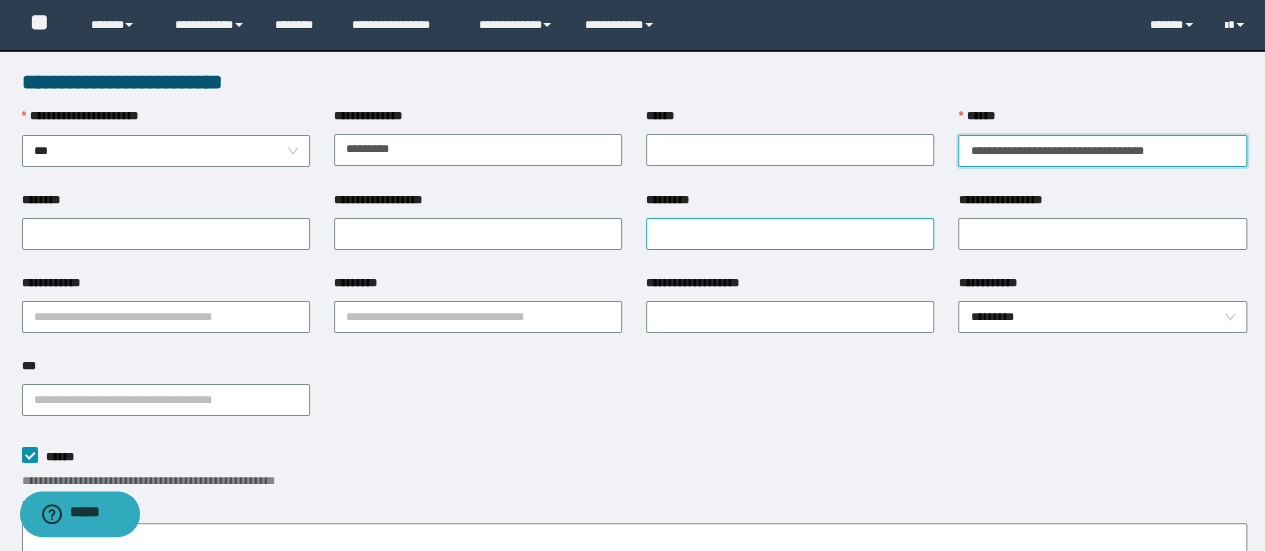 type on "**********" 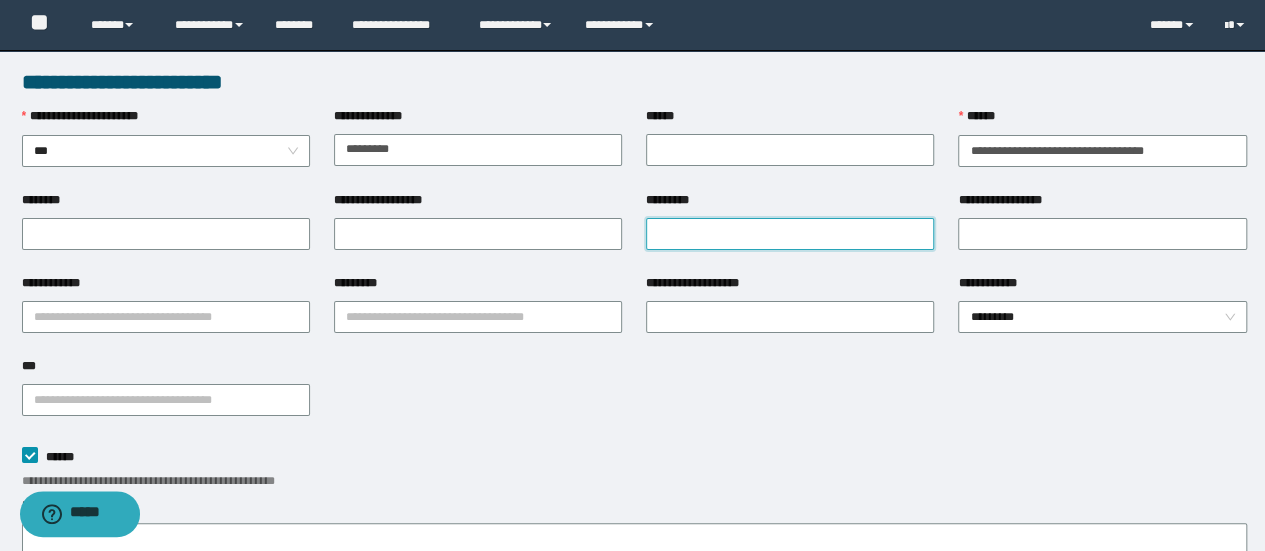 click on "*********" at bounding box center [790, 234] 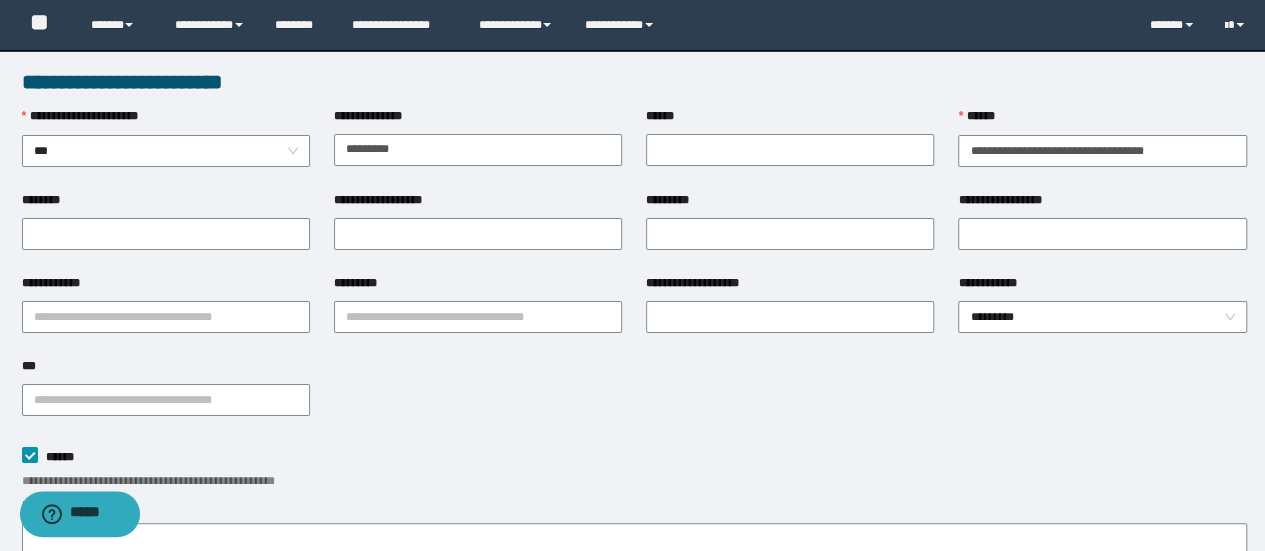 click on "**********" at bounding box center (634, 398) 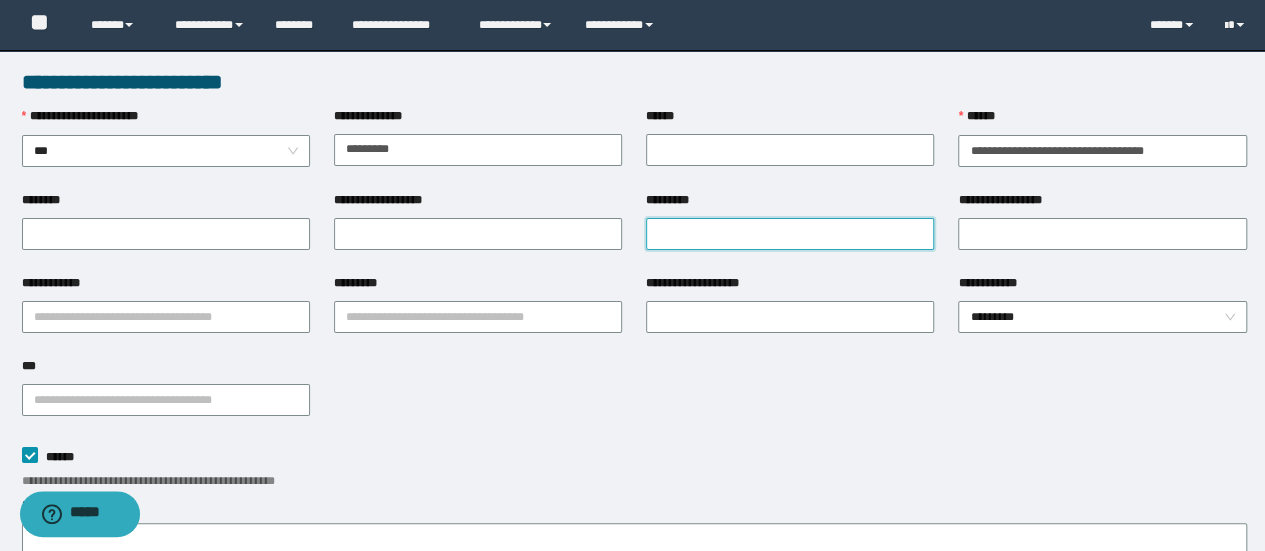 click on "*********" at bounding box center [790, 234] 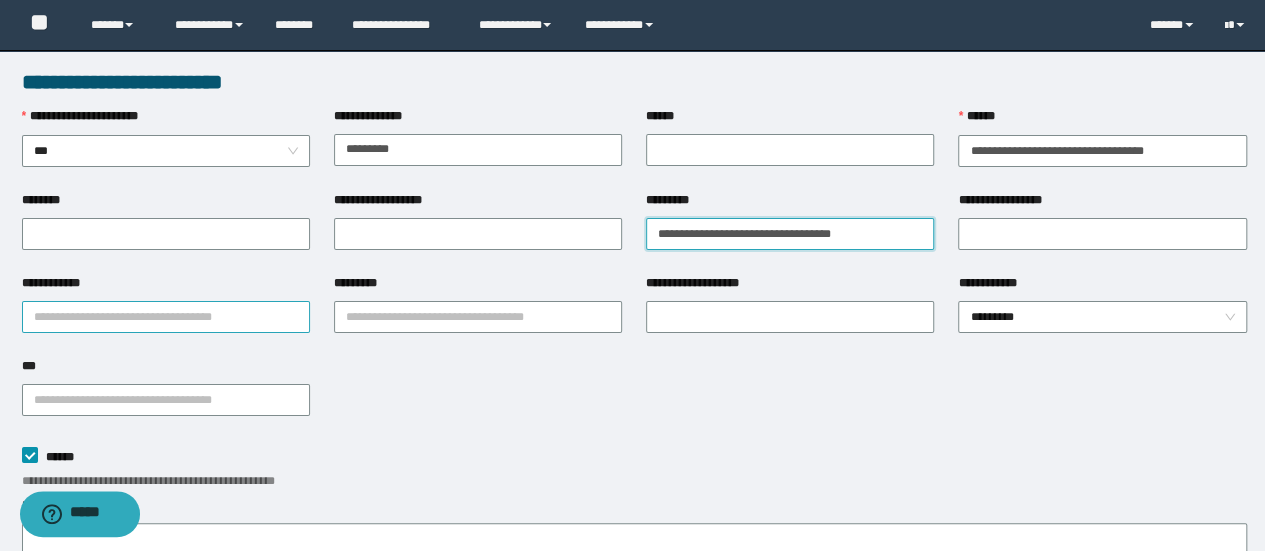 type on "**********" 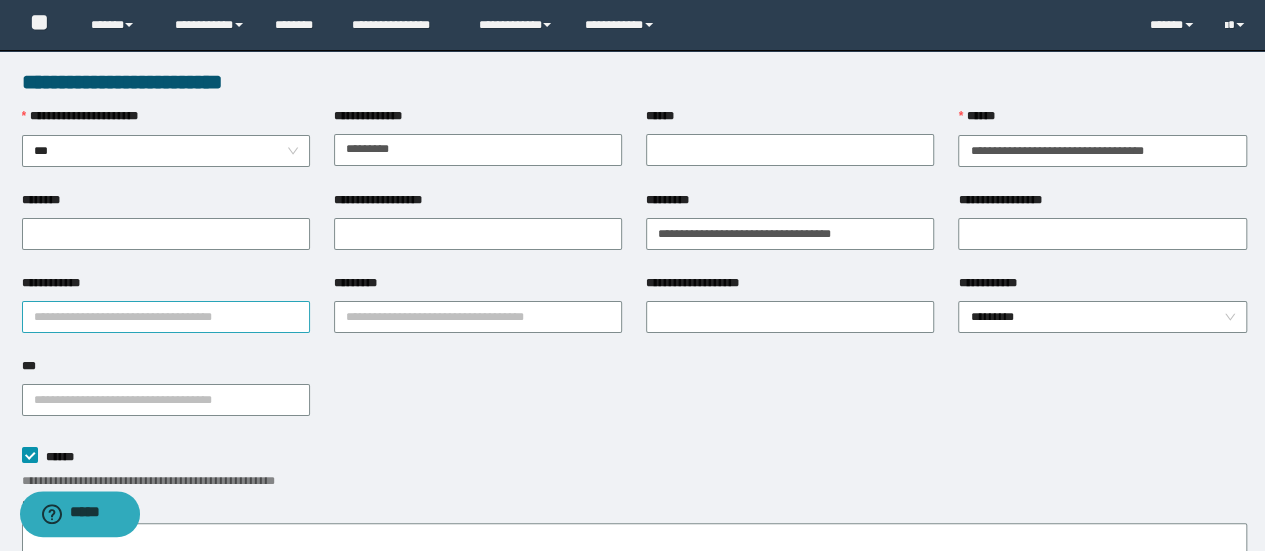 click on "**********" at bounding box center (166, 317) 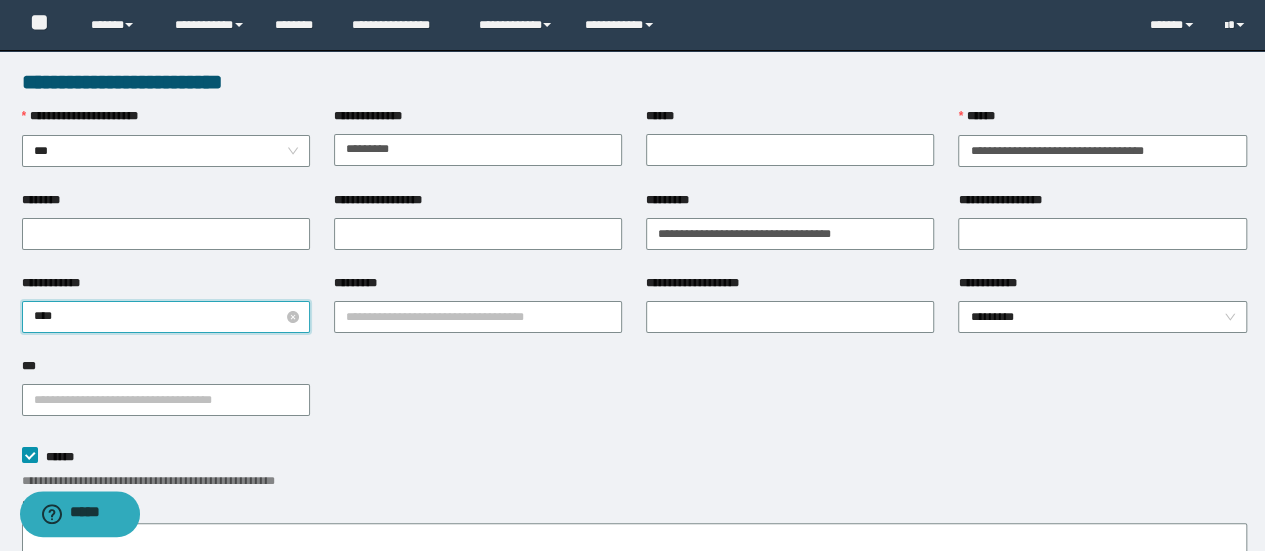 type on "*****" 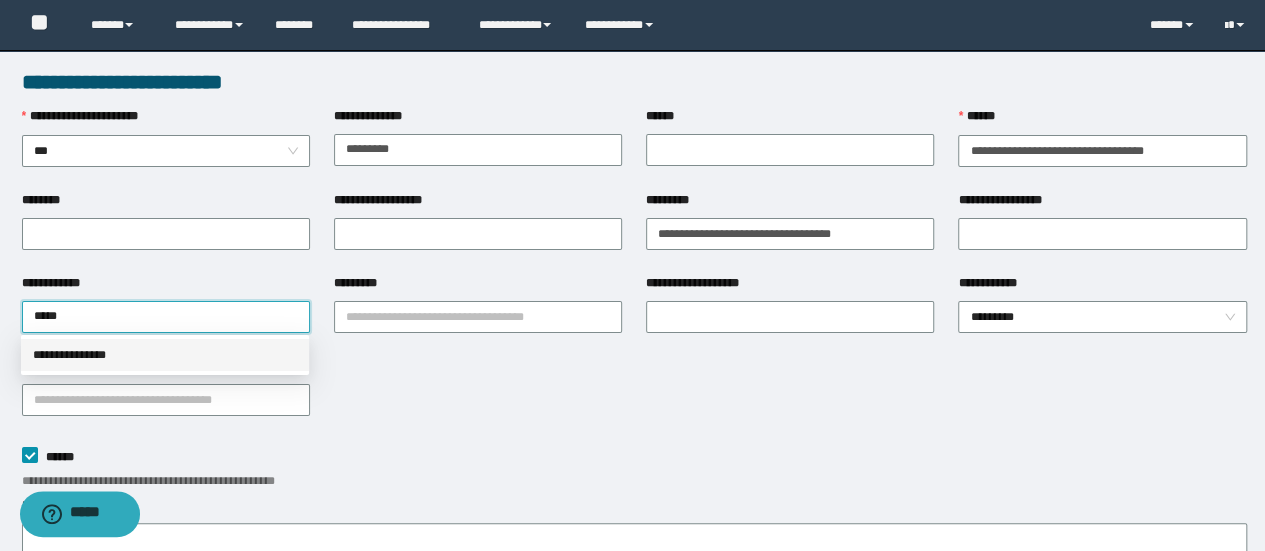 drag, startPoint x: 254, startPoint y: 343, endPoint x: 305, endPoint y: 339, distance: 51.156624 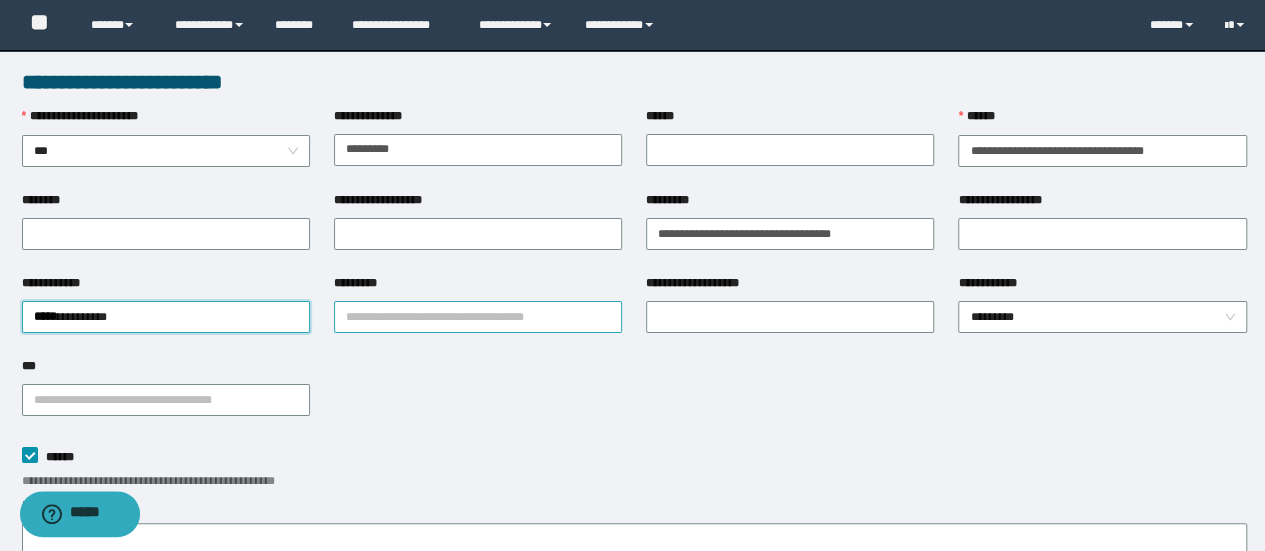 click on "*********" at bounding box center [478, 317] 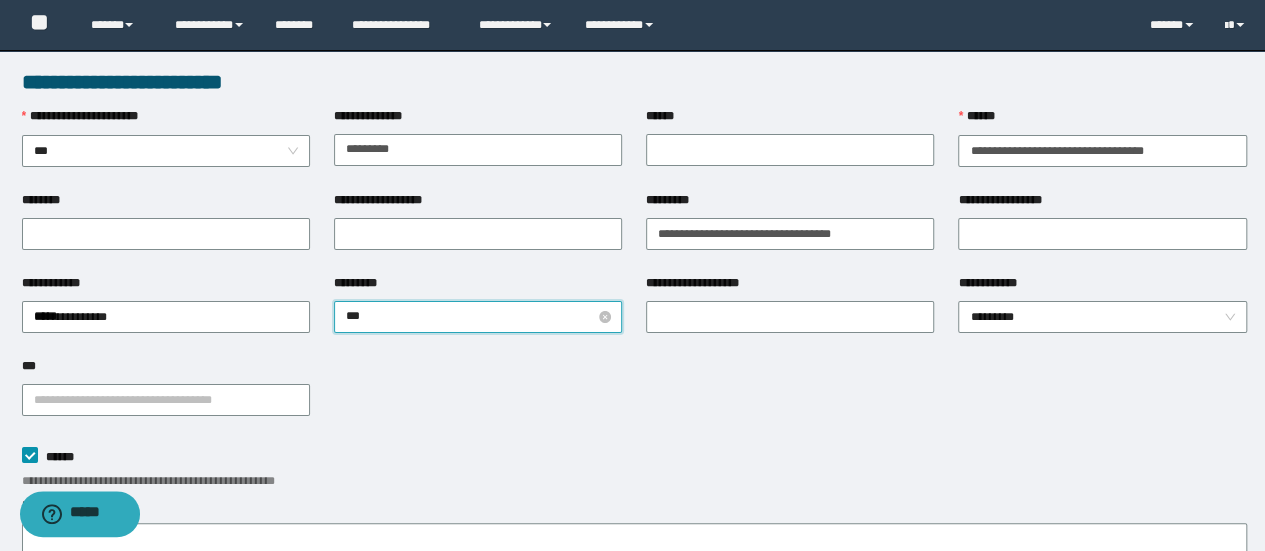 type on "****" 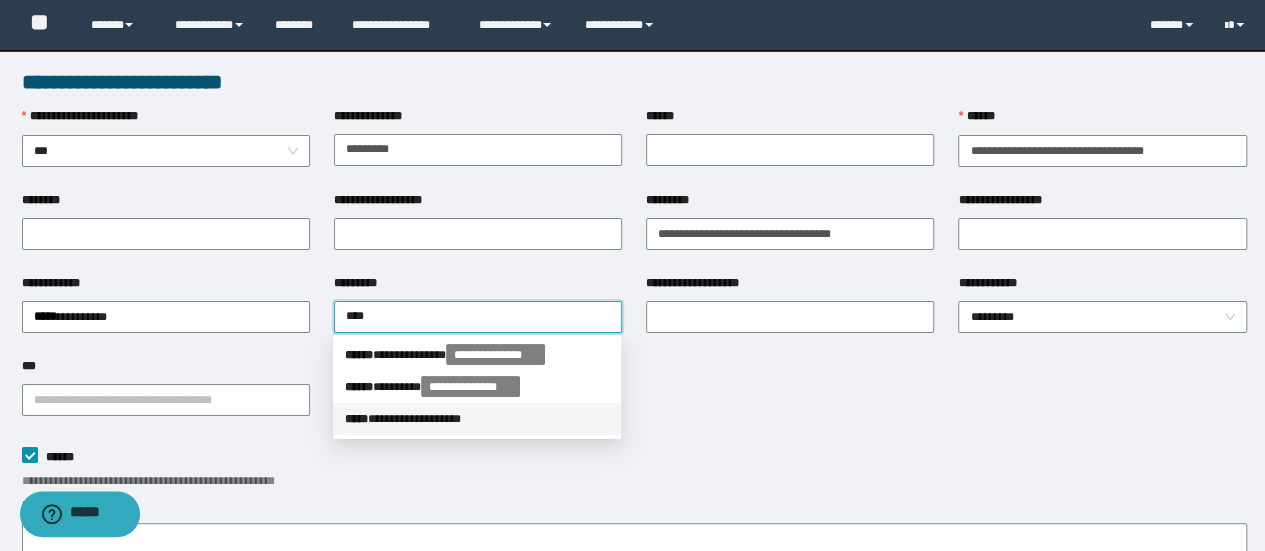 click on "**********" at bounding box center [477, 419] 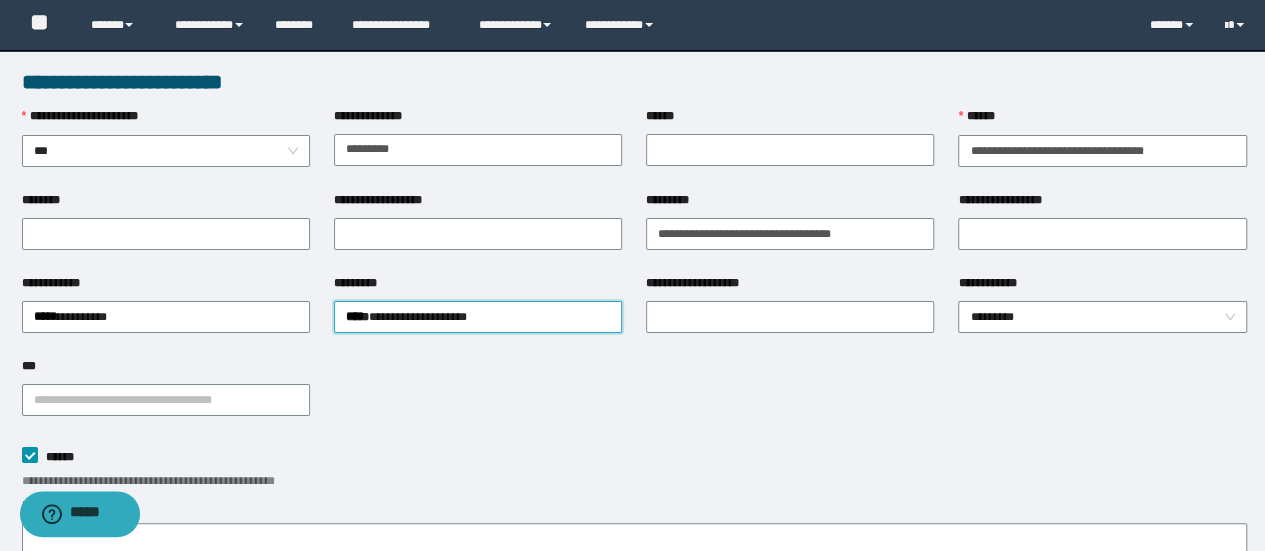 click on "**********" at bounding box center [634, 398] 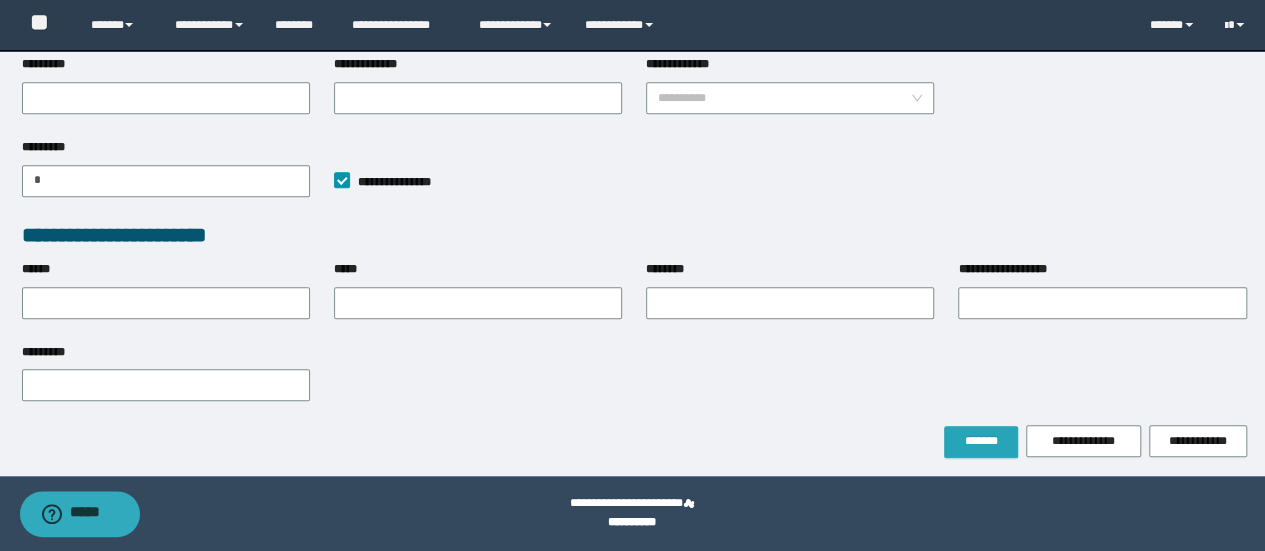 click on "*******" at bounding box center (981, 441) 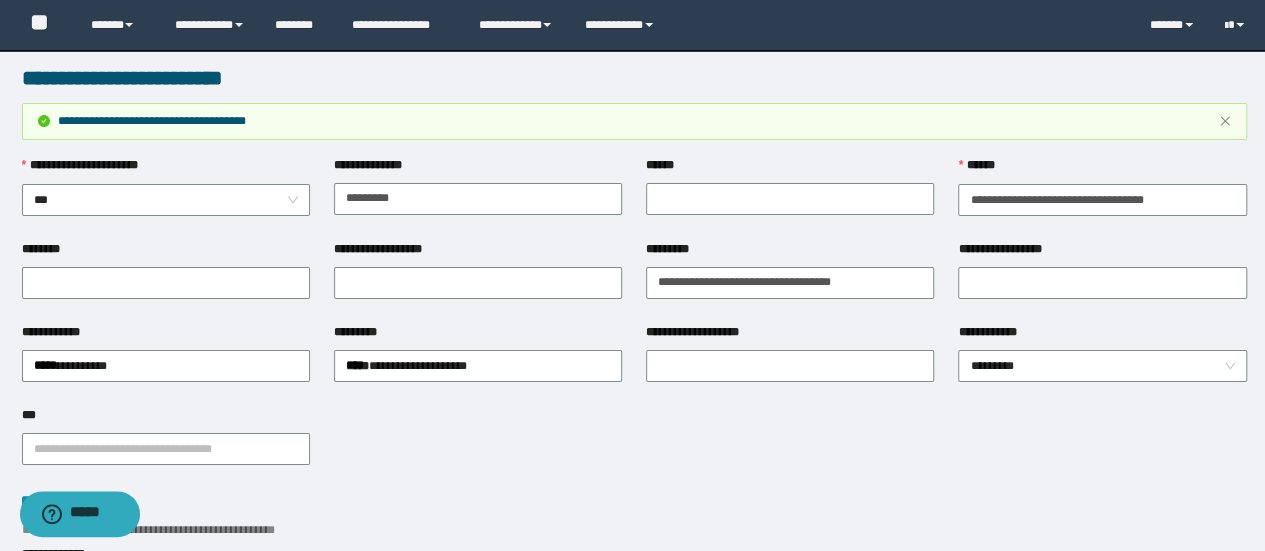 scroll, scrollTop: 0, scrollLeft: 0, axis: both 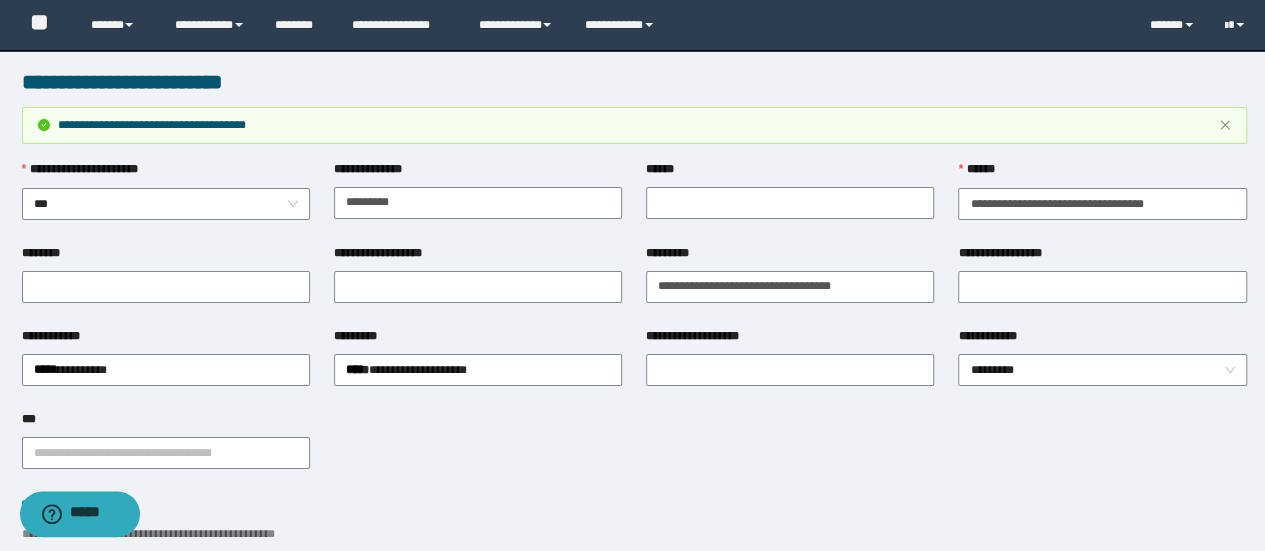 click on "**********" at bounding box center (634, 451) 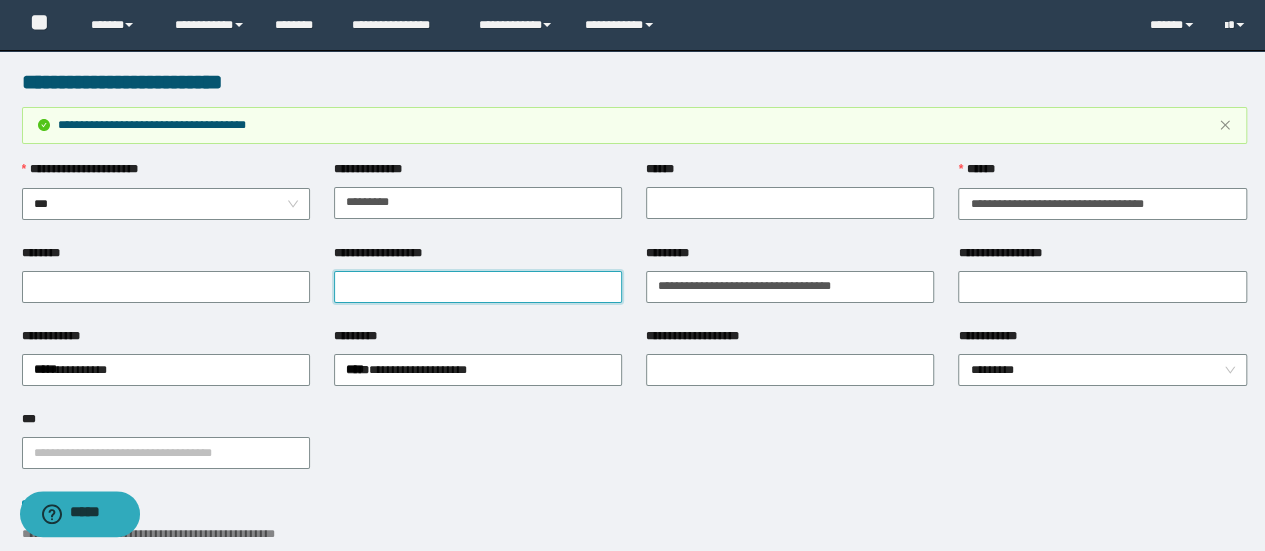 click on "**********" at bounding box center (478, 287) 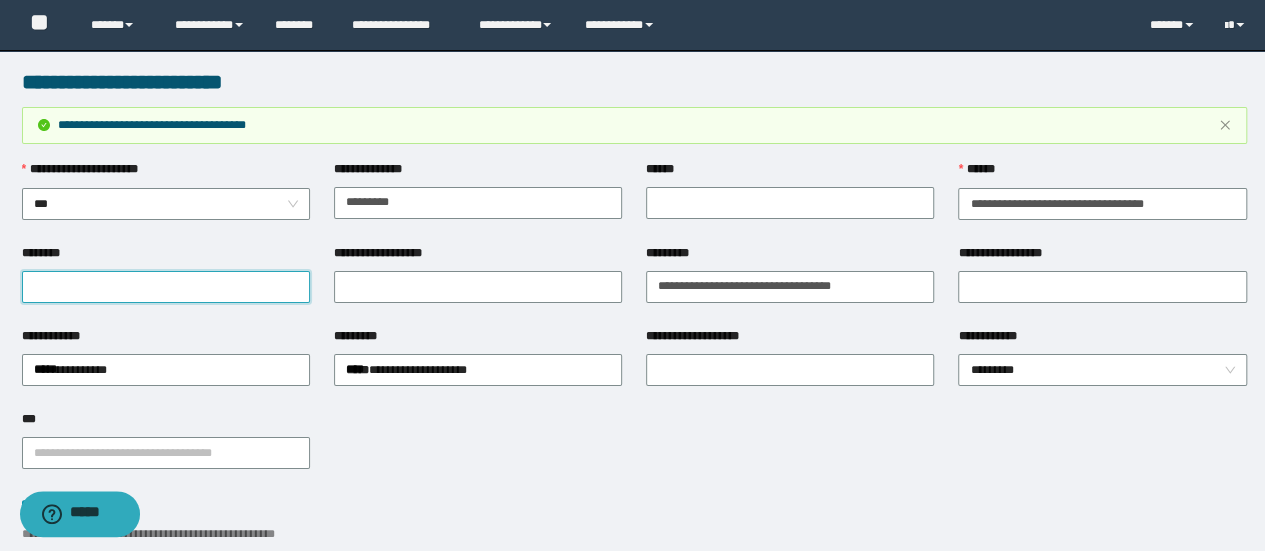 click on "********" at bounding box center (166, 287) 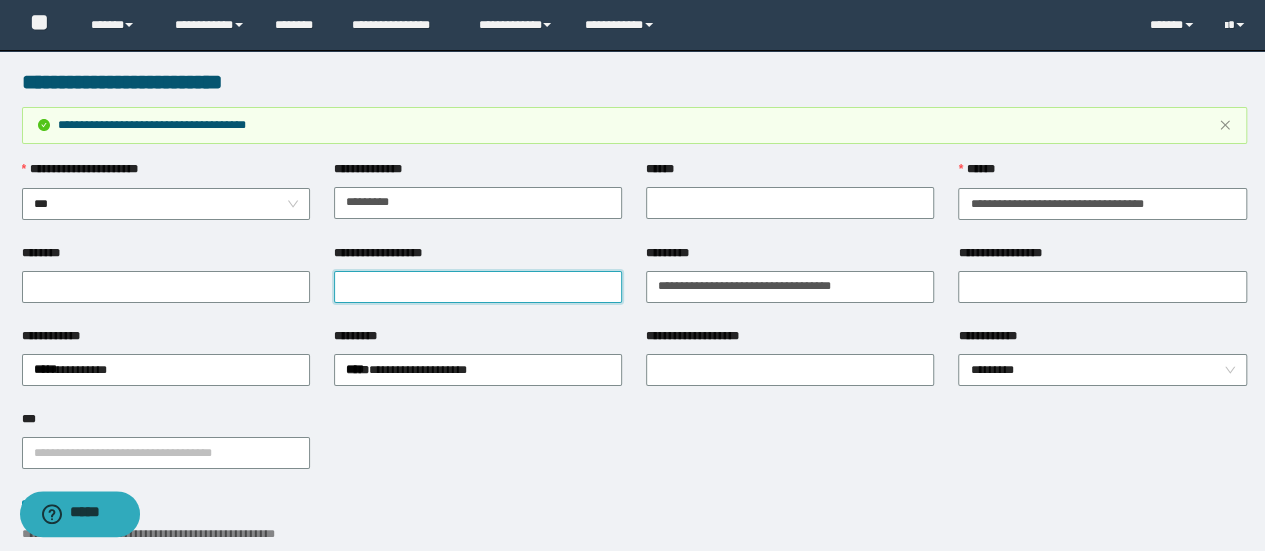 click on "**********" at bounding box center (478, 287) 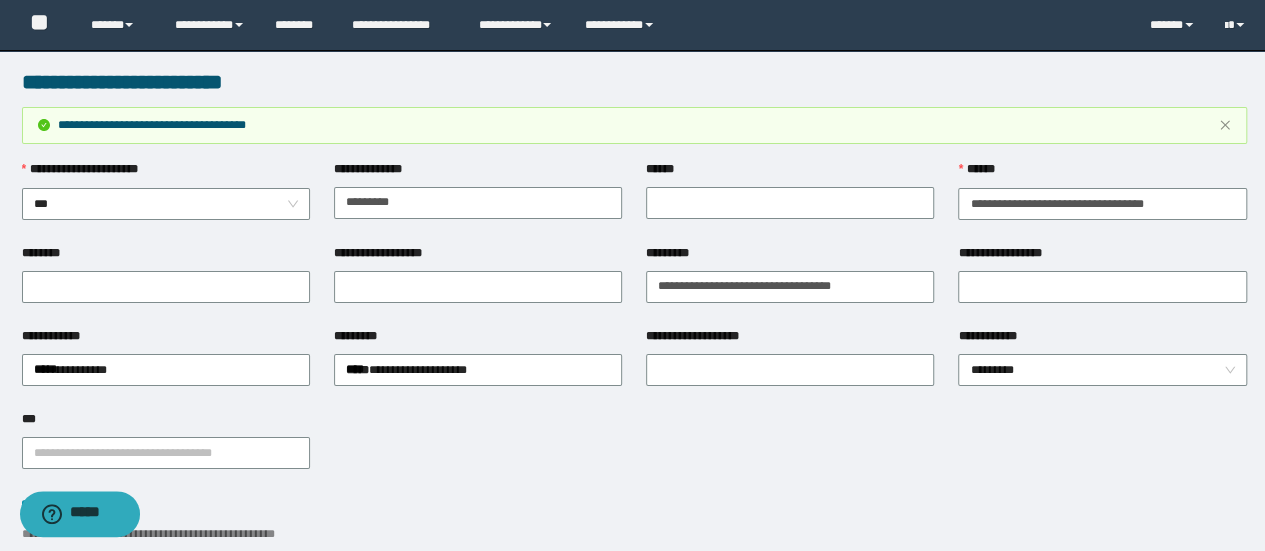 click on "**********" at bounding box center (634, 451) 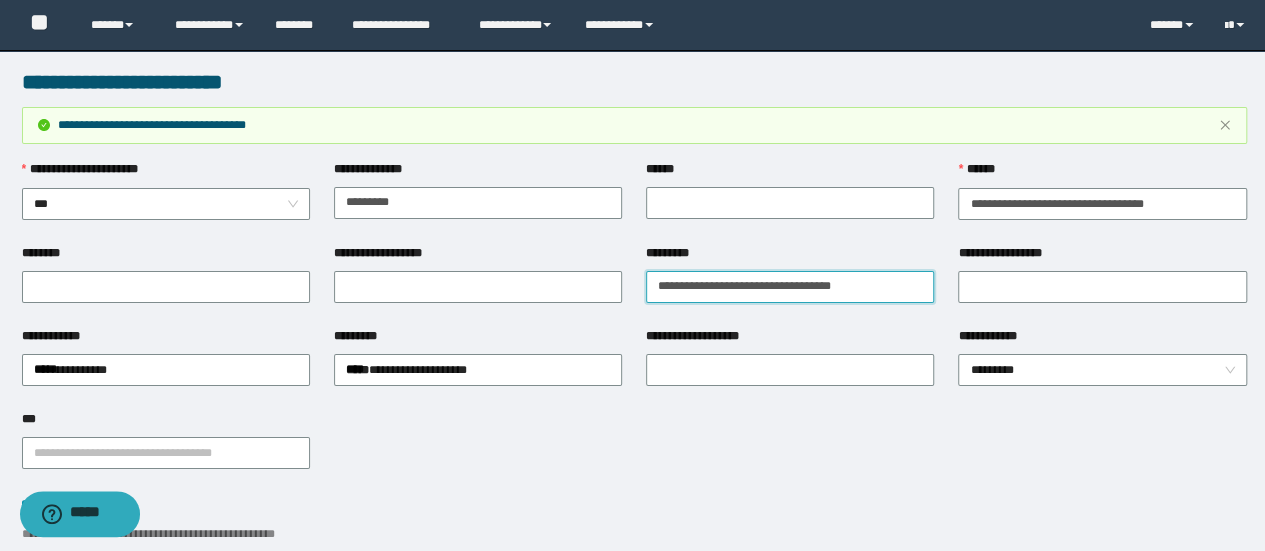 drag, startPoint x: 889, startPoint y: 277, endPoint x: 638, endPoint y: 297, distance: 251.79555 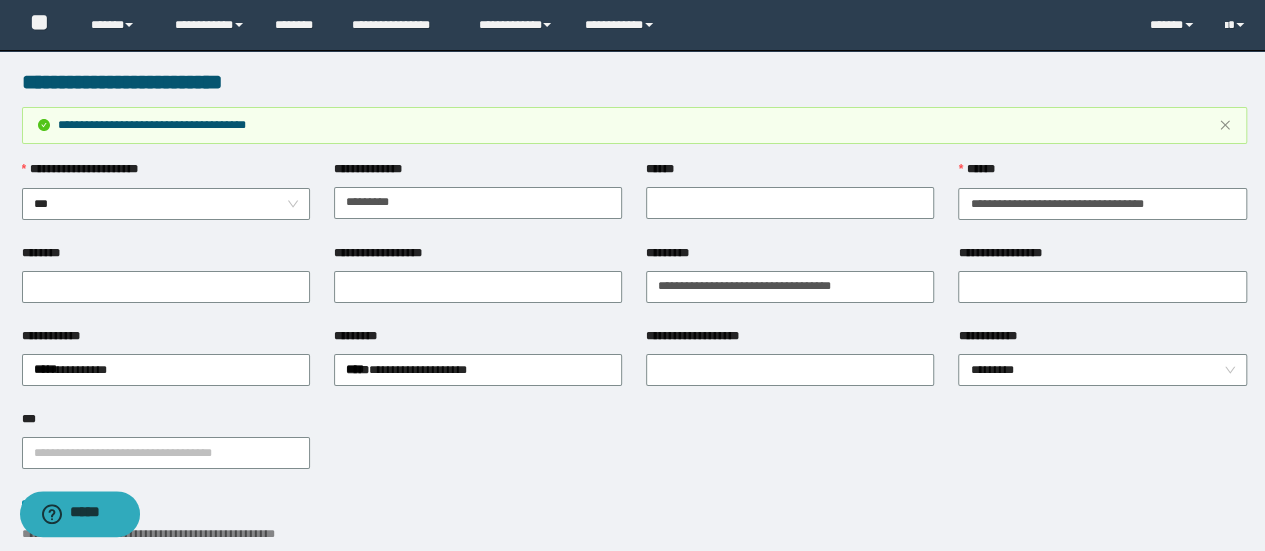 click on "**********" at bounding box center [634, 451] 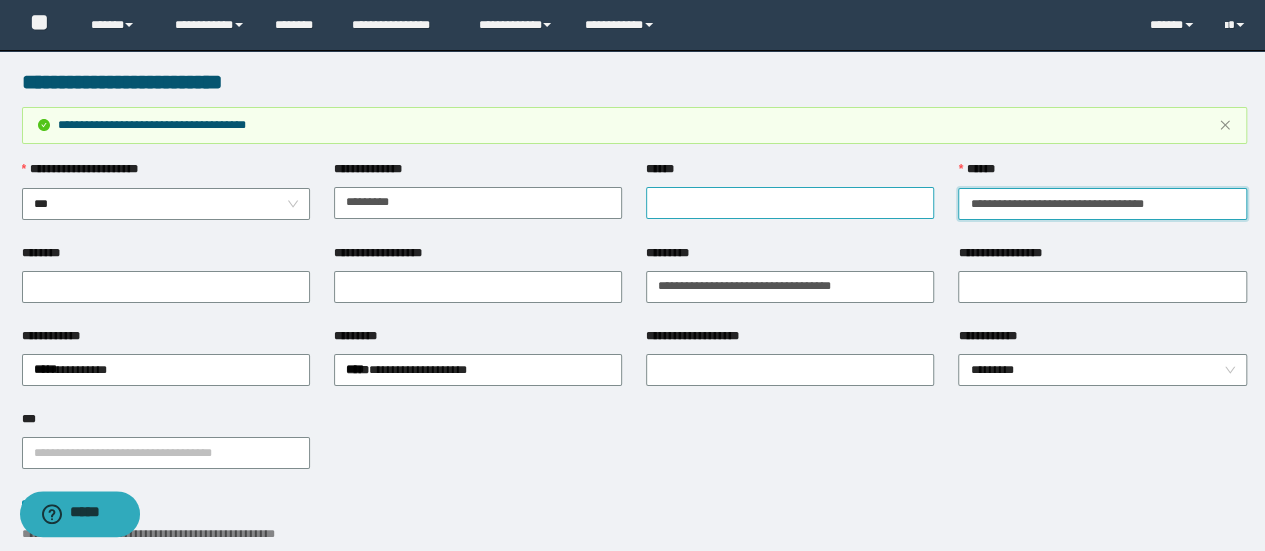 drag, startPoint x: 1237, startPoint y: 203, endPoint x: 924, endPoint y: 213, distance: 313.1597 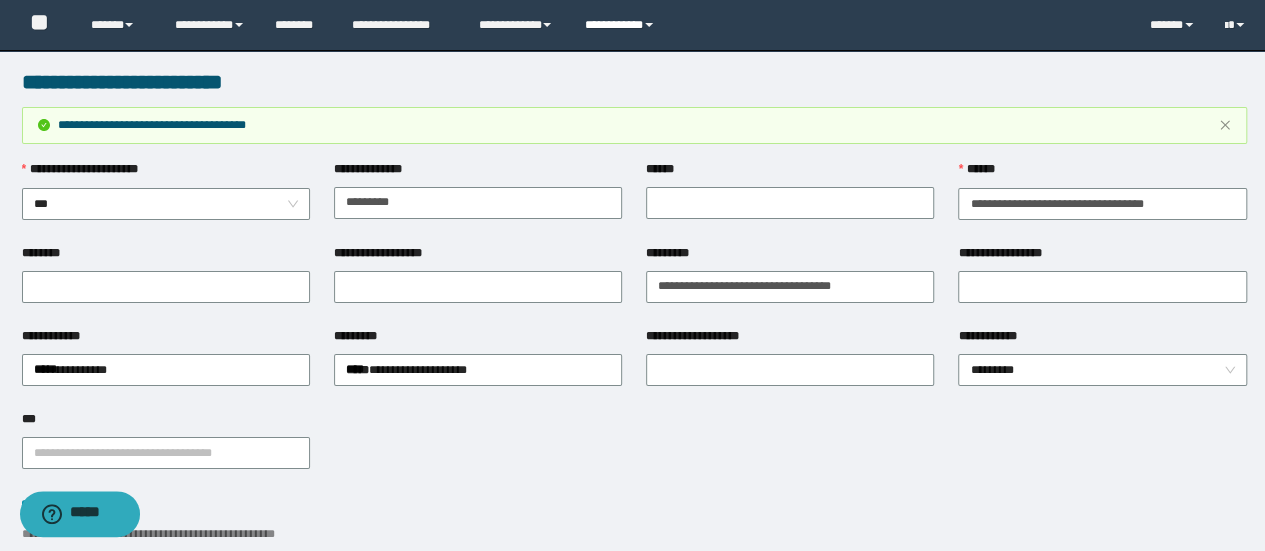 click on "**********" at bounding box center (622, 25) 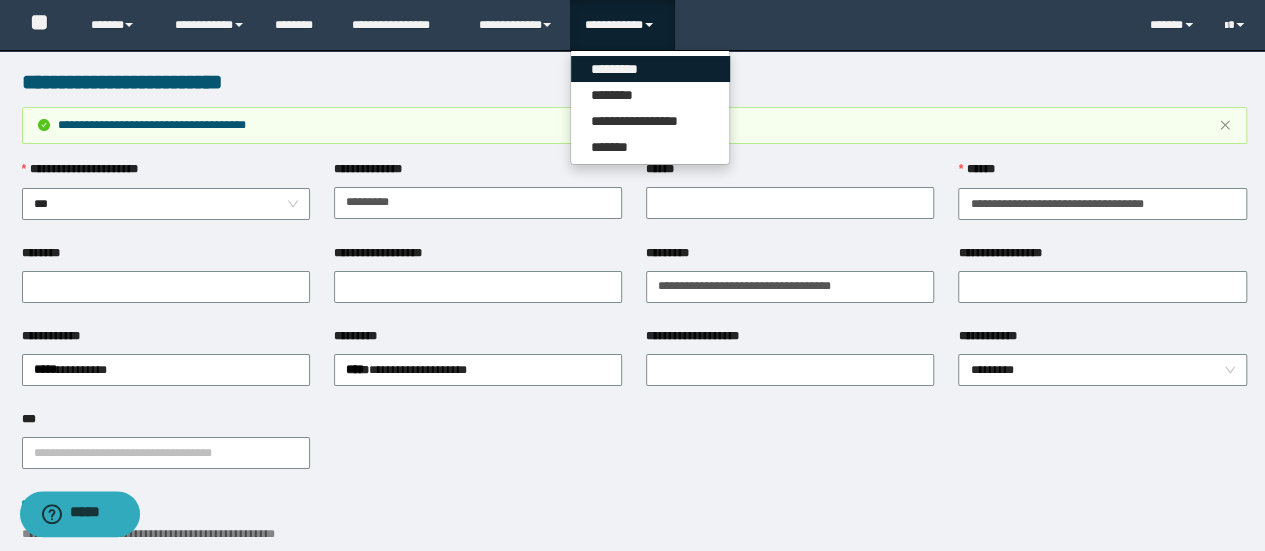click on "*********" at bounding box center (650, 69) 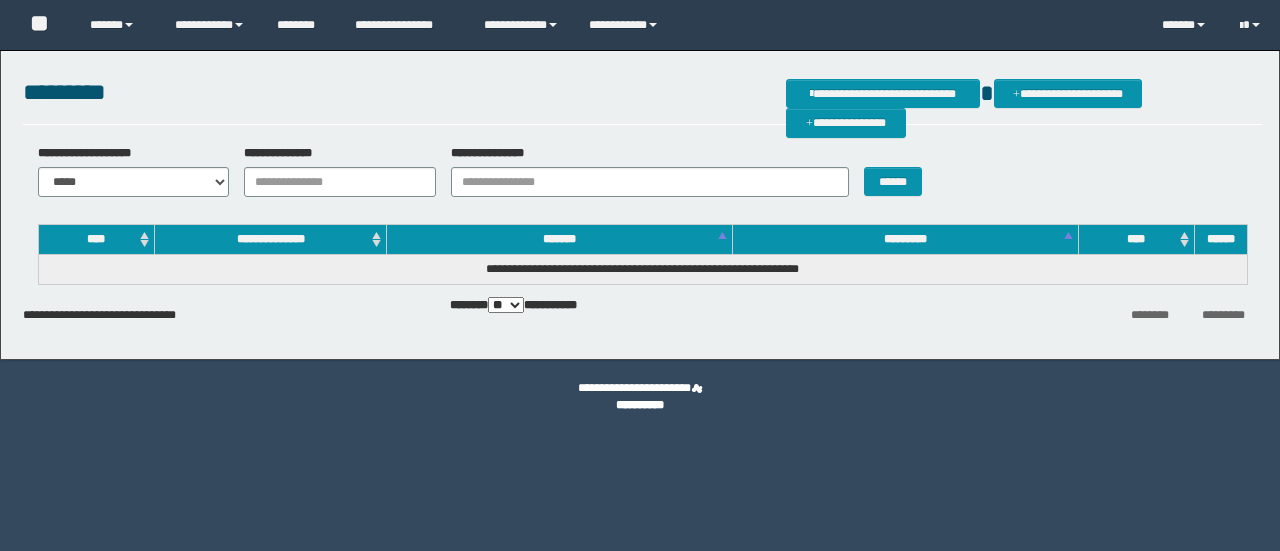 scroll, scrollTop: 0, scrollLeft: 0, axis: both 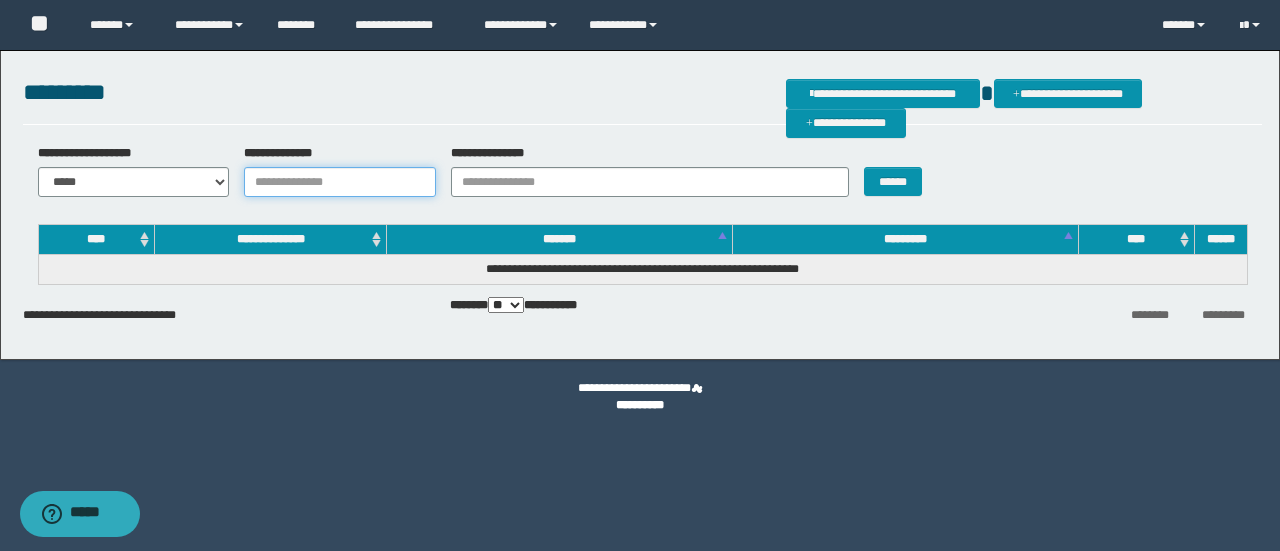 click on "**********" at bounding box center (340, 182) 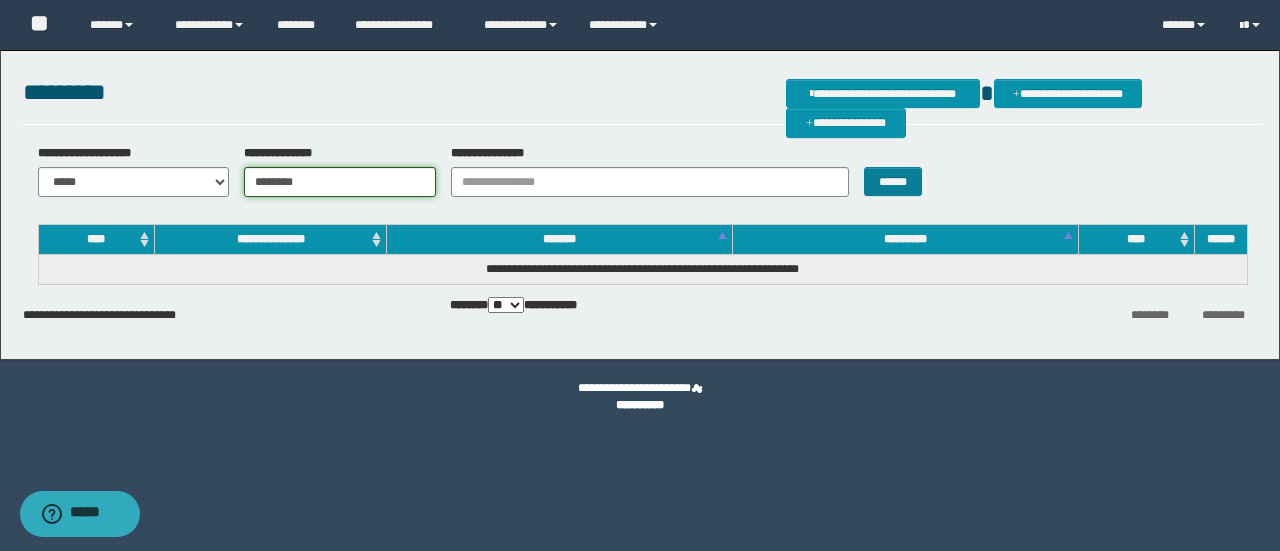 type on "********" 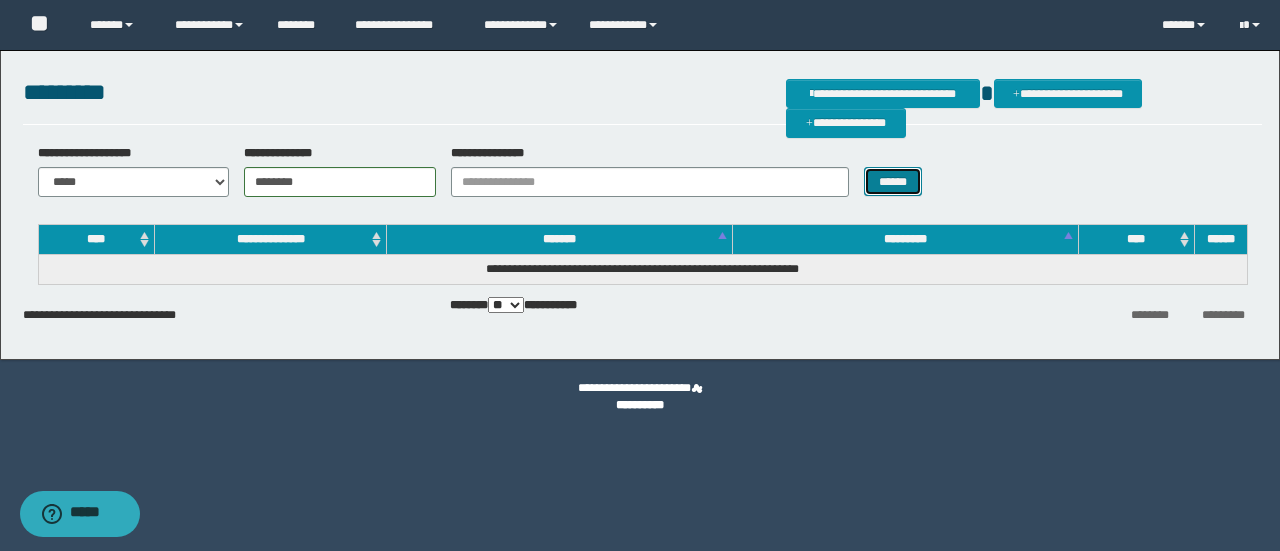 click on "******" at bounding box center [893, 181] 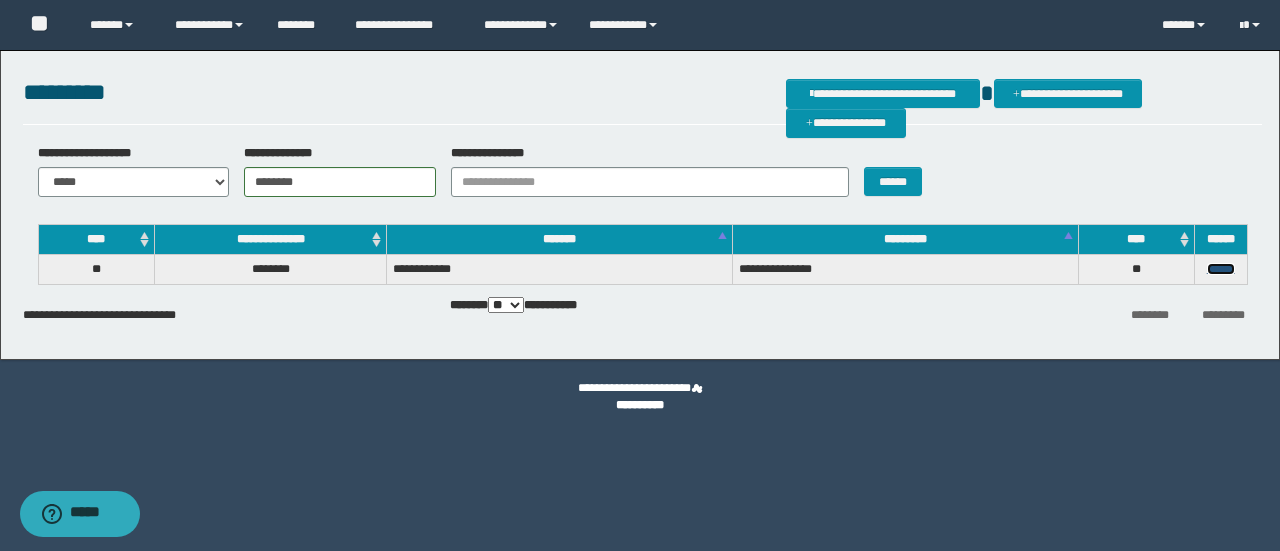 click on "******" at bounding box center (1221, 269) 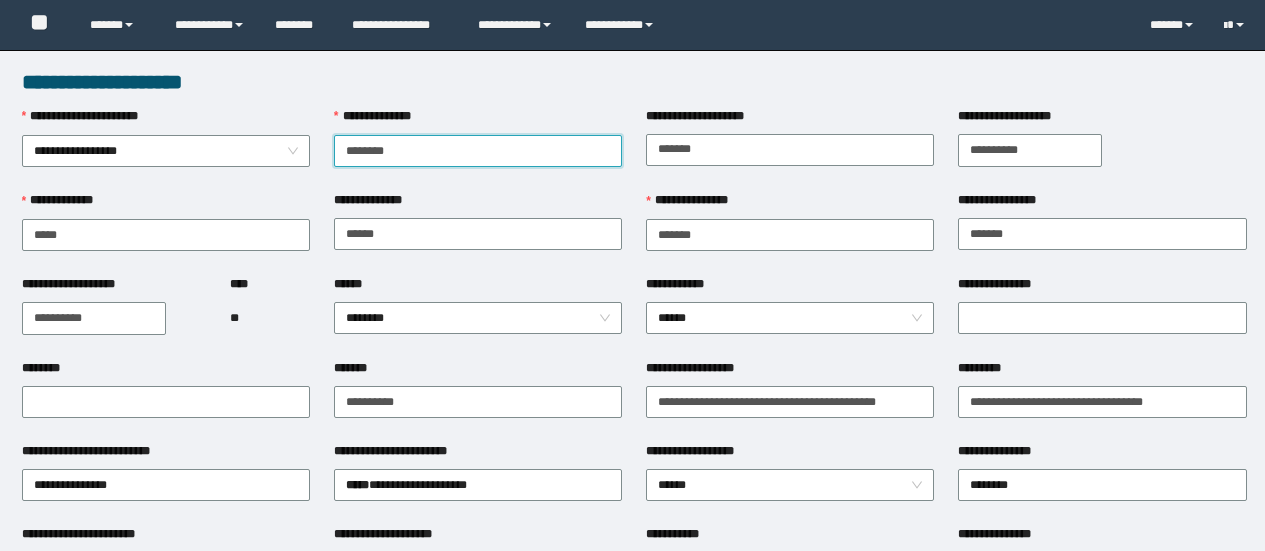 scroll, scrollTop: 0, scrollLeft: 0, axis: both 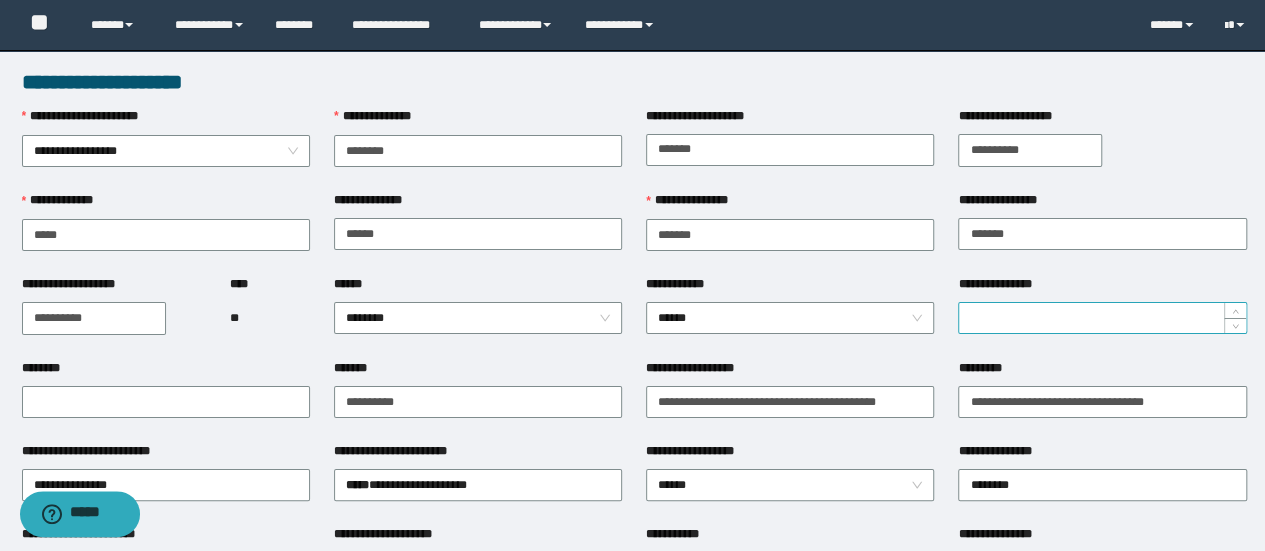 click on "**********" at bounding box center (1102, 318) 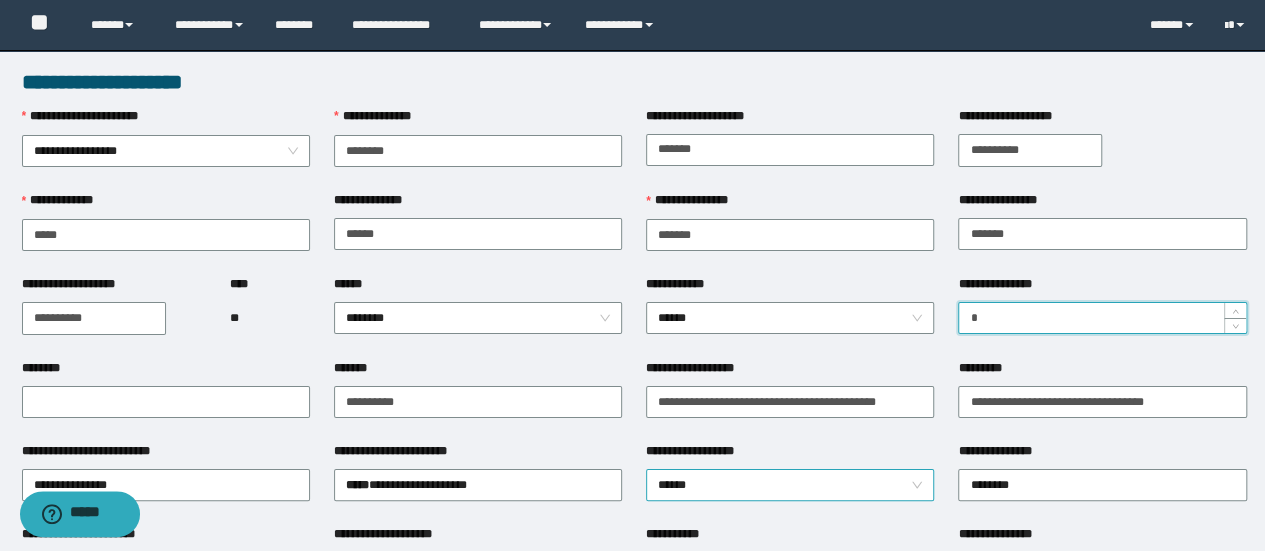 type on "*" 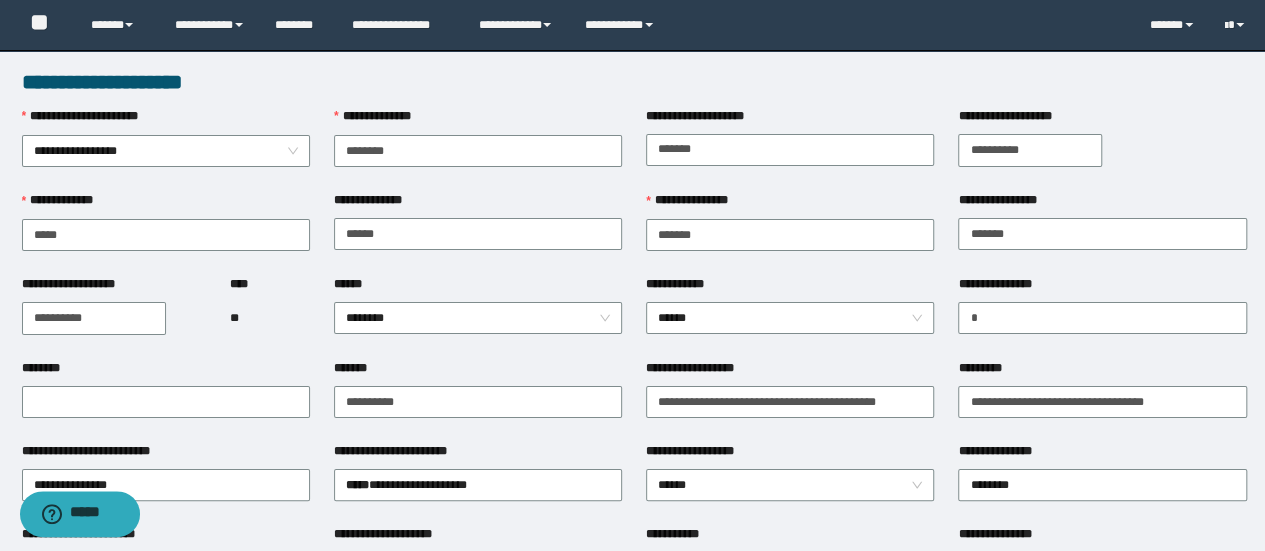 click on "**********" at bounding box center [790, 400] 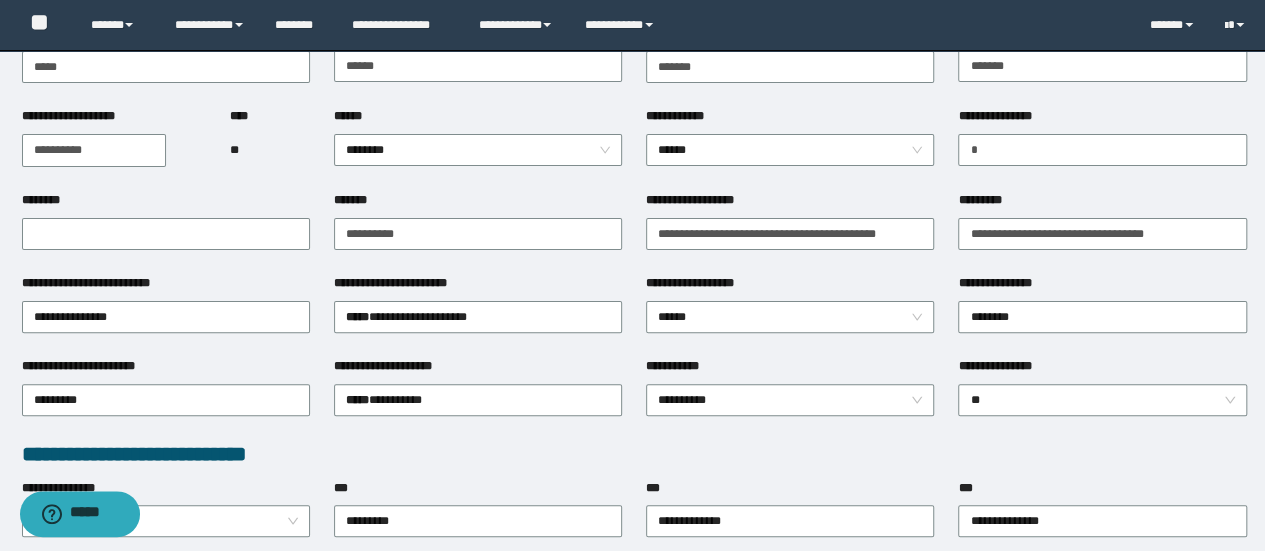scroll, scrollTop: 200, scrollLeft: 0, axis: vertical 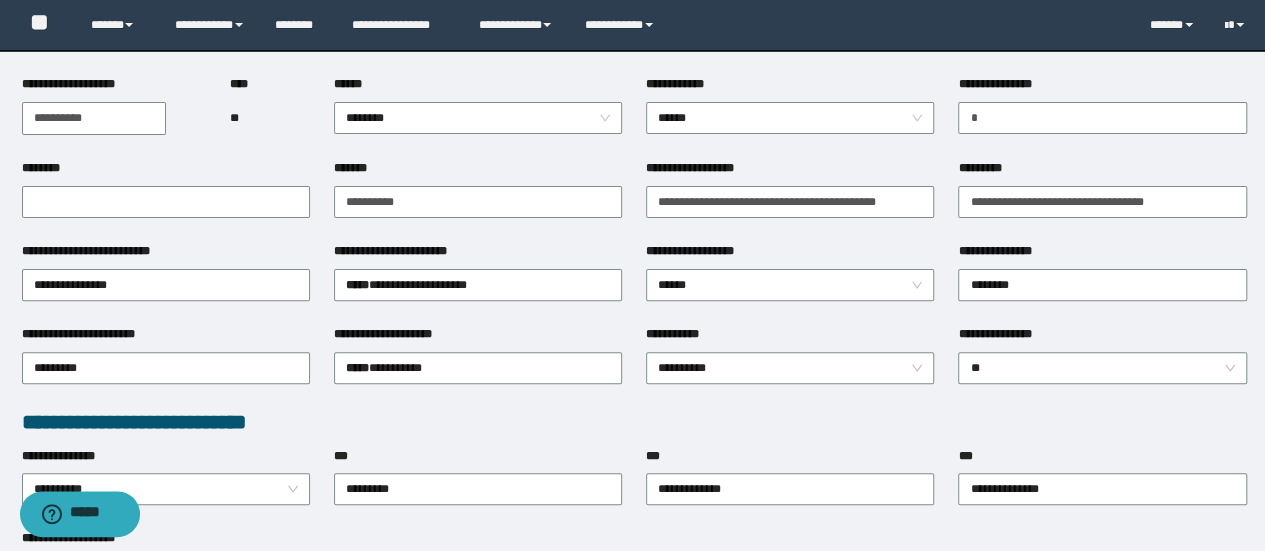 click on "**********" at bounding box center (634, 422) 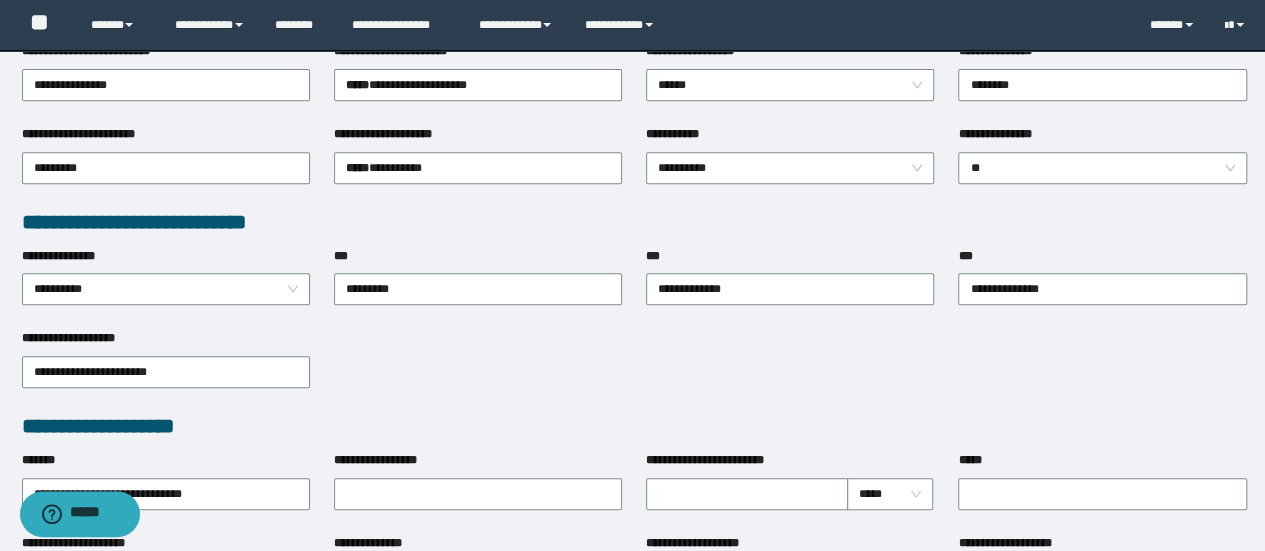click on "**********" at bounding box center [790, 138] 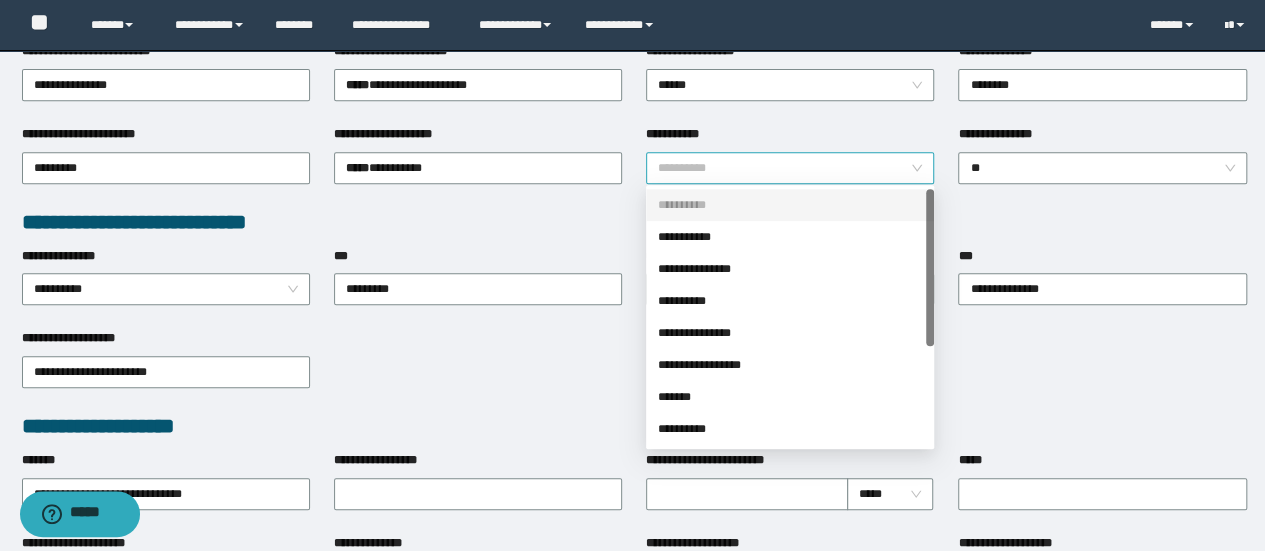 click on "**********" at bounding box center [790, 168] 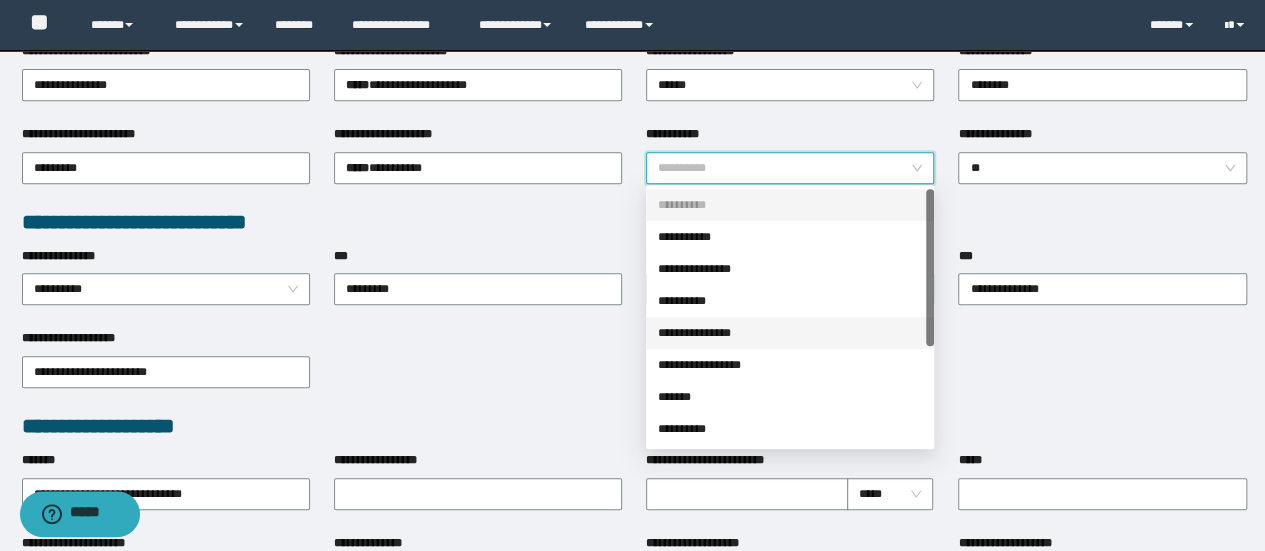 click on "**********" at bounding box center (790, 333) 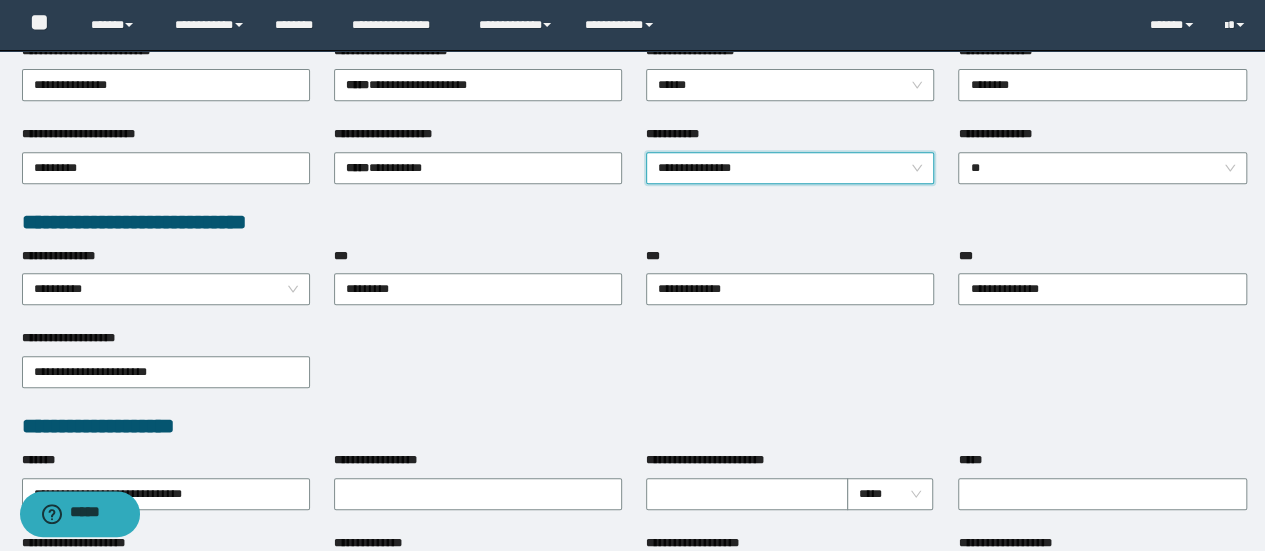 click on "**********" at bounding box center (634, 222) 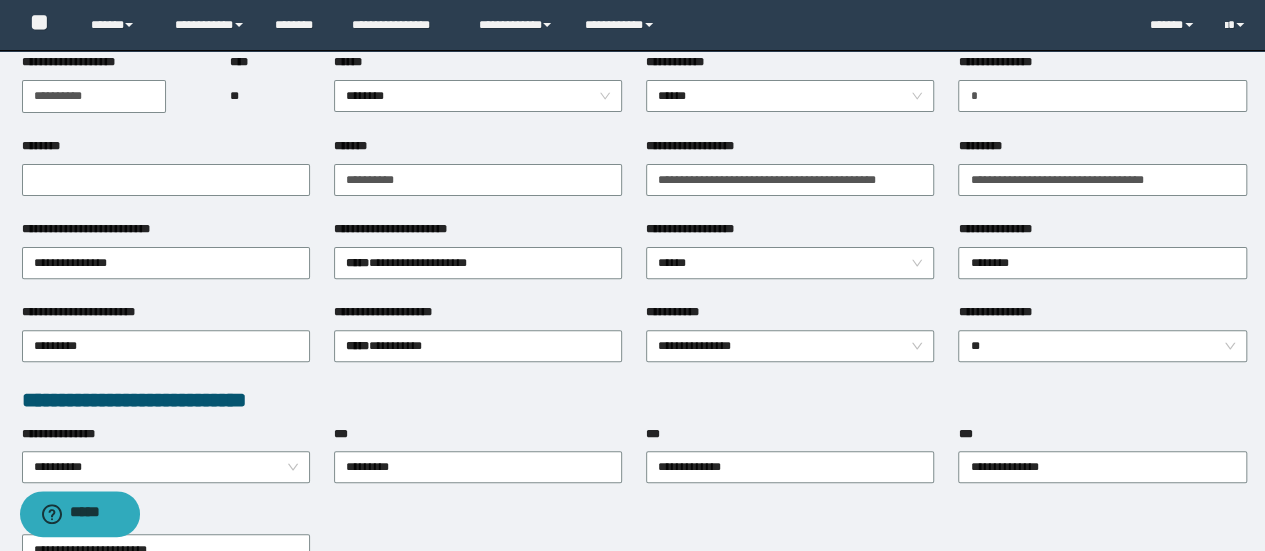 scroll, scrollTop: 0, scrollLeft: 0, axis: both 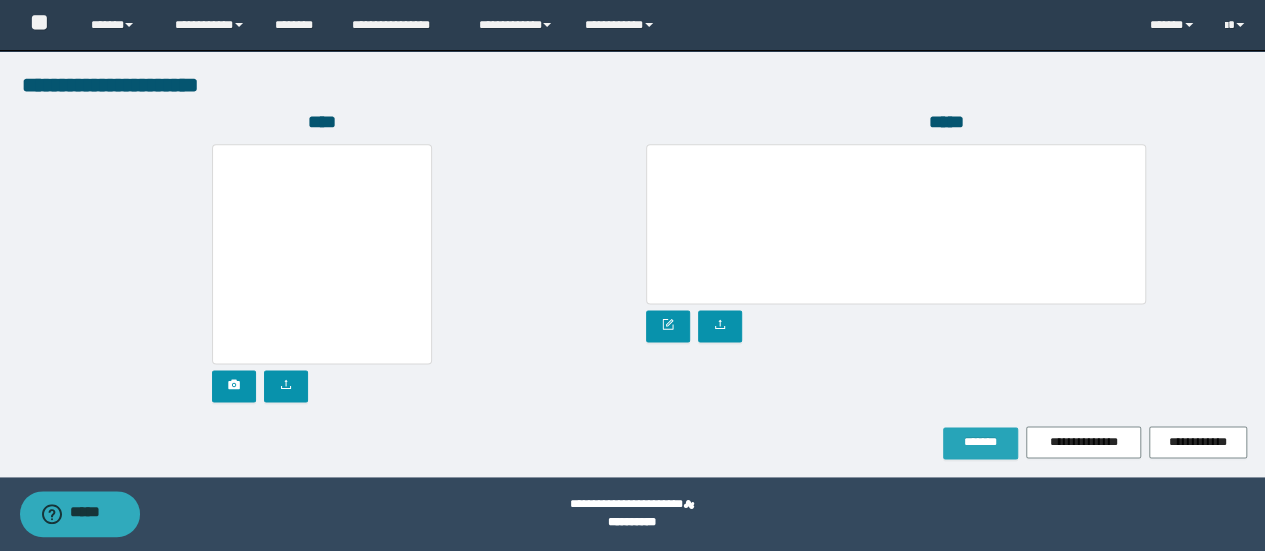 click on "*******" at bounding box center [980, 442] 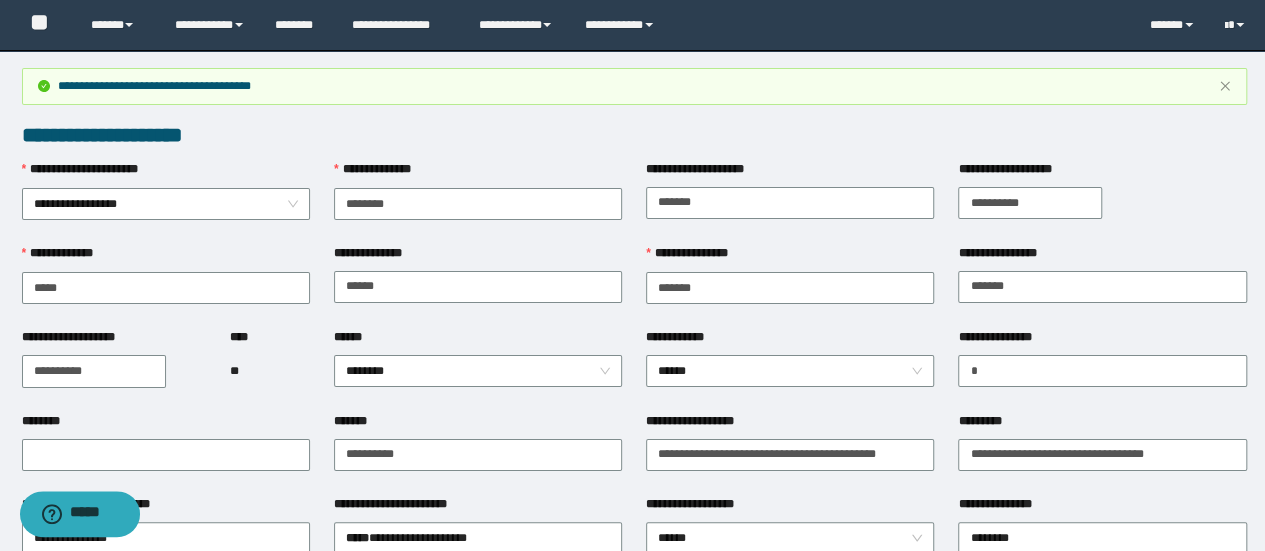 scroll, scrollTop: 0, scrollLeft: 0, axis: both 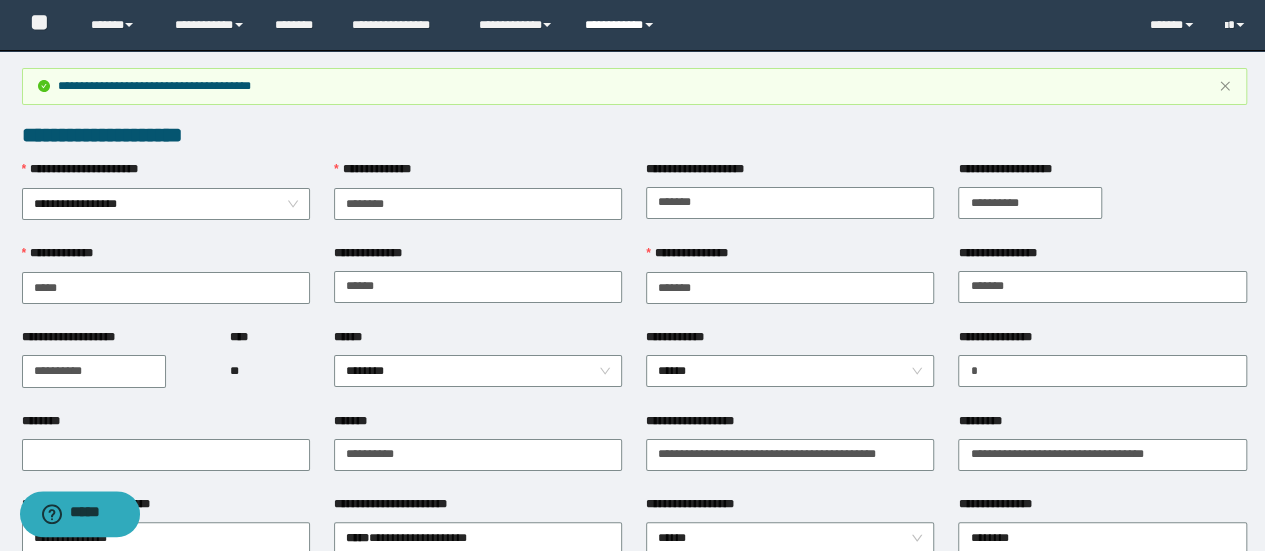 click on "**********" at bounding box center (622, 25) 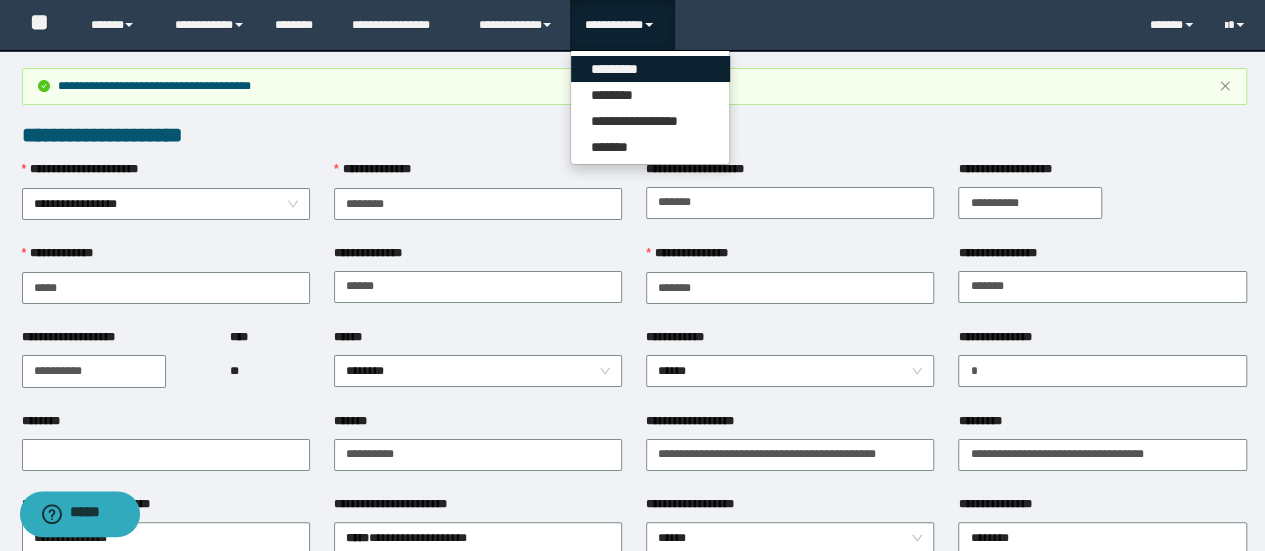 click on "*********" at bounding box center (650, 69) 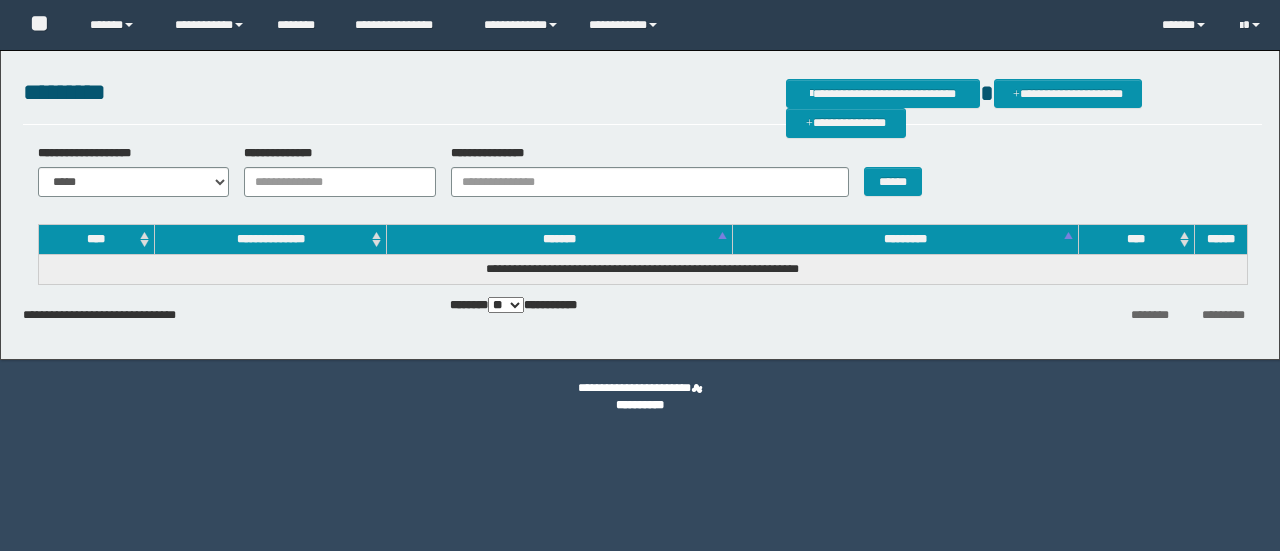 scroll, scrollTop: 0, scrollLeft: 0, axis: both 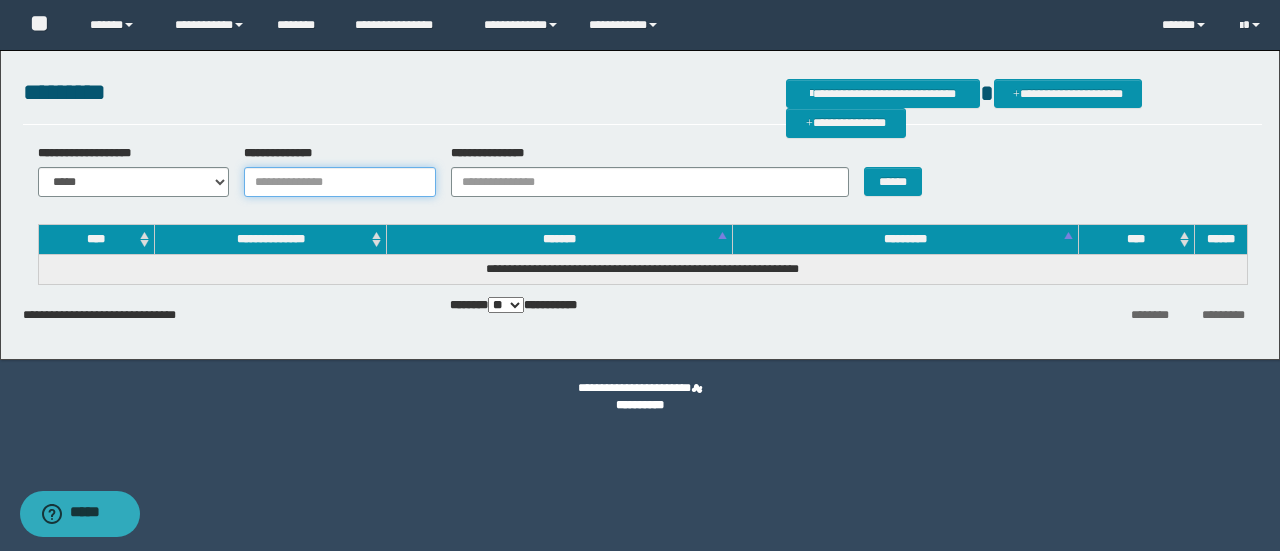 click on "**********" at bounding box center [340, 182] 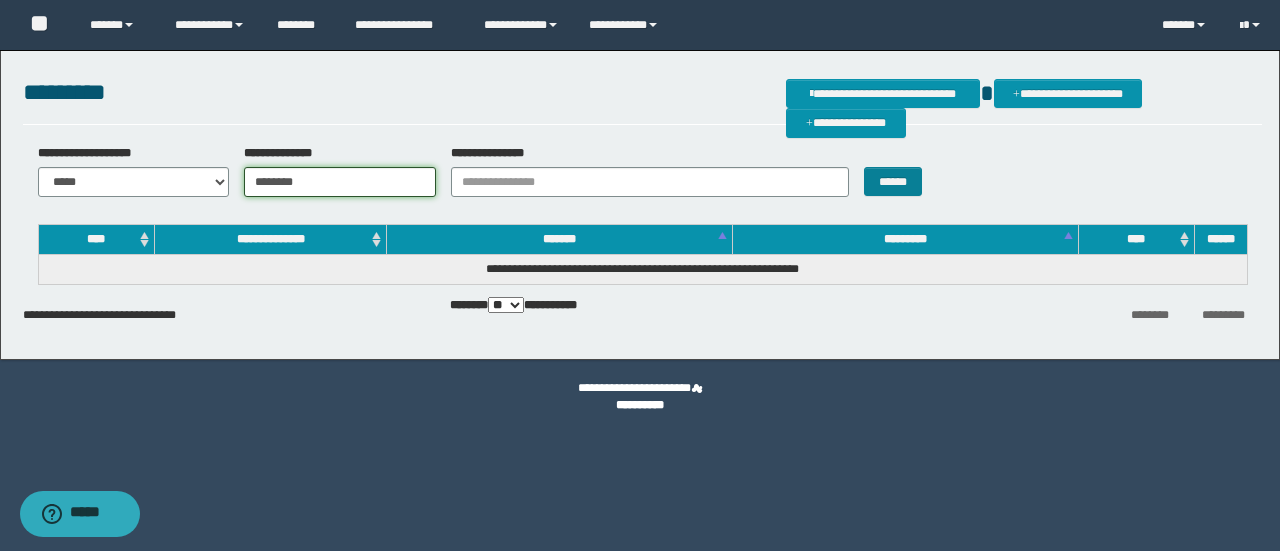 type on "********" 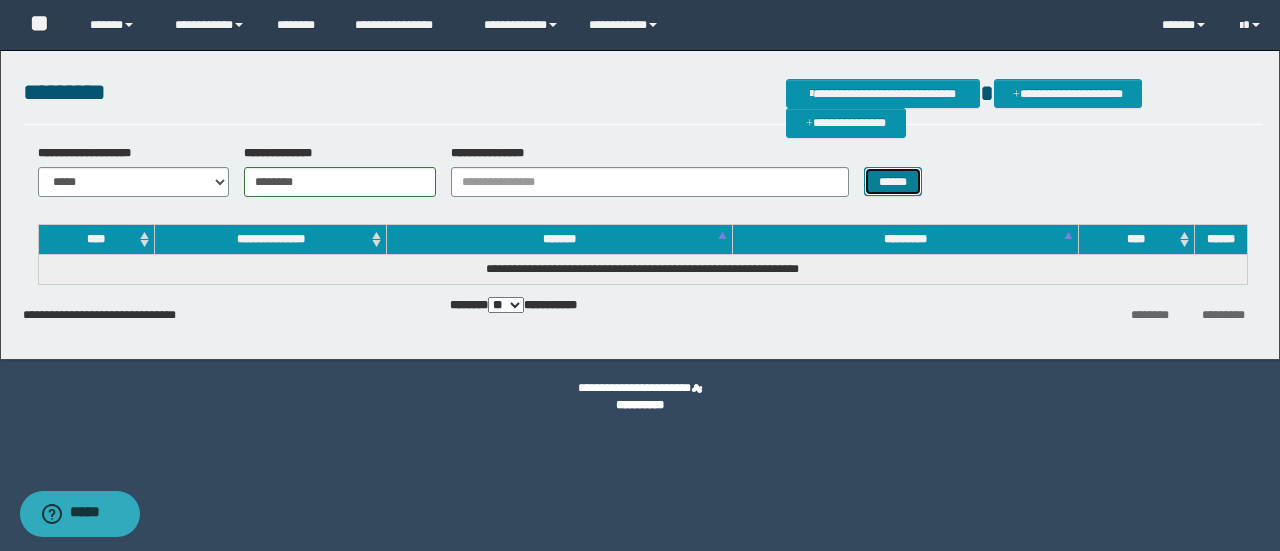click on "******" at bounding box center (893, 181) 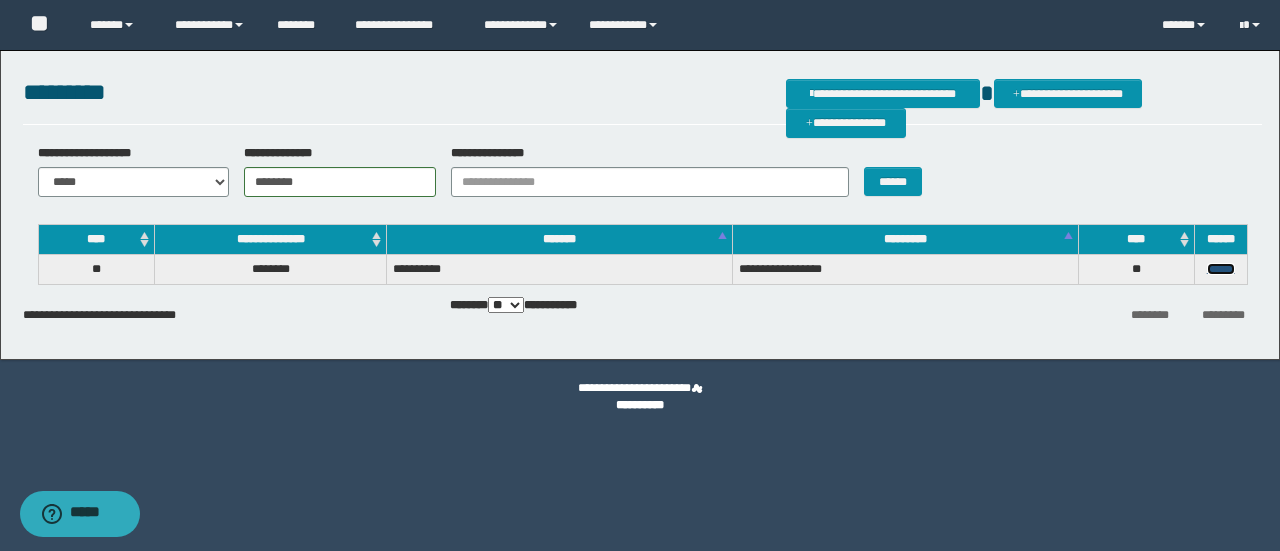 click on "******" at bounding box center [1221, 269] 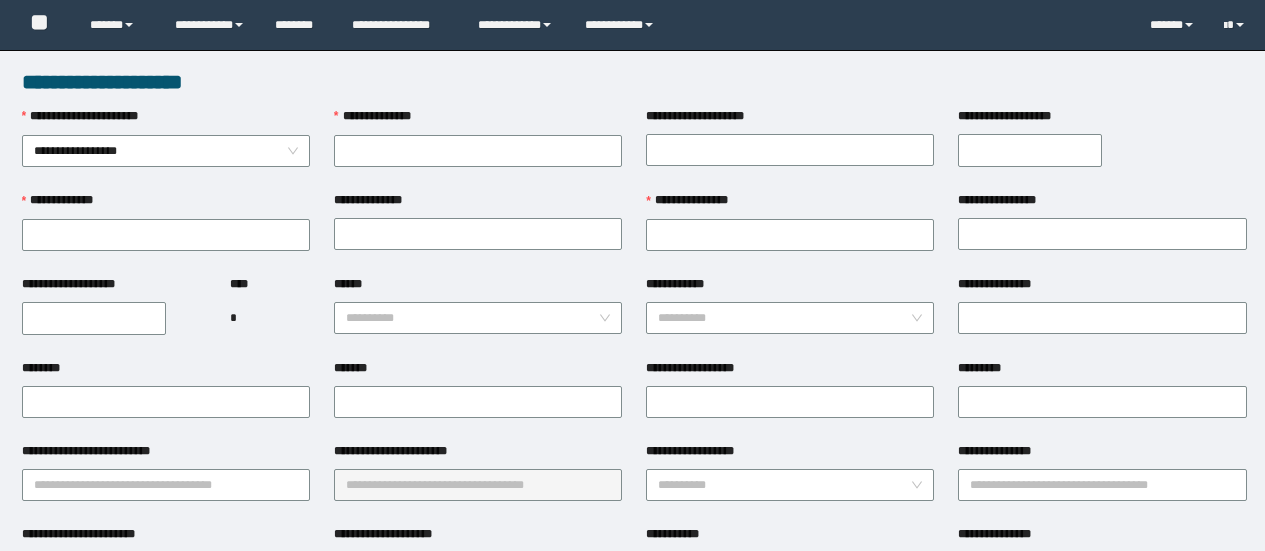 scroll, scrollTop: 0, scrollLeft: 0, axis: both 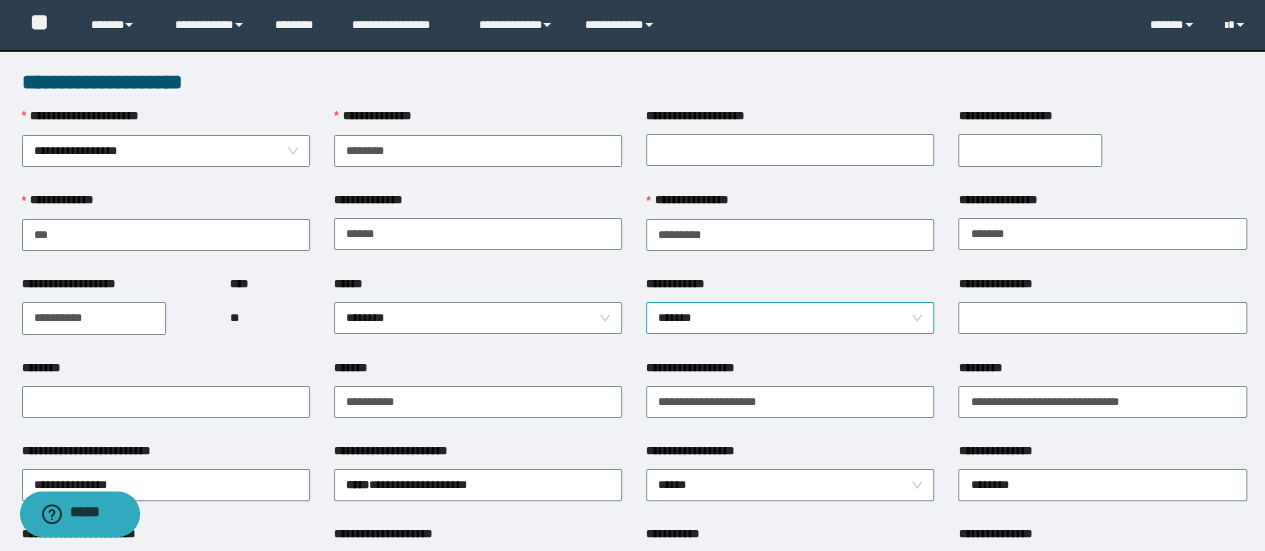 click on "*******" at bounding box center [790, 318] 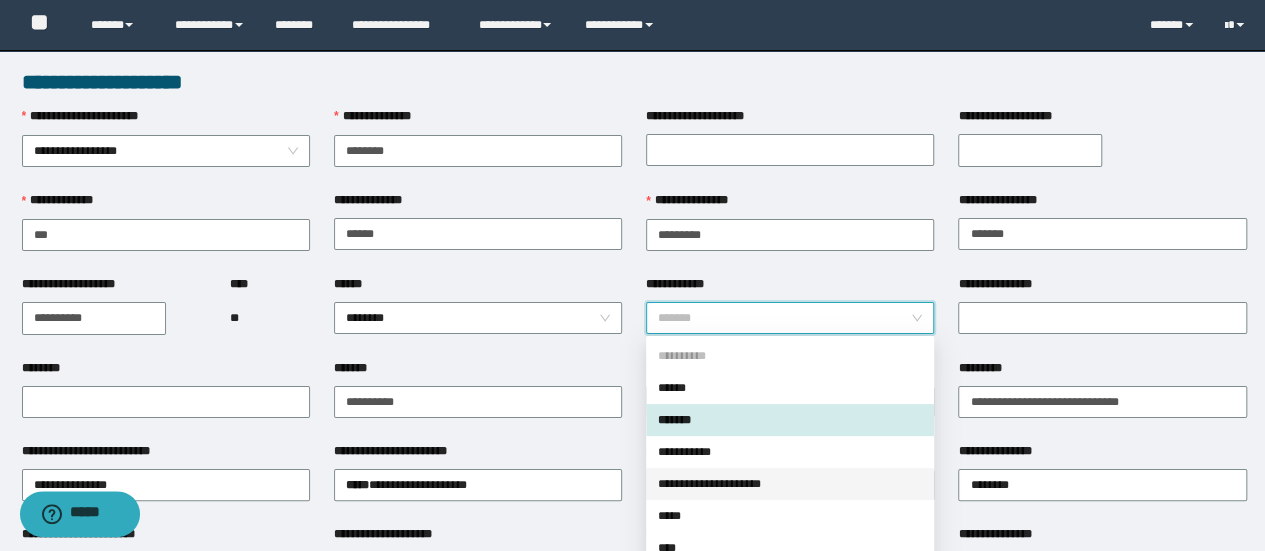 click on "**********" at bounding box center (790, 484) 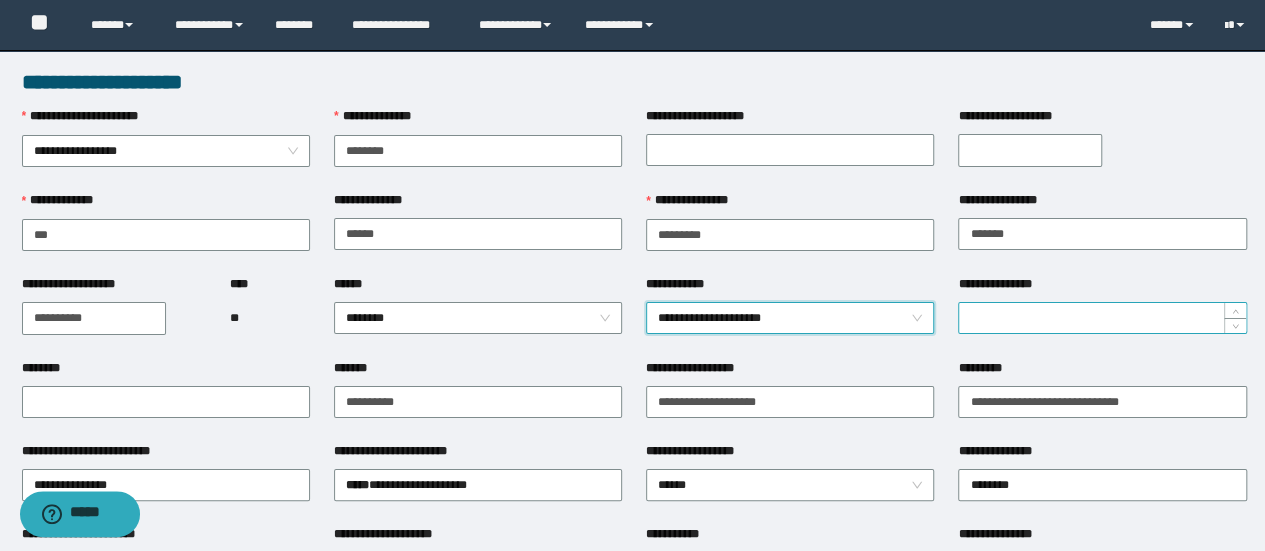 click on "**********" at bounding box center (1102, 318) 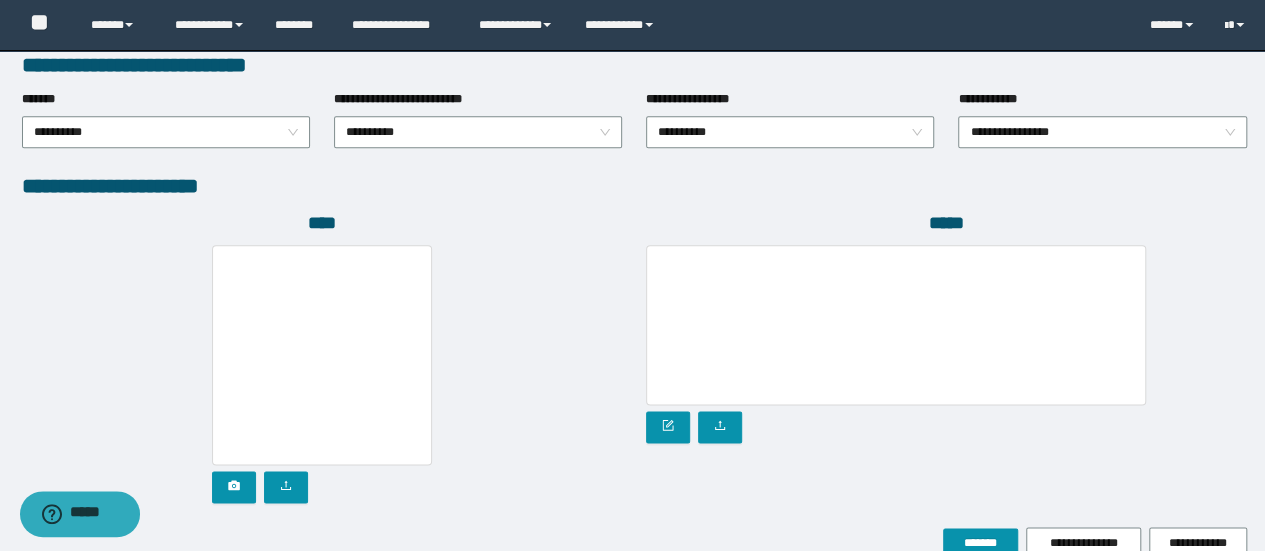 scroll, scrollTop: 1050, scrollLeft: 0, axis: vertical 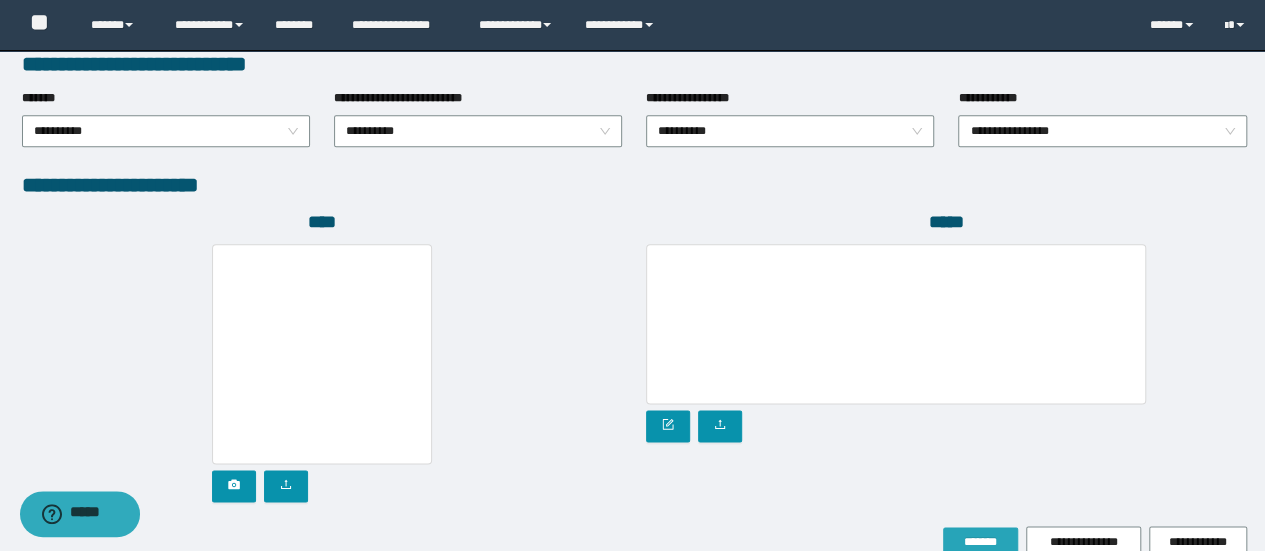 type on "*" 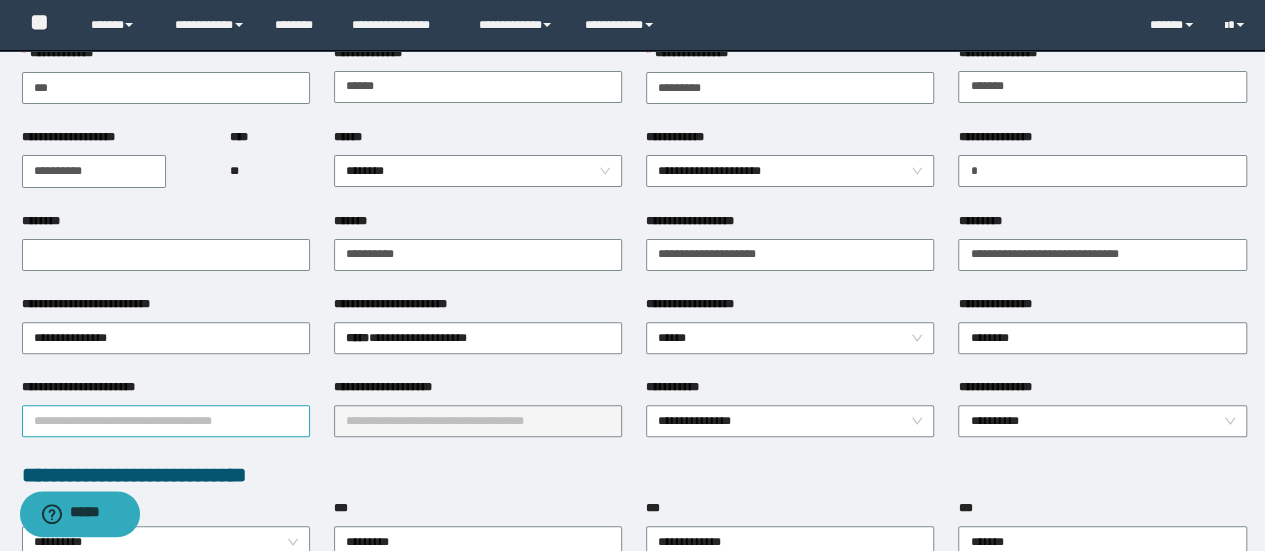 scroll, scrollTop: 252, scrollLeft: 0, axis: vertical 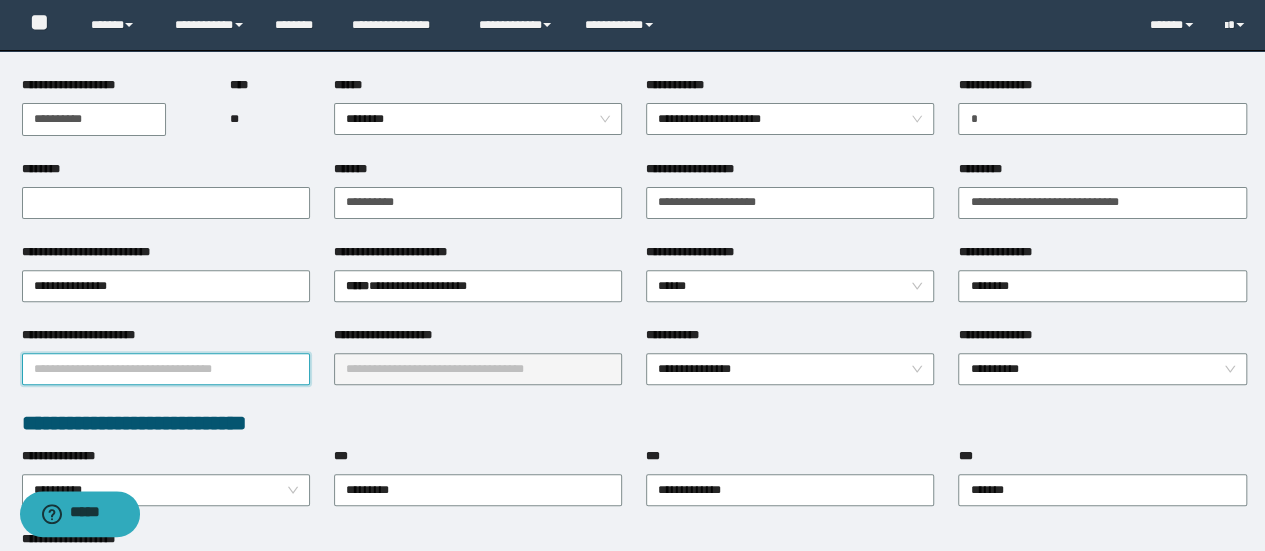 click on "**********" at bounding box center (166, 369) 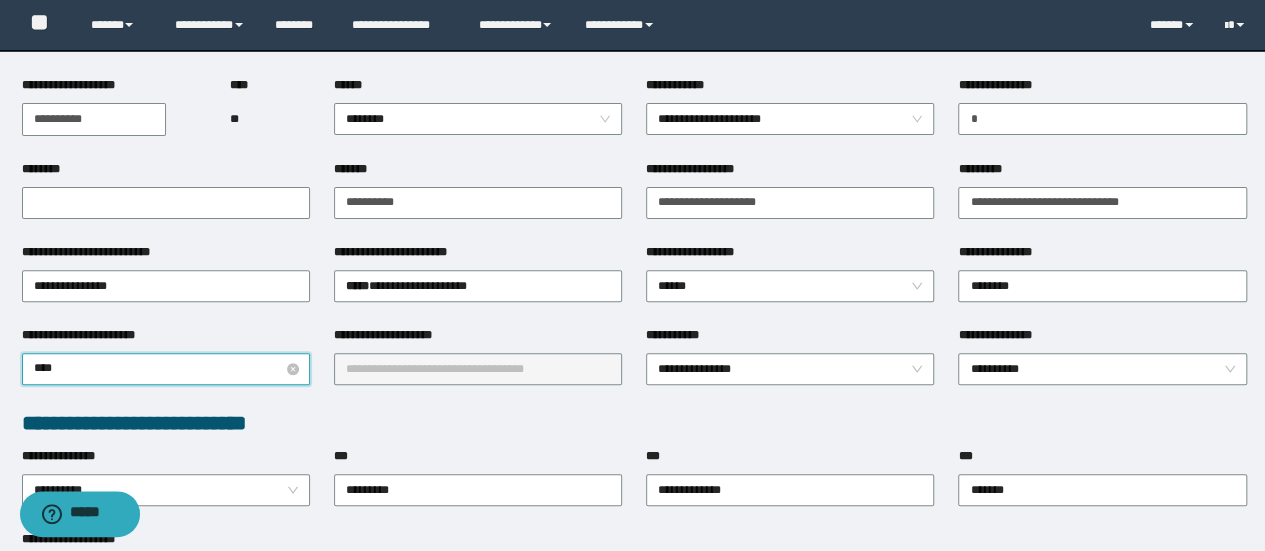 type on "*****" 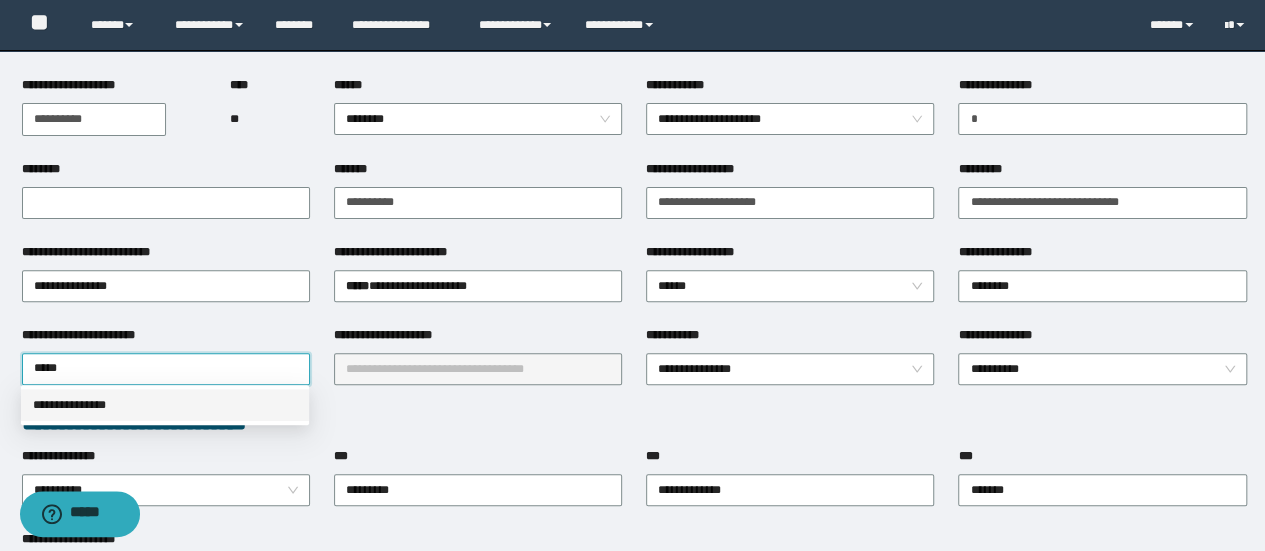click on "**********" at bounding box center [165, 405] 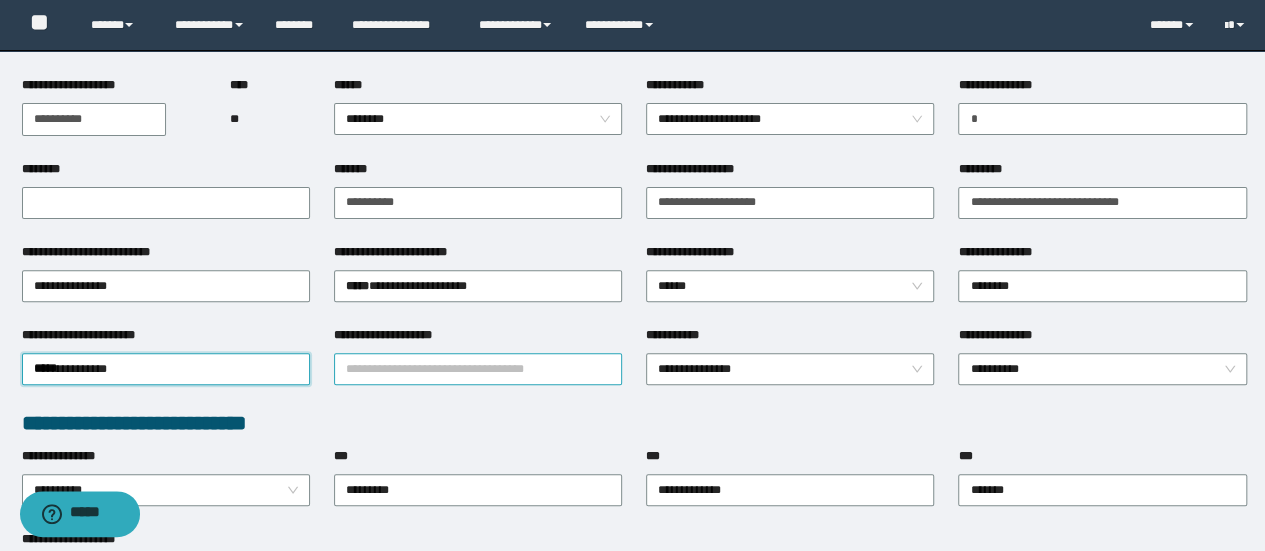 click on "**********" at bounding box center [478, 369] 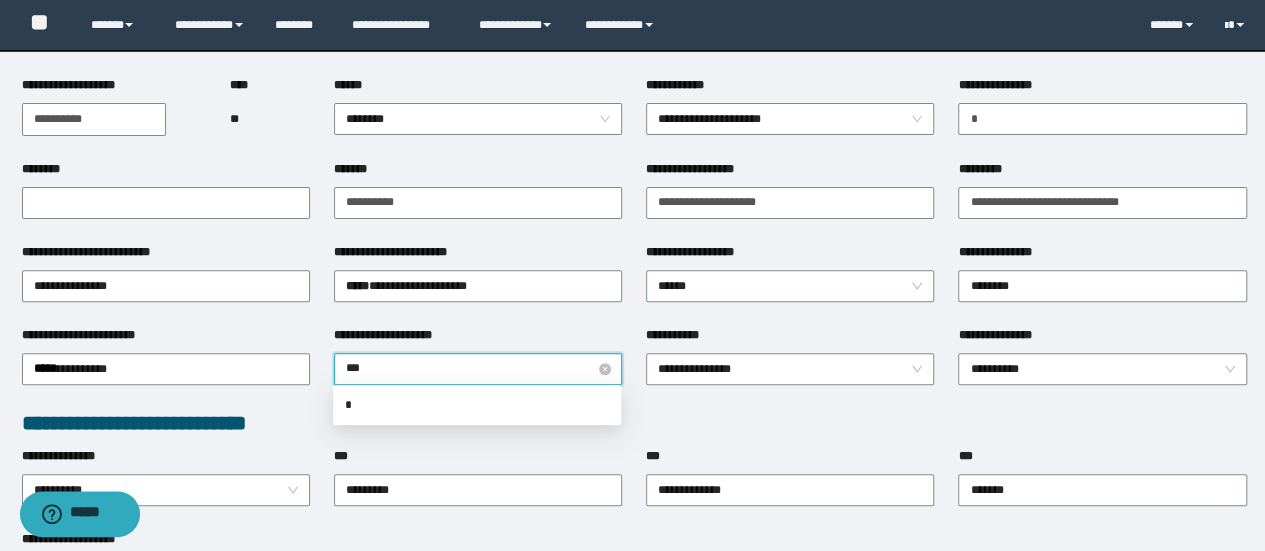 type on "****" 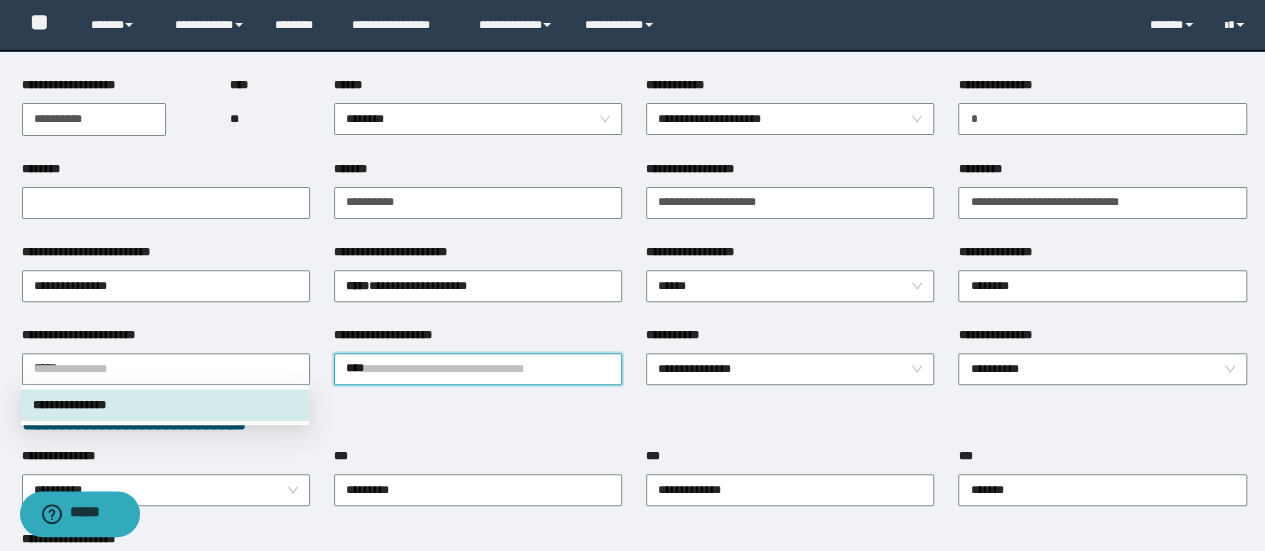drag, startPoint x: 162, startPoint y: 353, endPoint x: 0, endPoint y: 397, distance: 167.869 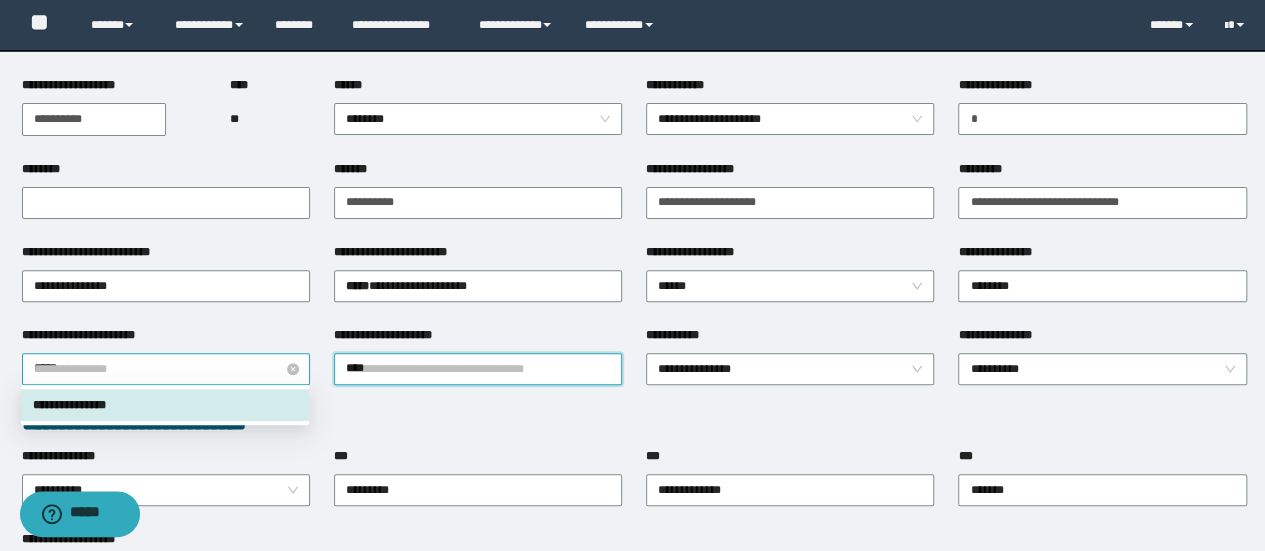 click on "**********" at bounding box center (166, 369) 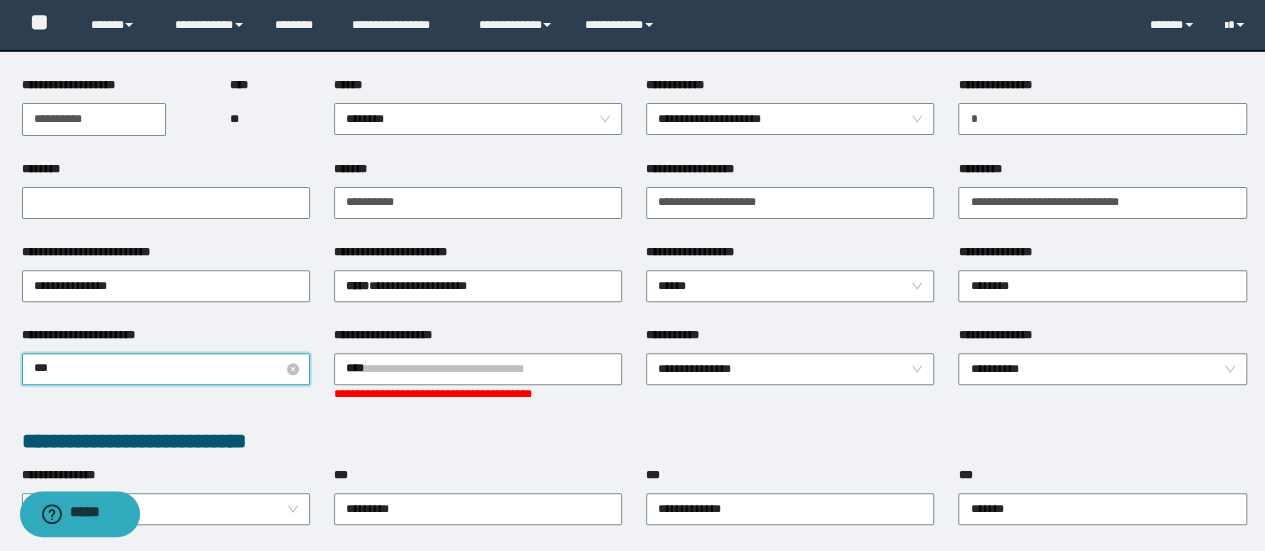 type on "****" 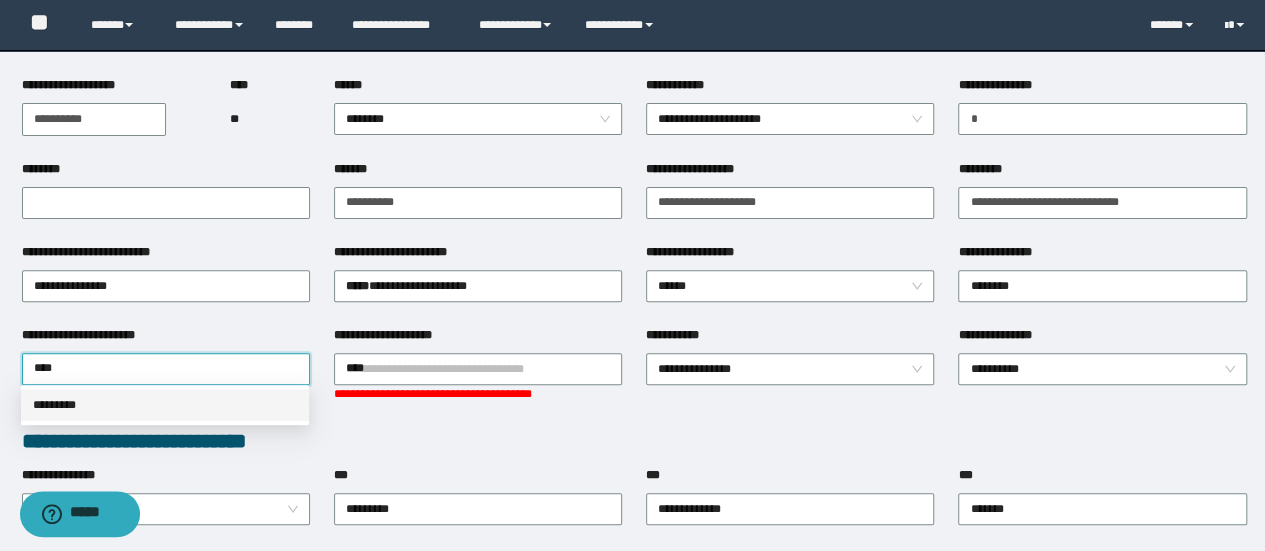 click on "*********" at bounding box center (165, 405) 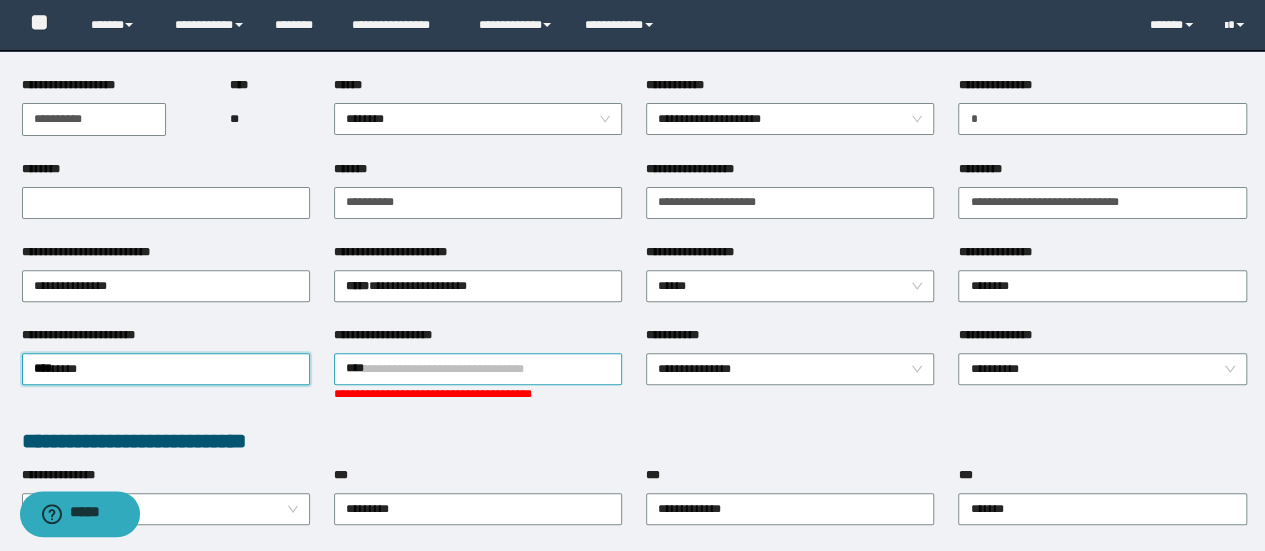 click on "****" at bounding box center [478, 369] 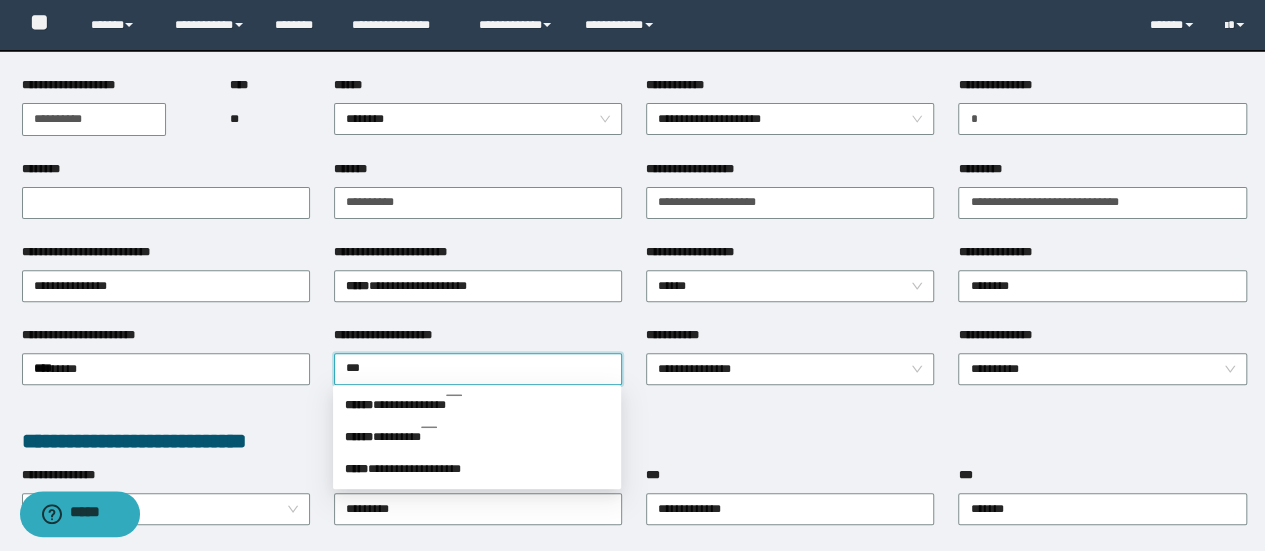 type on "****" 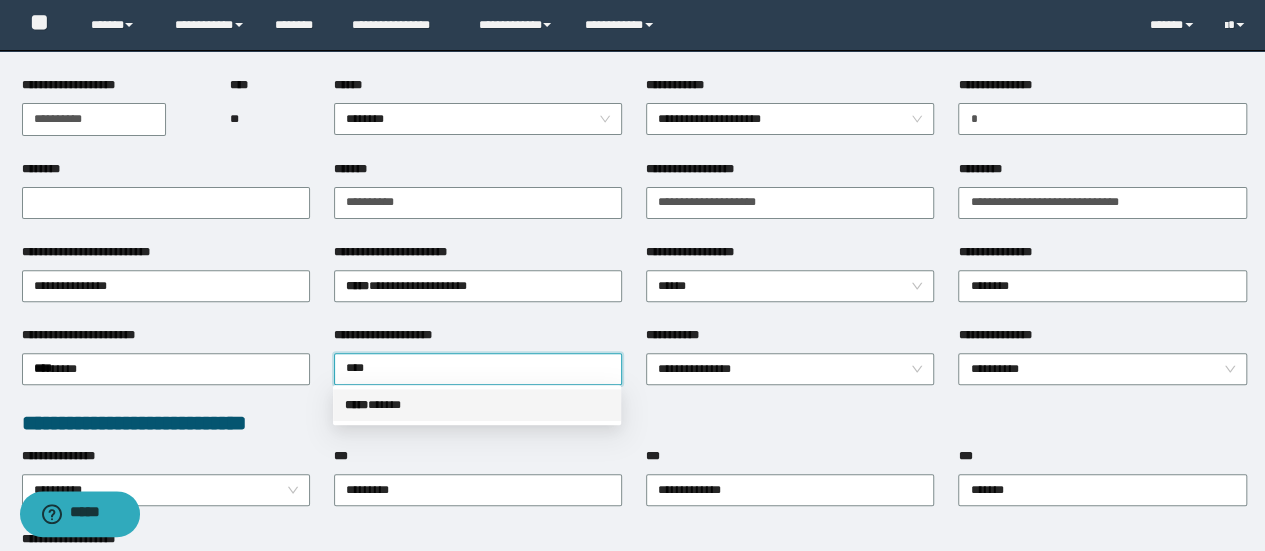 click on "***** * ****" at bounding box center [477, 405] 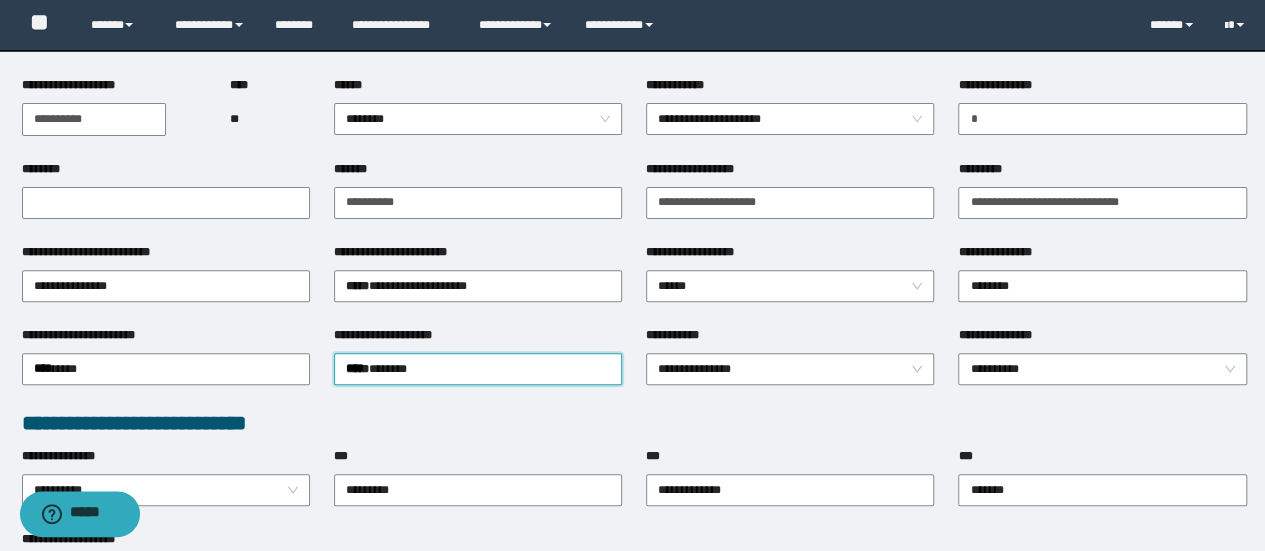 click on "***" at bounding box center (790, 460) 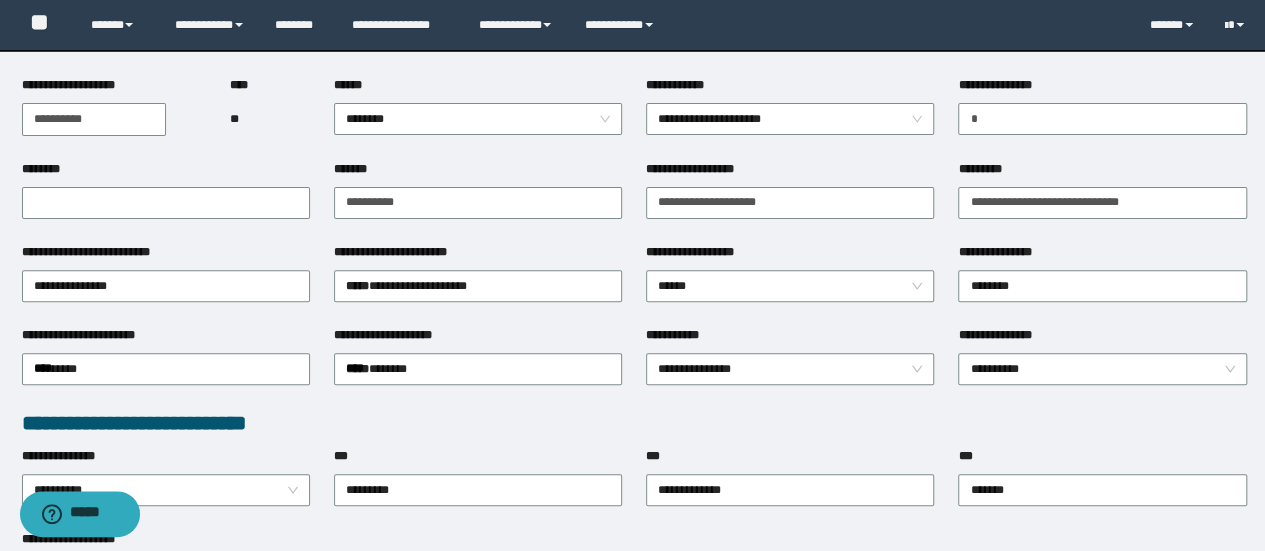 click on "**********" at bounding box center (634, 423) 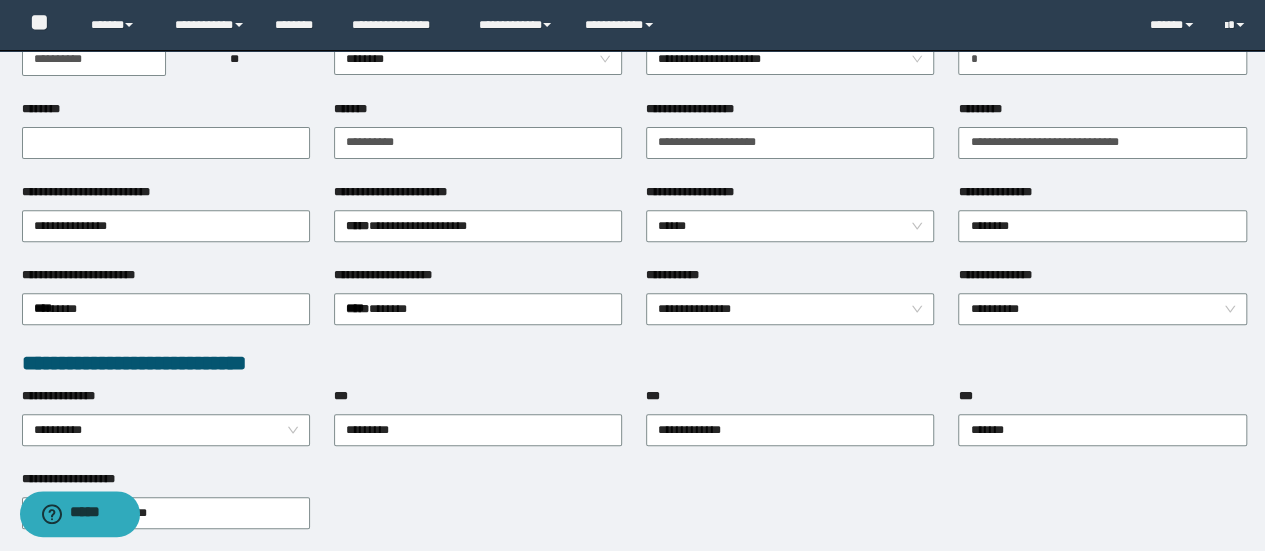 scroll, scrollTop: 352, scrollLeft: 0, axis: vertical 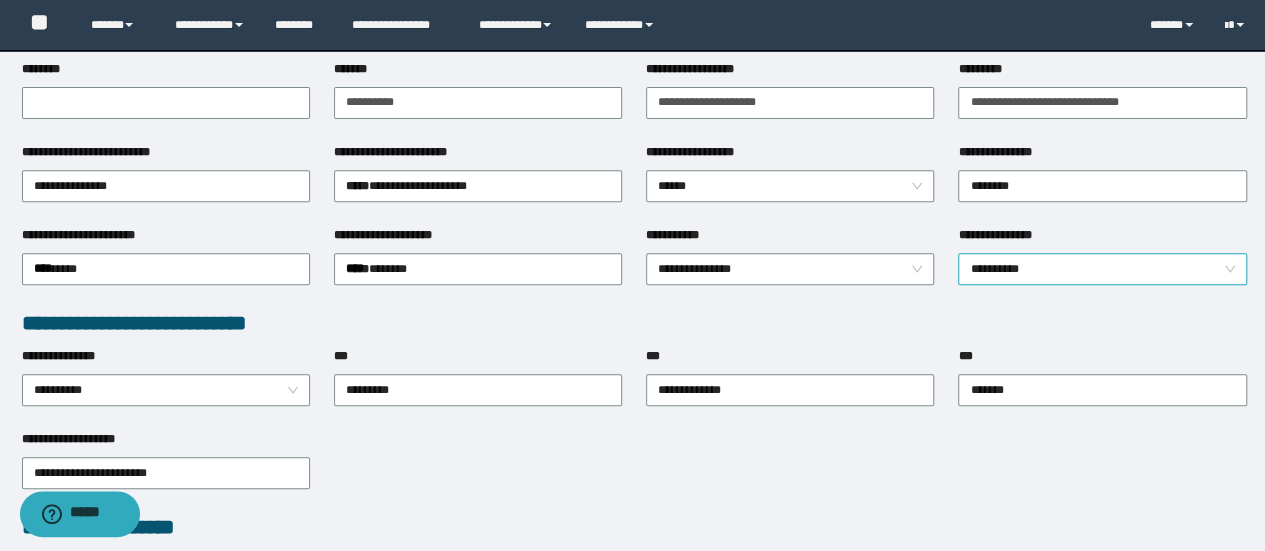 click on "**********" at bounding box center (1102, 269) 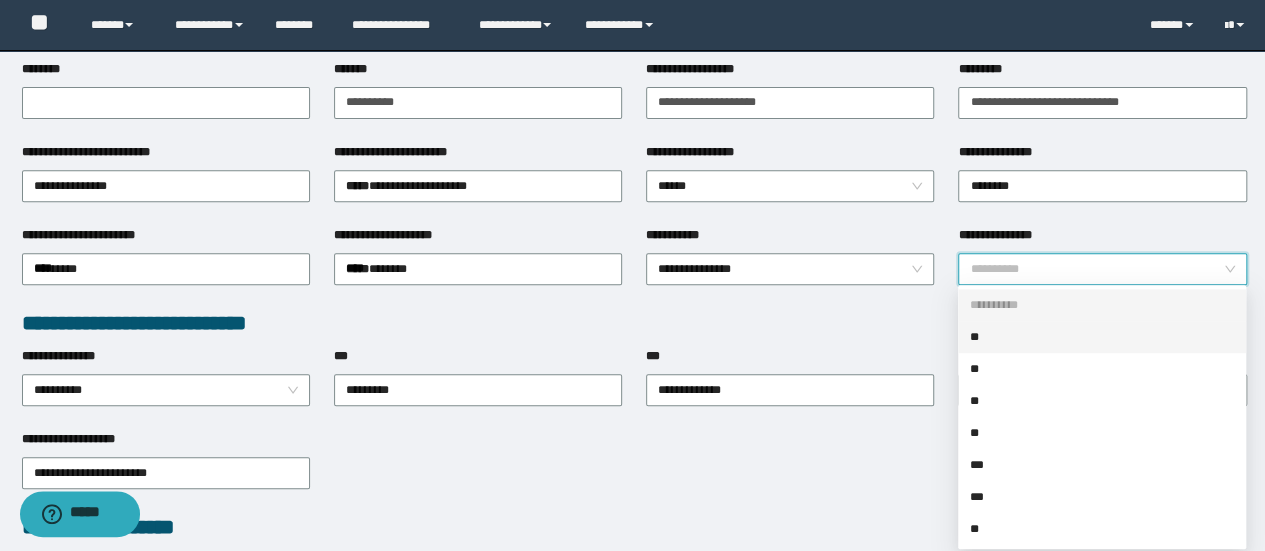 click on "**" at bounding box center (1102, 337) 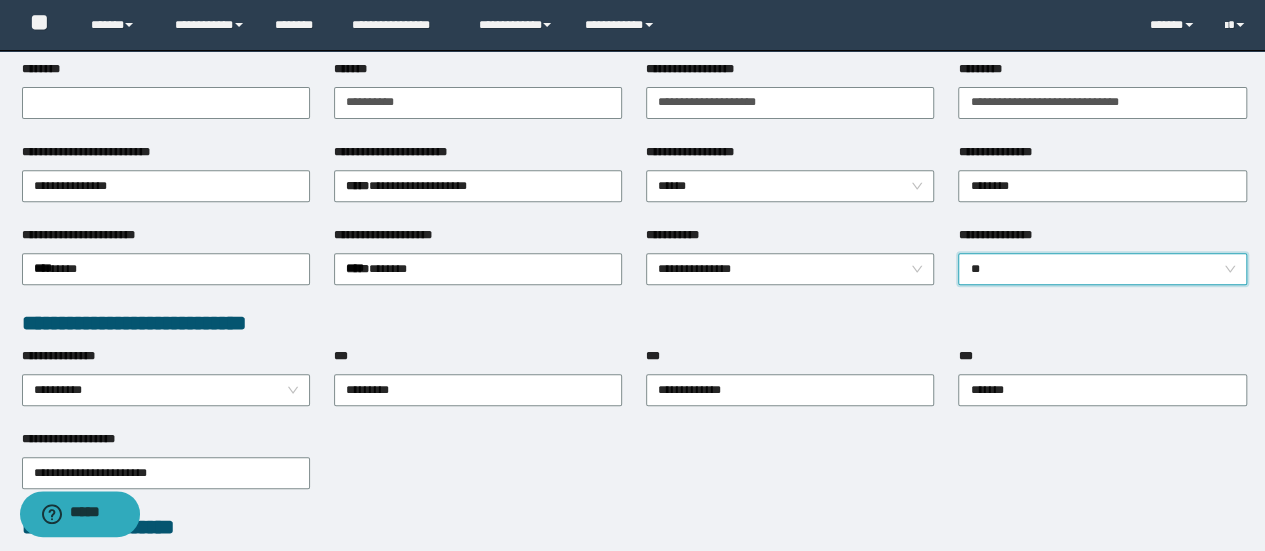 click on "**" at bounding box center (1102, 269) 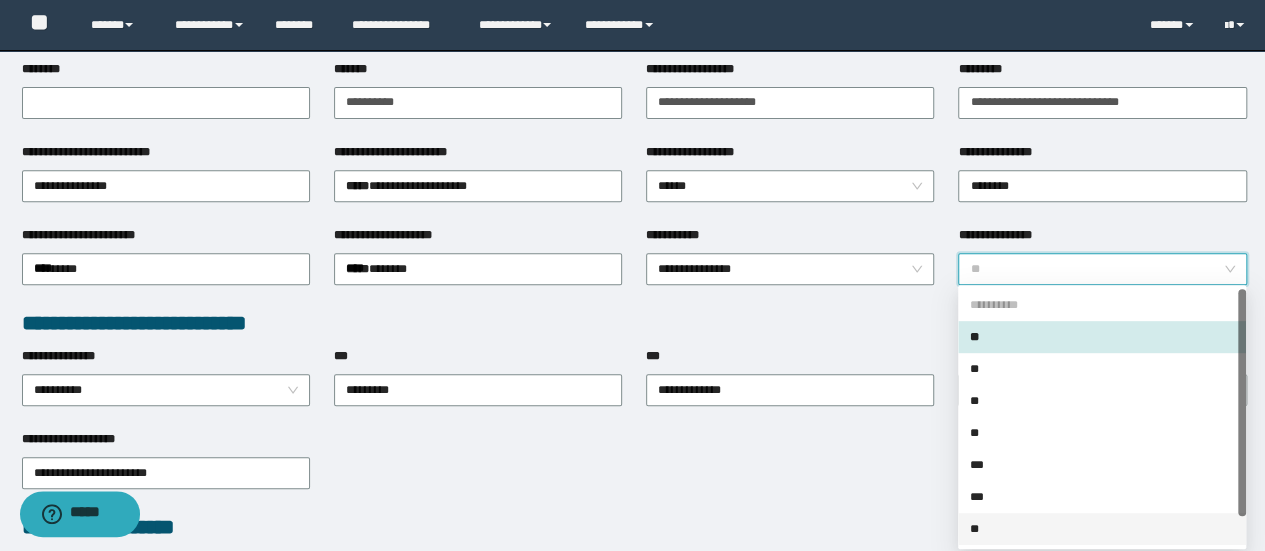 click on "**" at bounding box center (1102, 529) 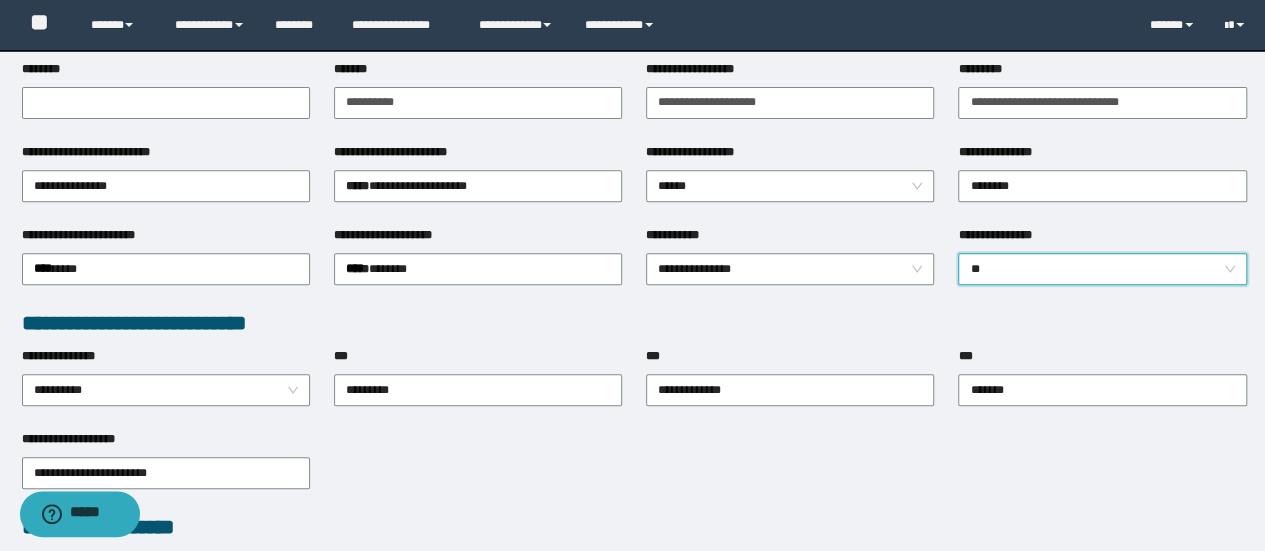click on "**********" at bounding box center [634, 539] 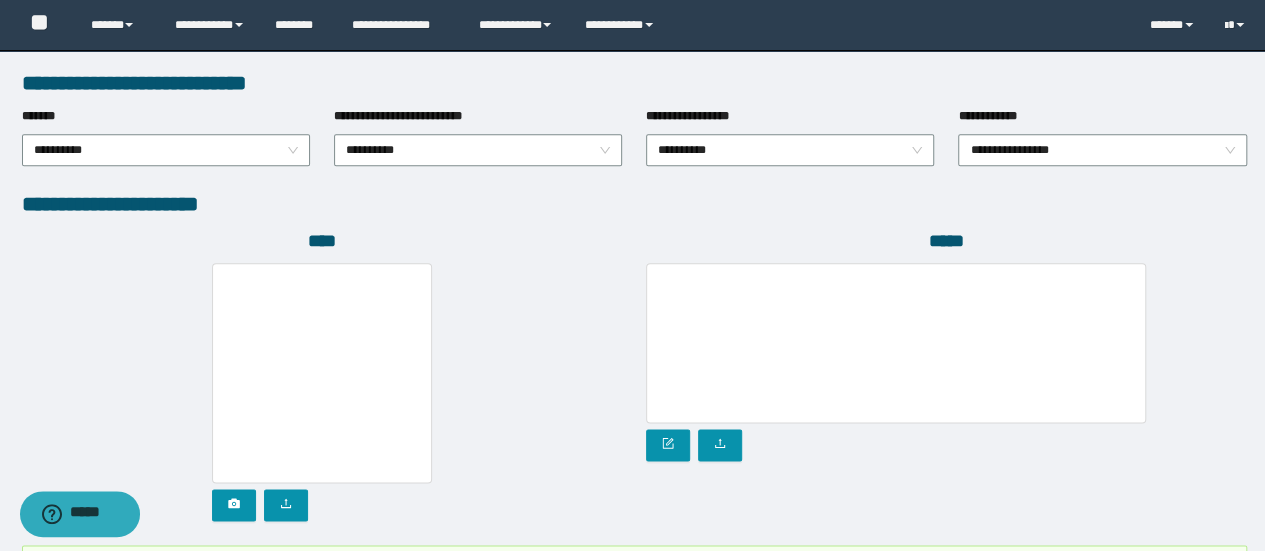 scroll, scrollTop: 1200, scrollLeft: 0, axis: vertical 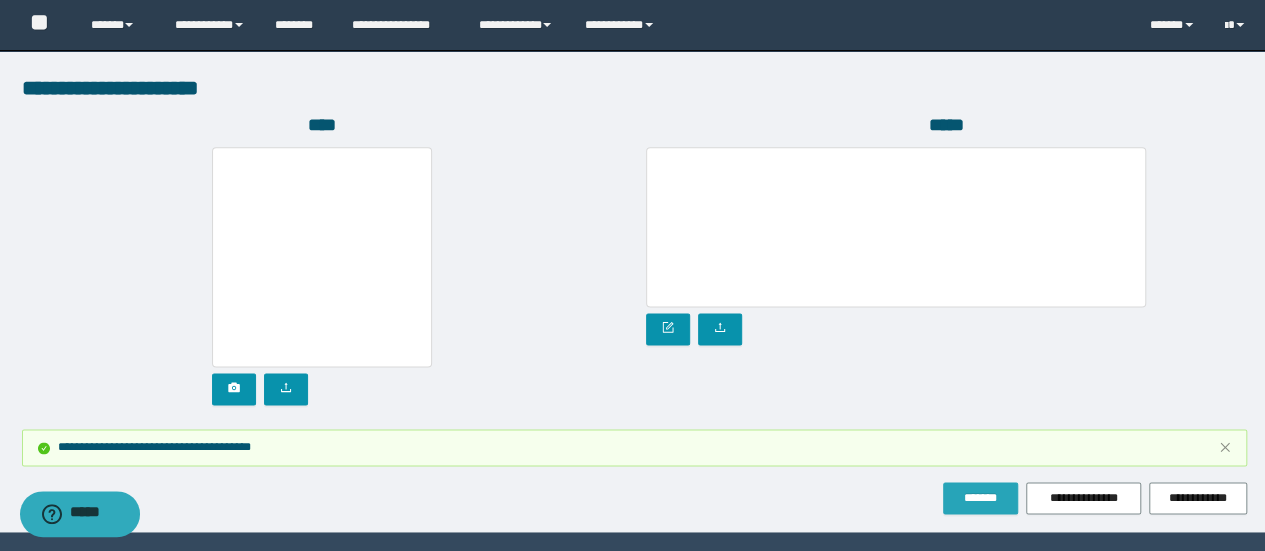 click on "*******" at bounding box center [980, 498] 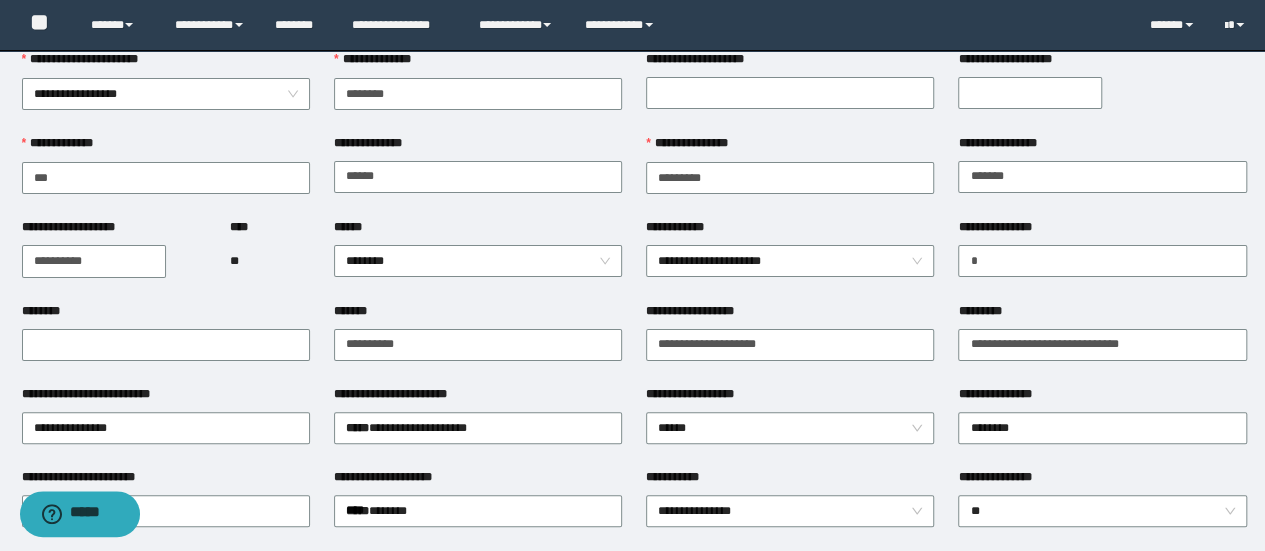 scroll, scrollTop: 100, scrollLeft: 0, axis: vertical 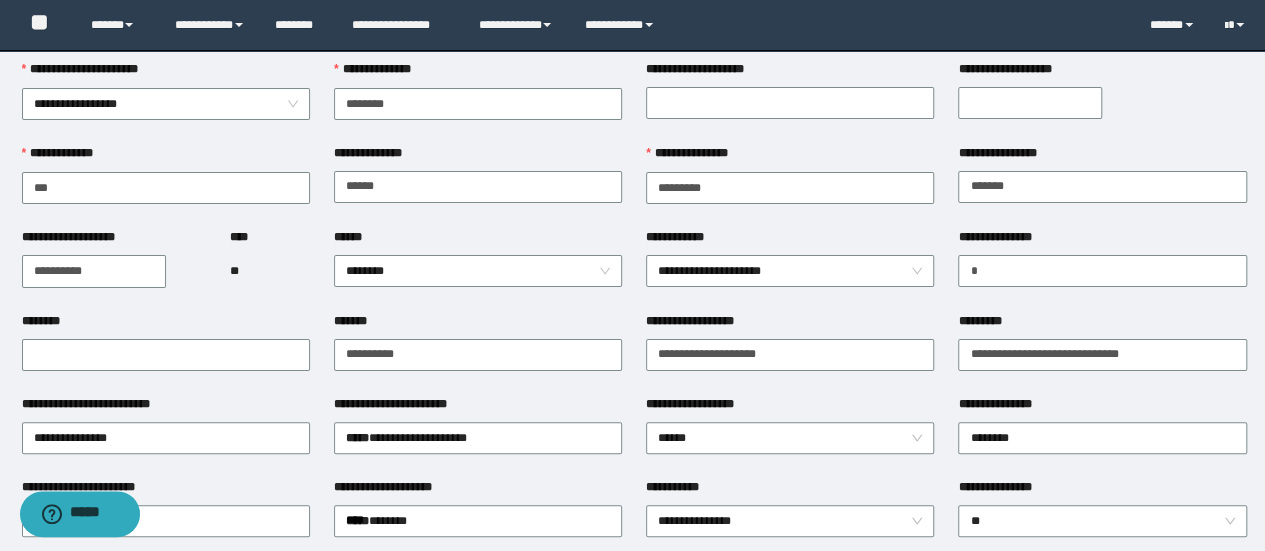 click on "**********" at bounding box center [1102, 102] 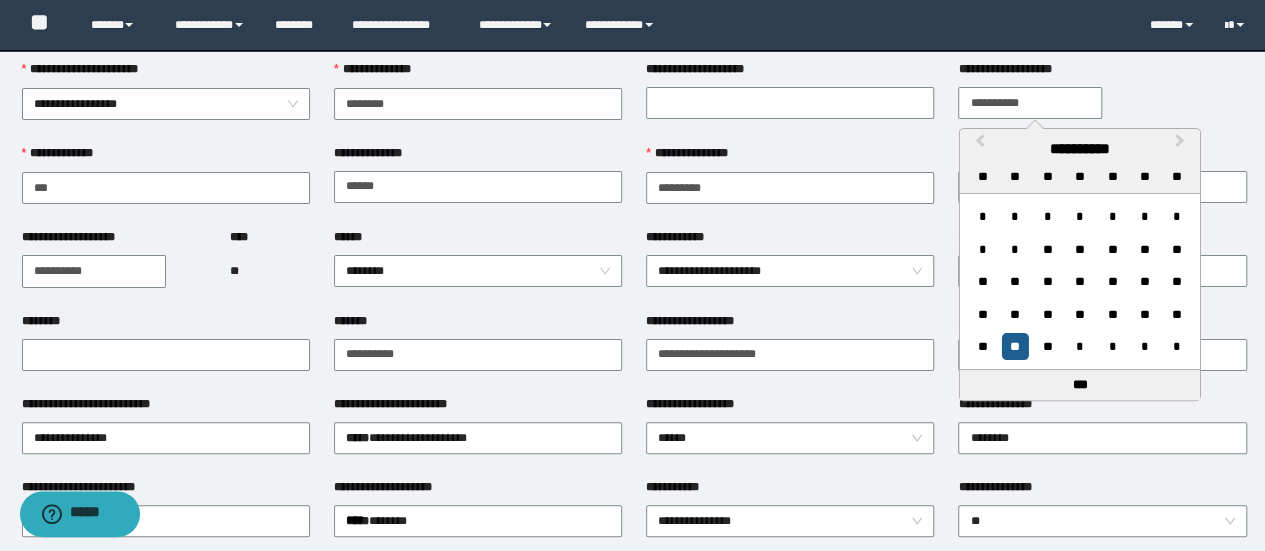 click on "**" at bounding box center (1014, 346) 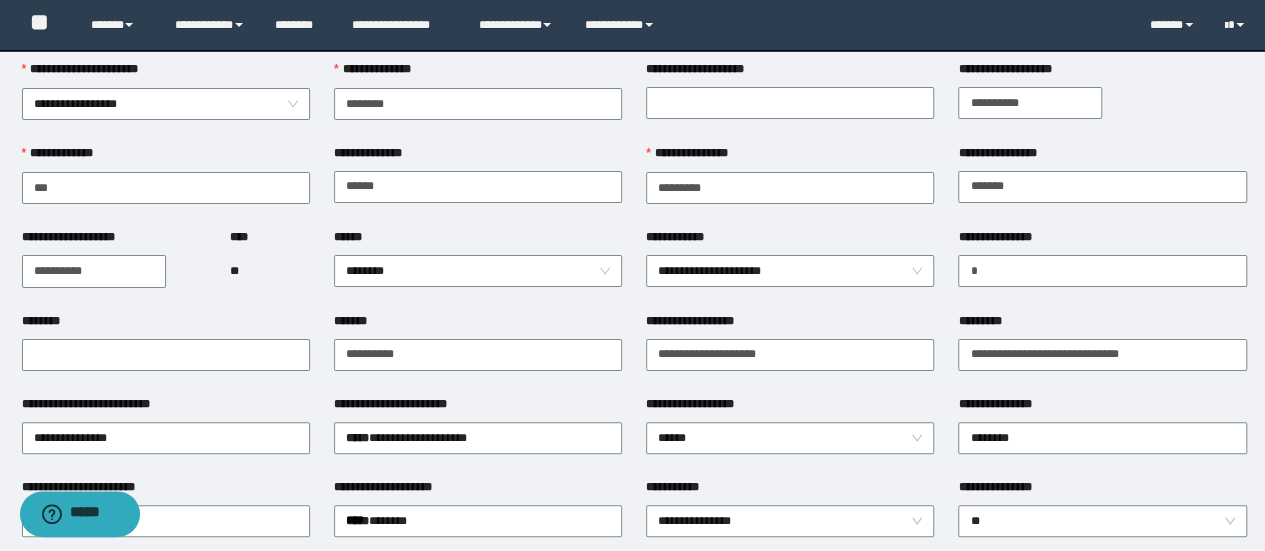 type on "**********" 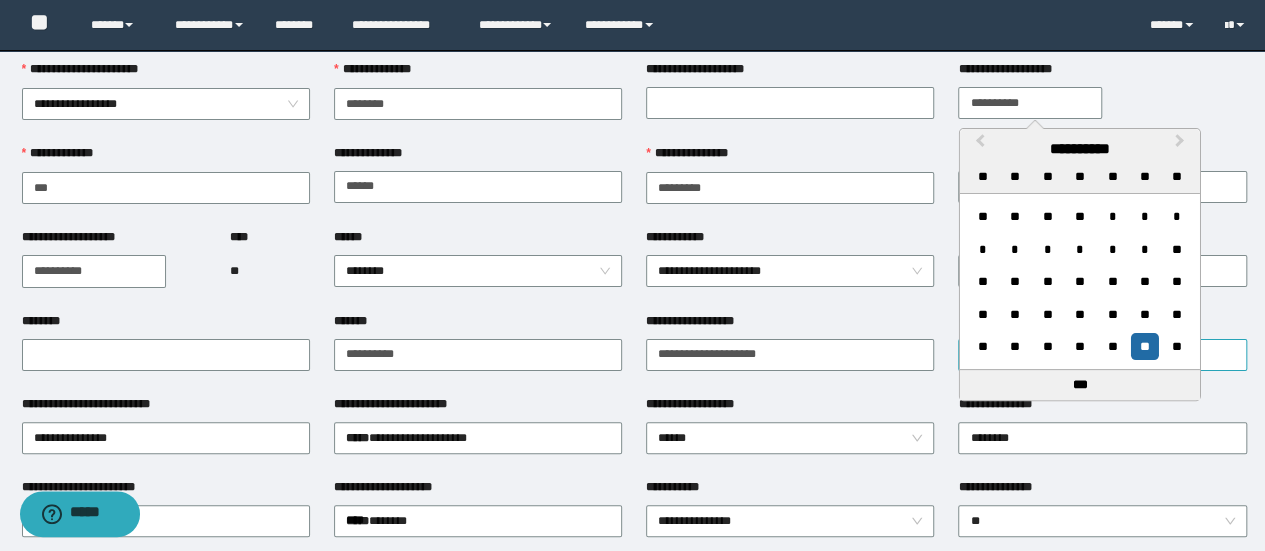 click on "**" at bounding box center (1144, 346) 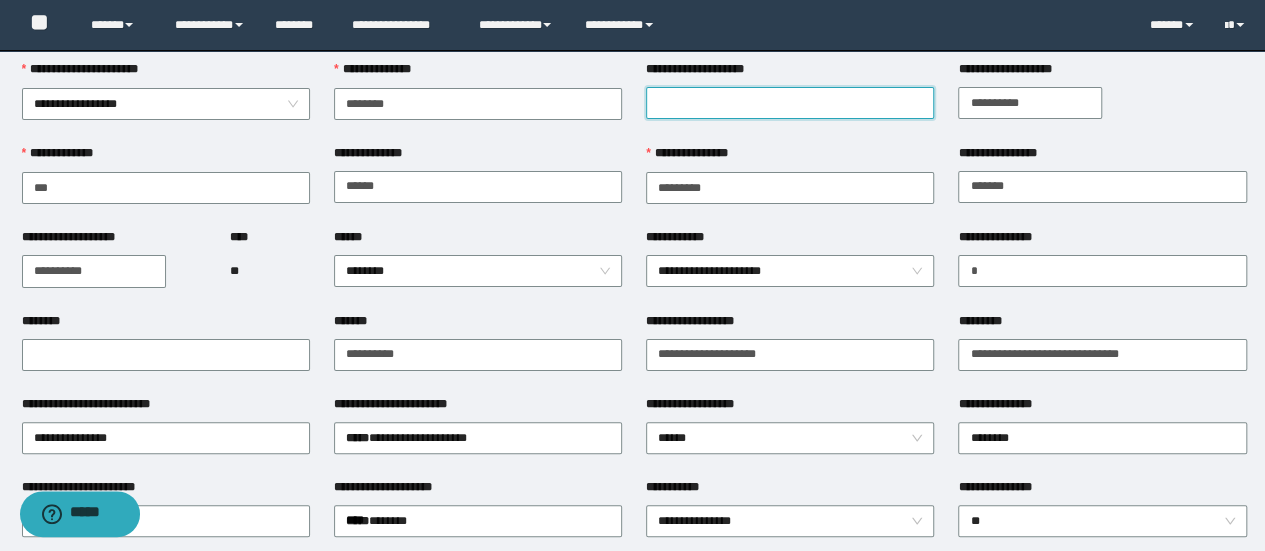 click on "**********" at bounding box center (790, 103) 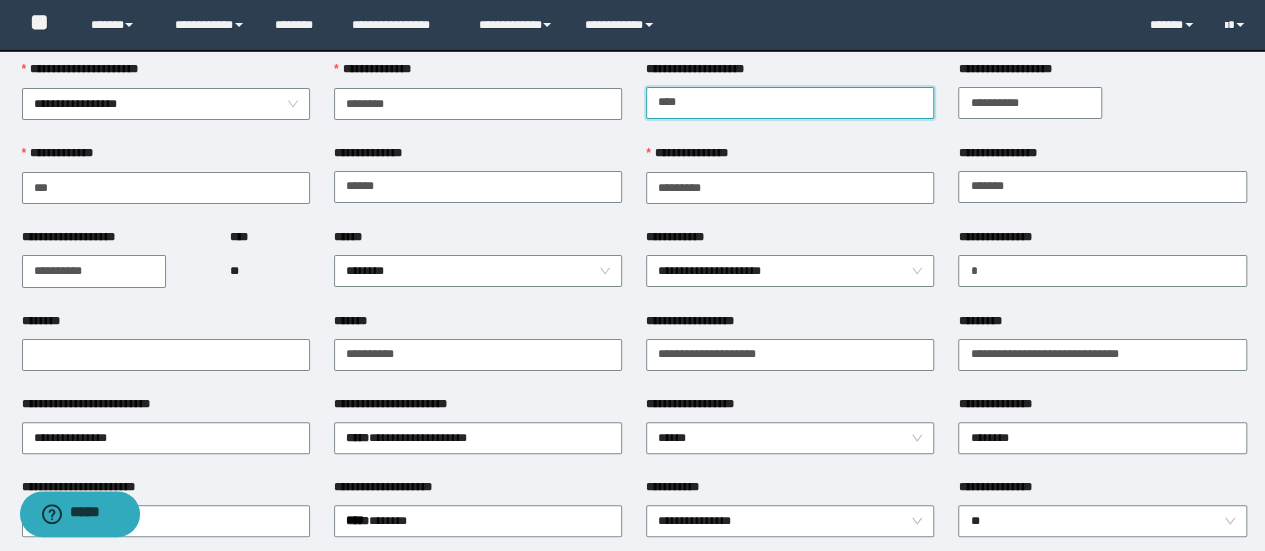 drag, startPoint x: 746, startPoint y: 102, endPoint x: 654, endPoint y: 98, distance: 92.086914 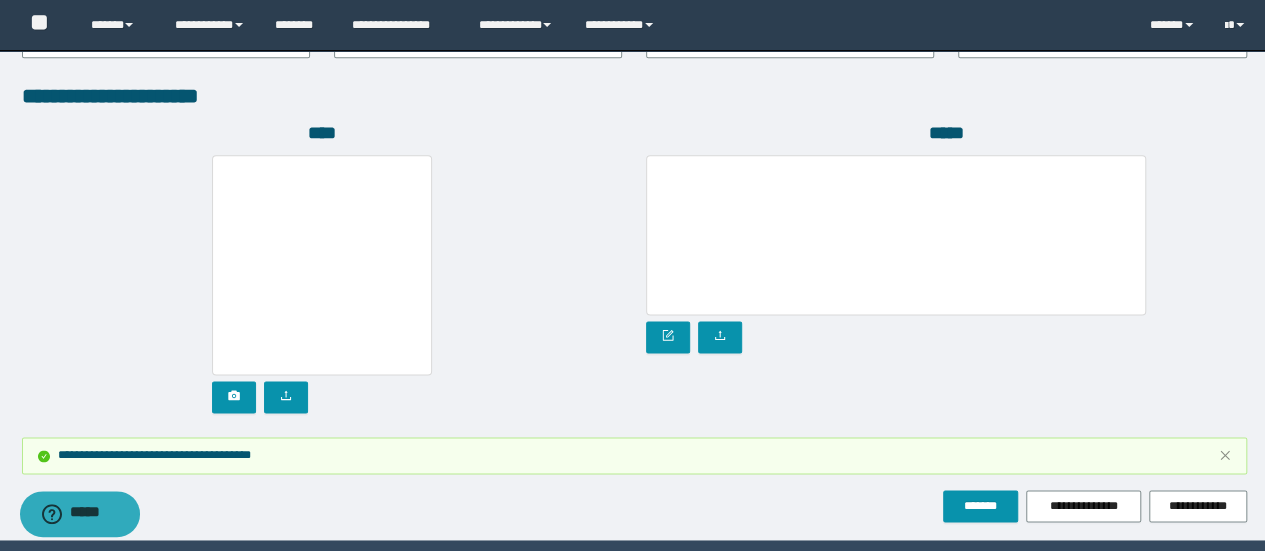 scroll, scrollTop: 1155, scrollLeft: 0, axis: vertical 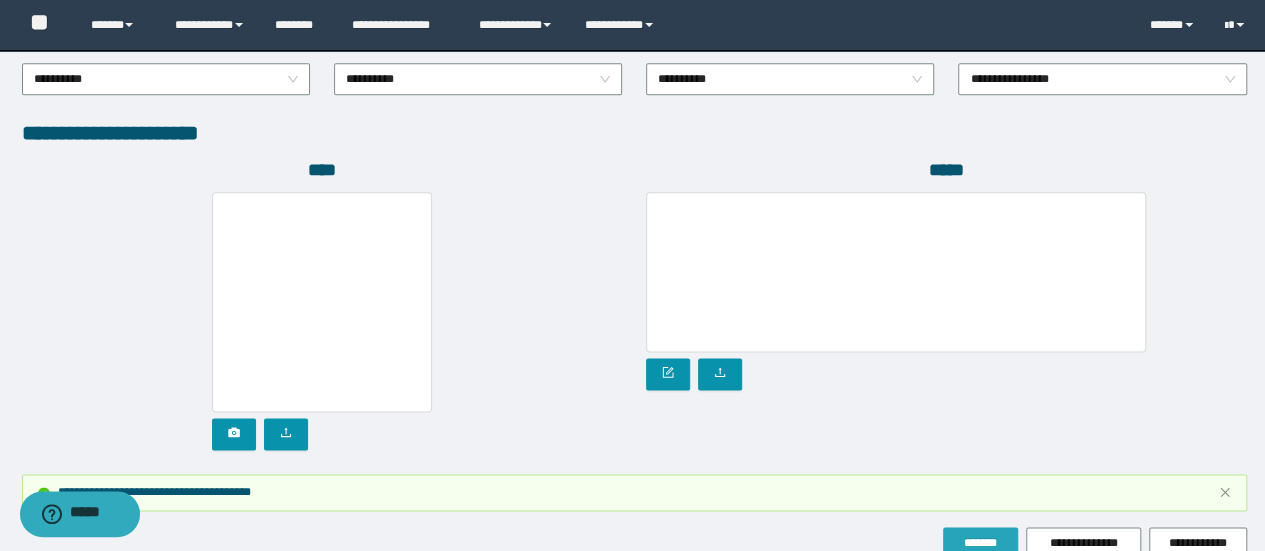 click on "*******" at bounding box center (980, 543) 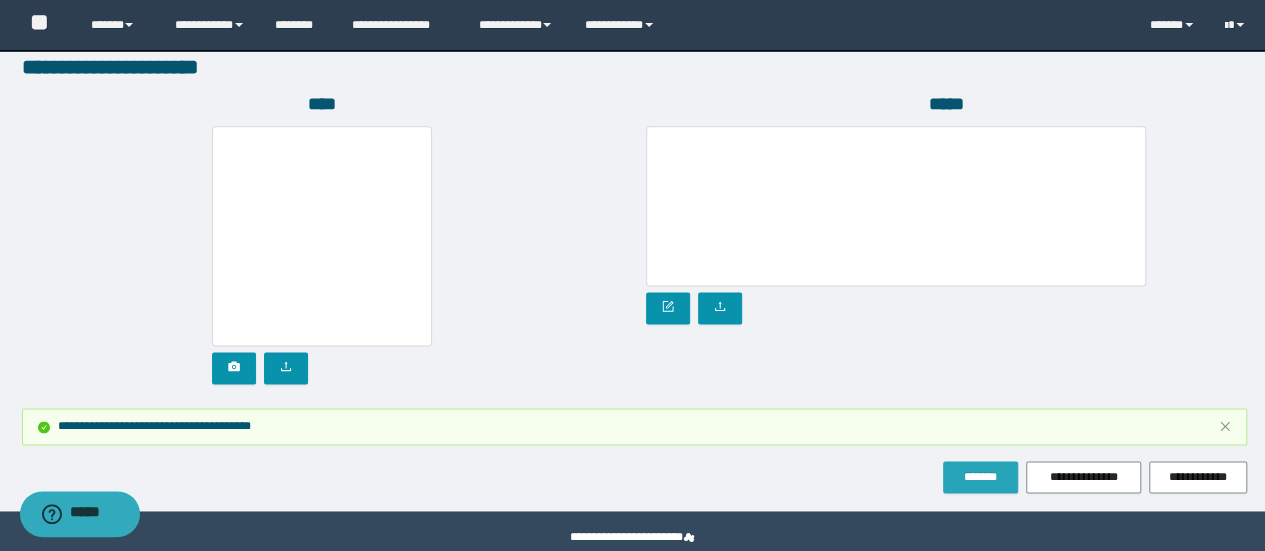 scroll, scrollTop: 1255, scrollLeft: 0, axis: vertical 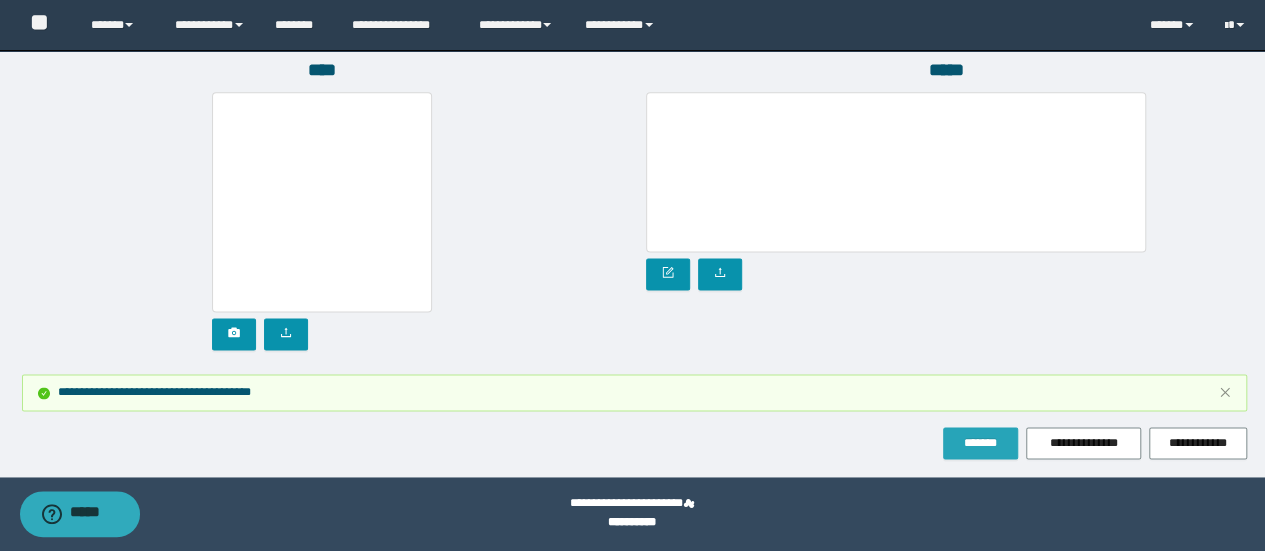 click on "*******" at bounding box center [980, 443] 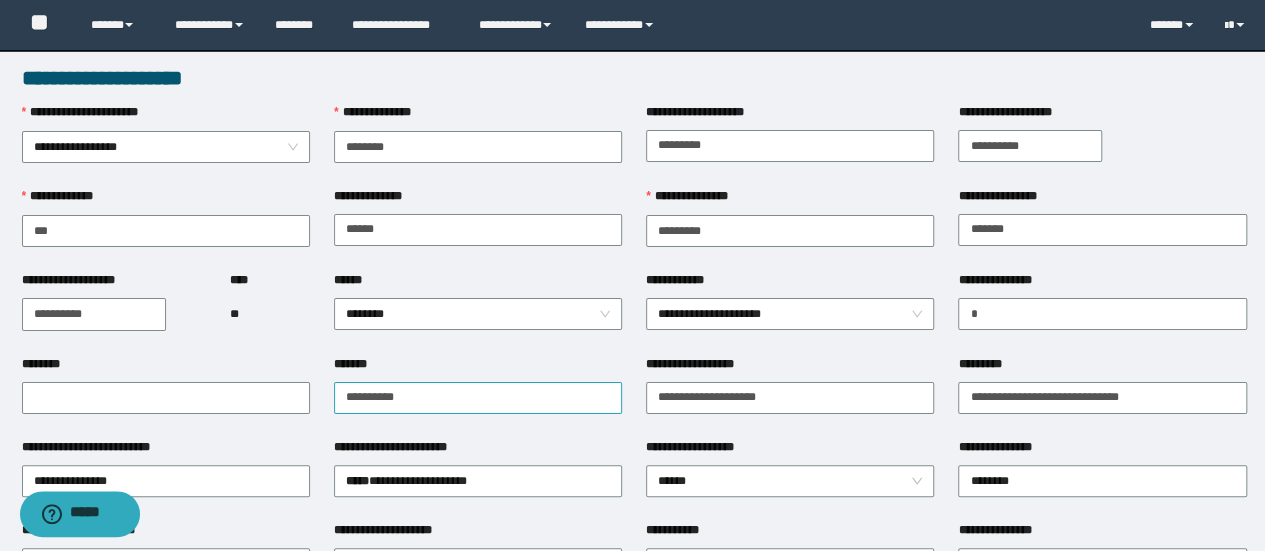 scroll, scrollTop: 0, scrollLeft: 0, axis: both 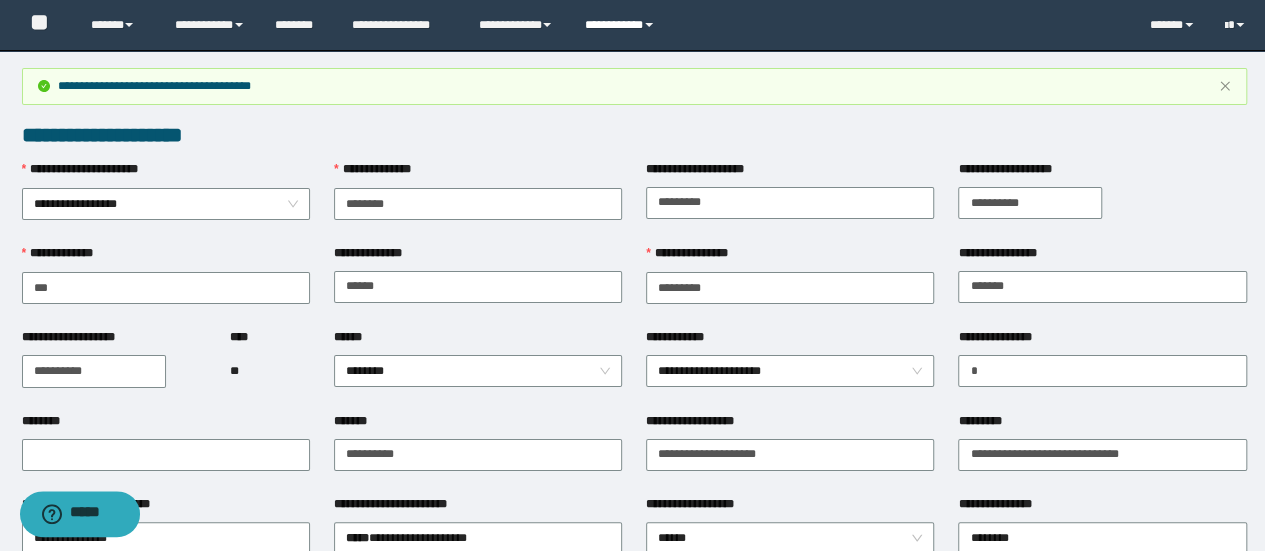 click on "**********" at bounding box center (622, 25) 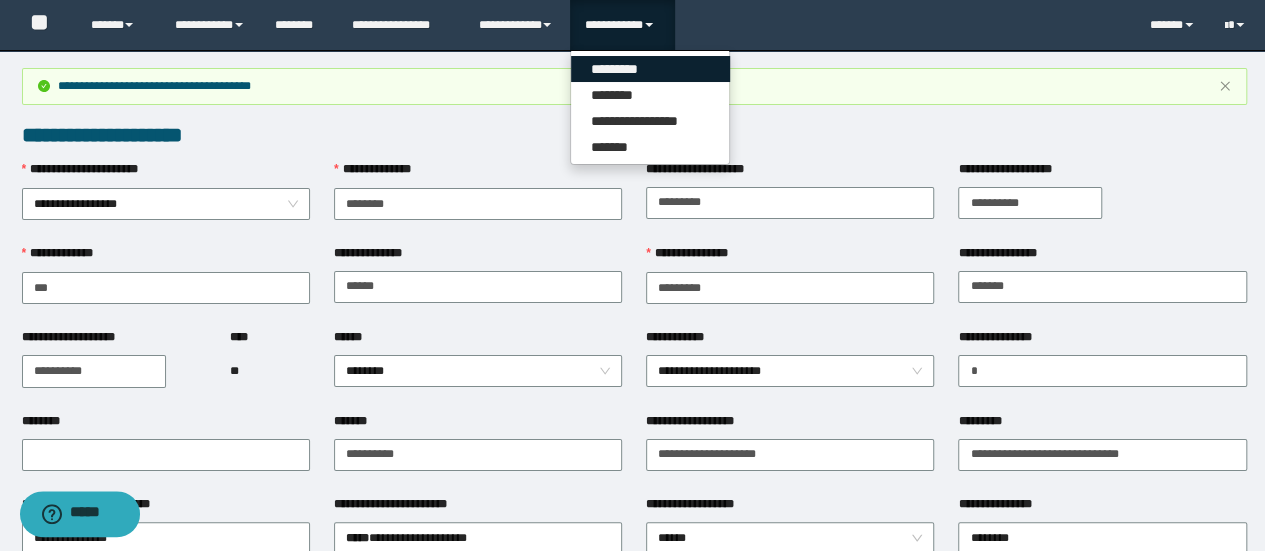 click on "*********" at bounding box center (650, 69) 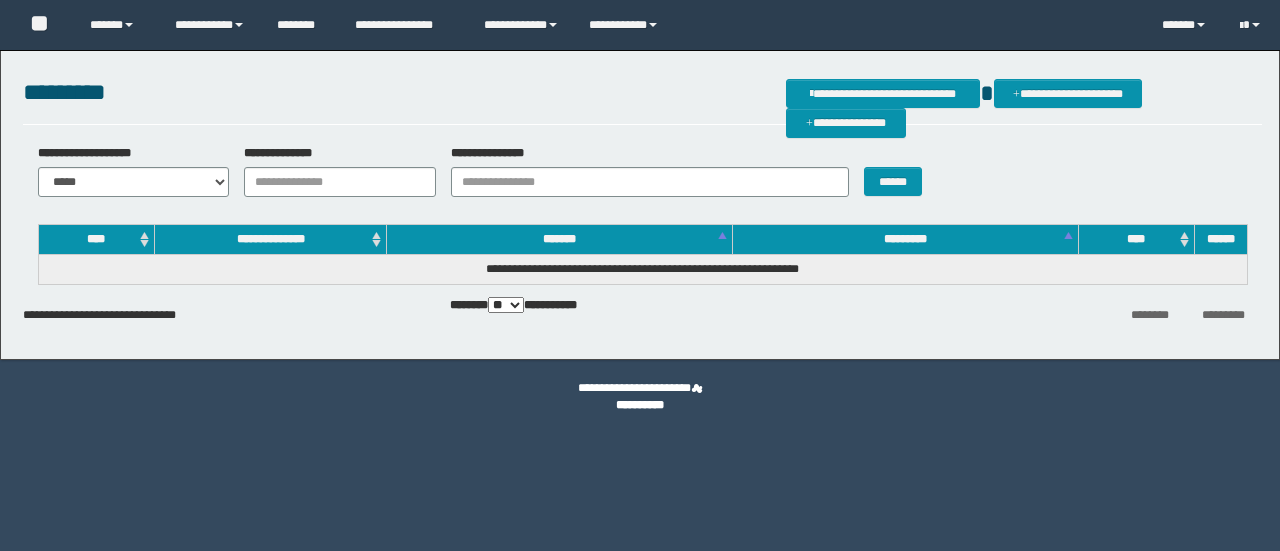 scroll, scrollTop: 0, scrollLeft: 0, axis: both 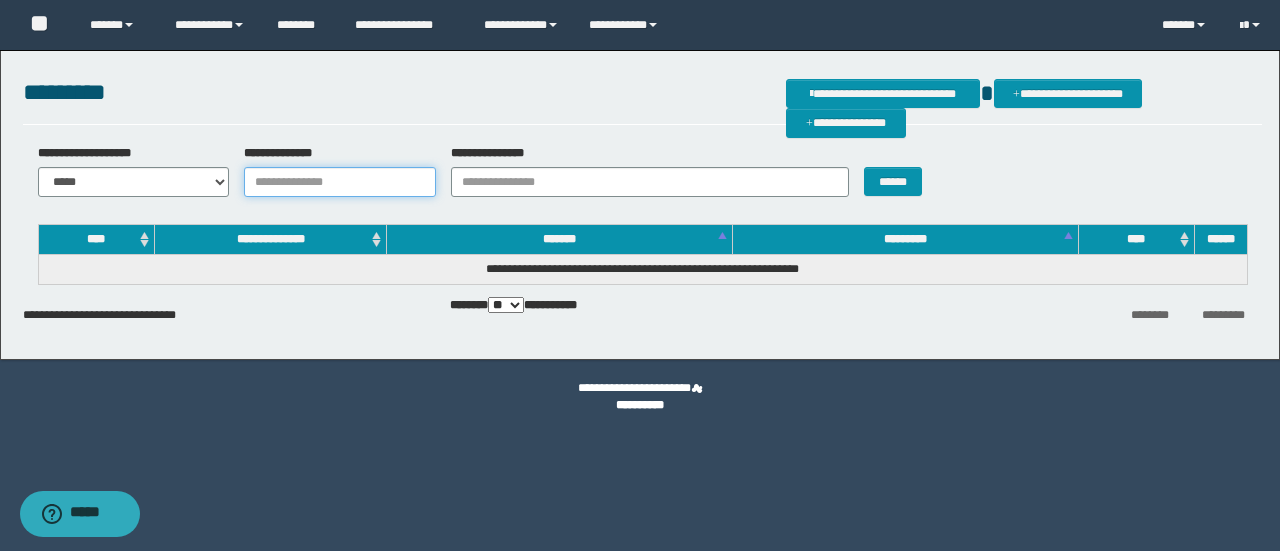 click on "**********" at bounding box center [340, 182] 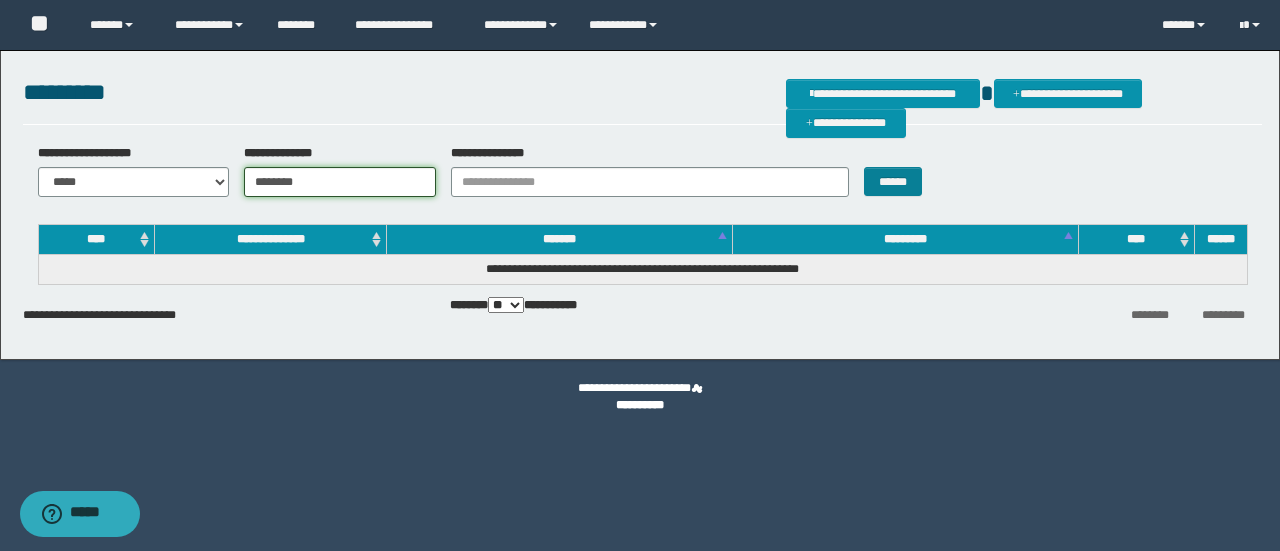 type on "********" 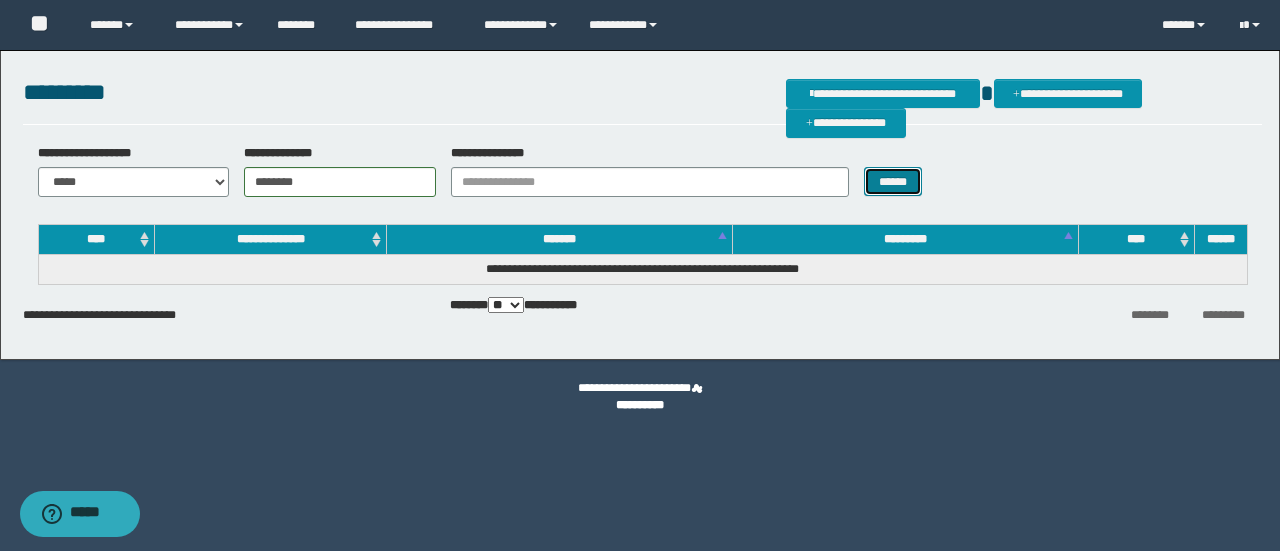 click on "******" at bounding box center [893, 181] 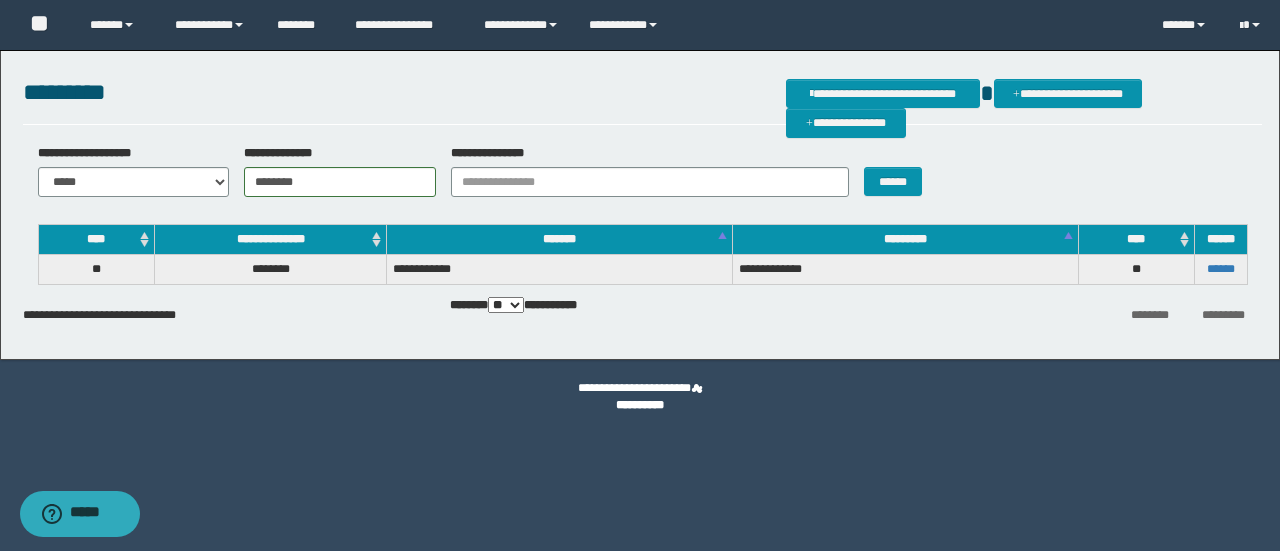 click on "******" at bounding box center [1220, 270] 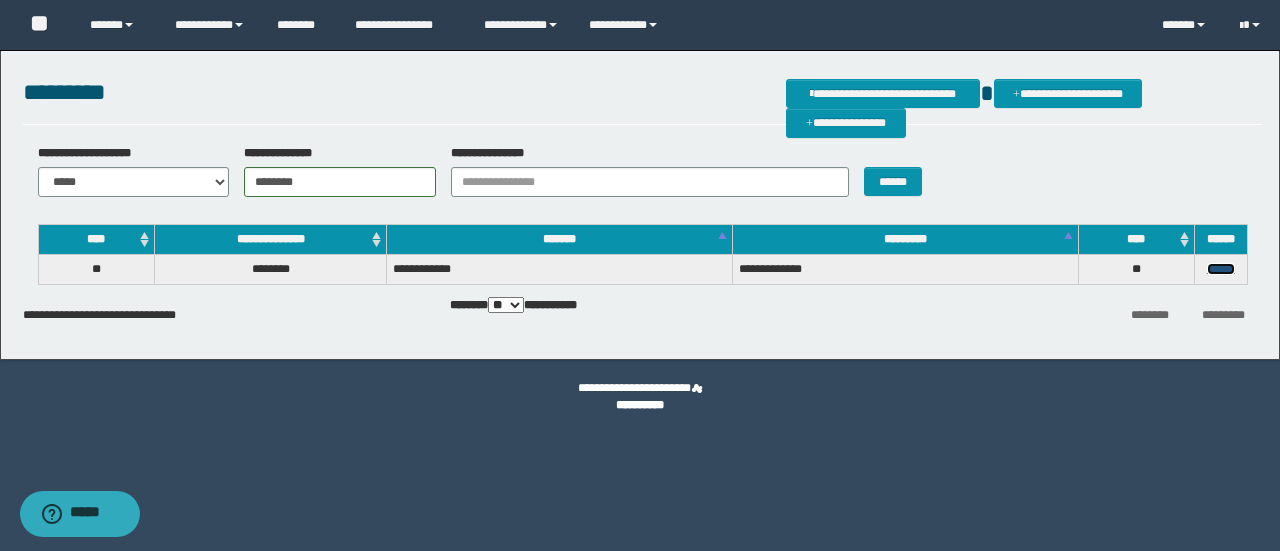 click on "******" at bounding box center (1221, 269) 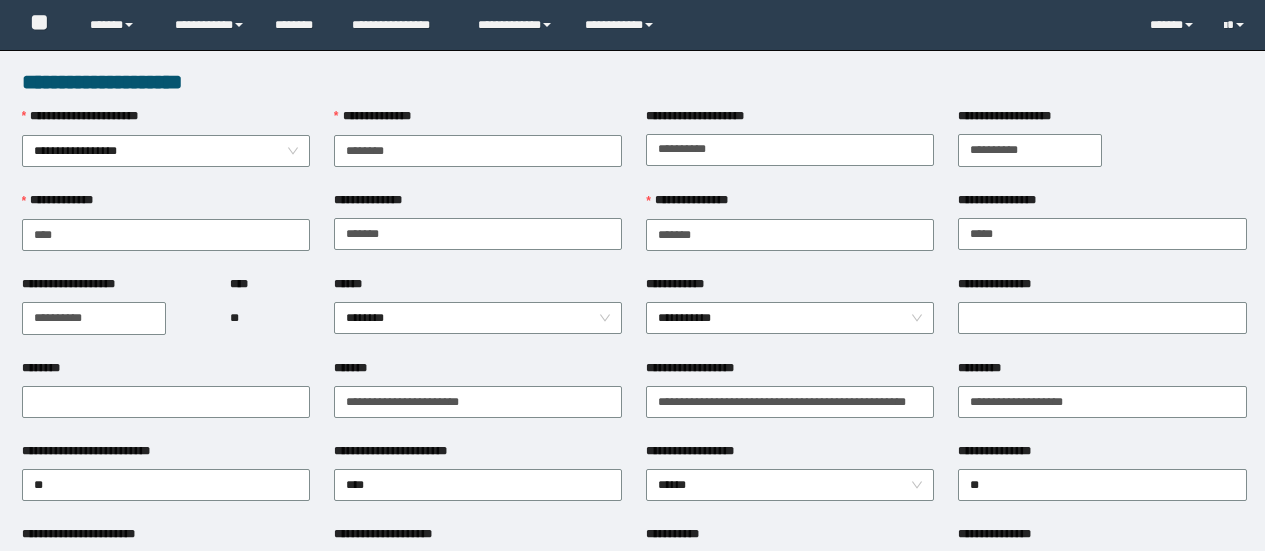 scroll, scrollTop: 0, scrollLeft: 0, axis: both 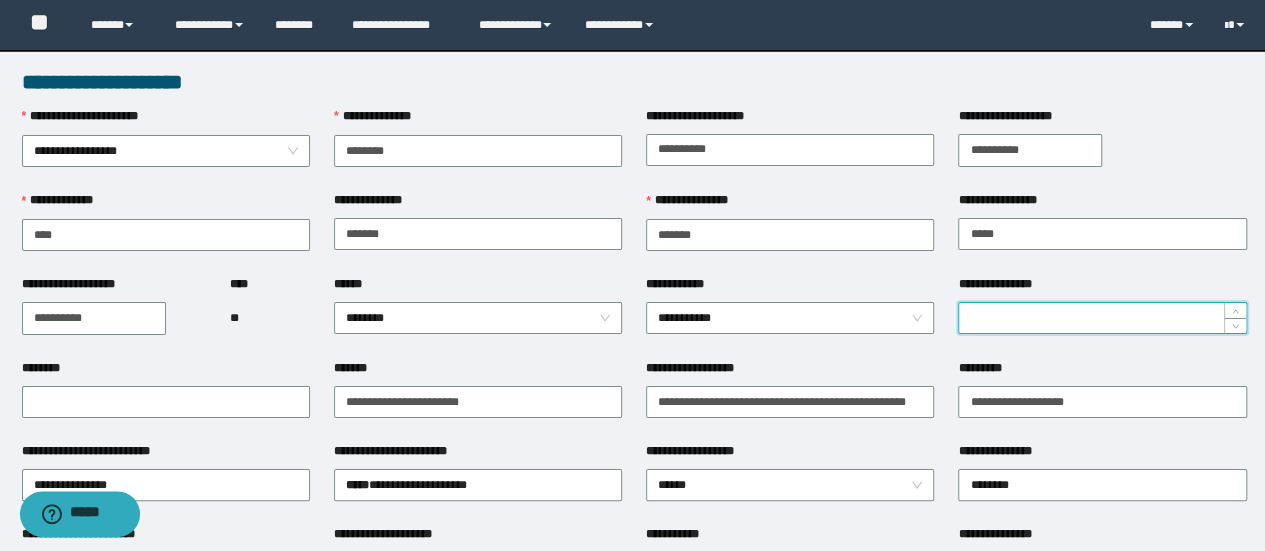 click on "**********" at bounding box center (1102, 318) 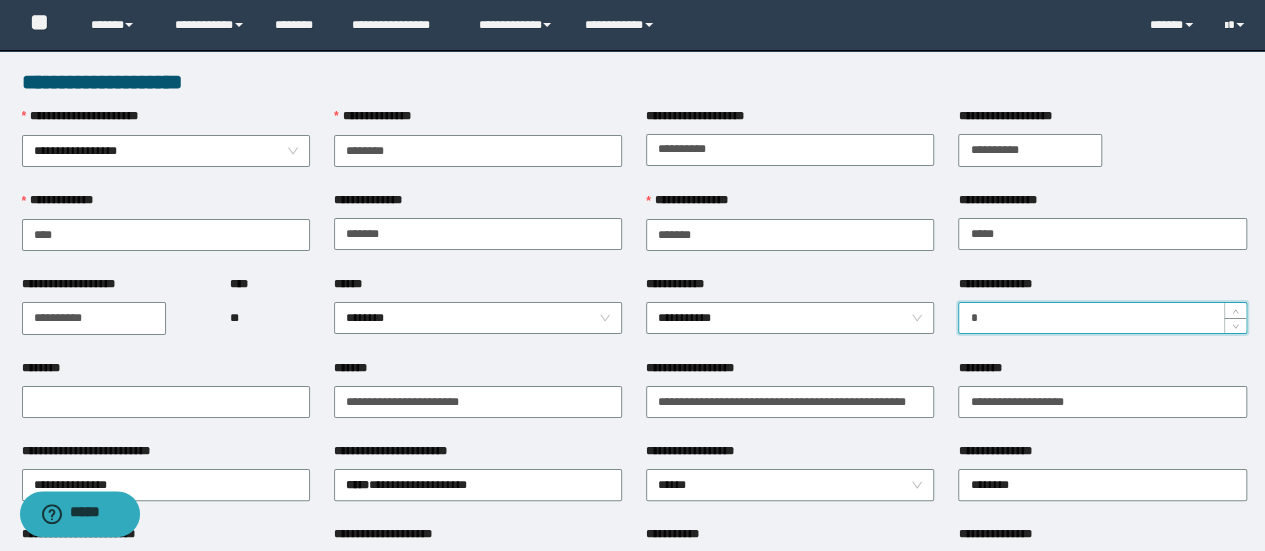 type on "*" 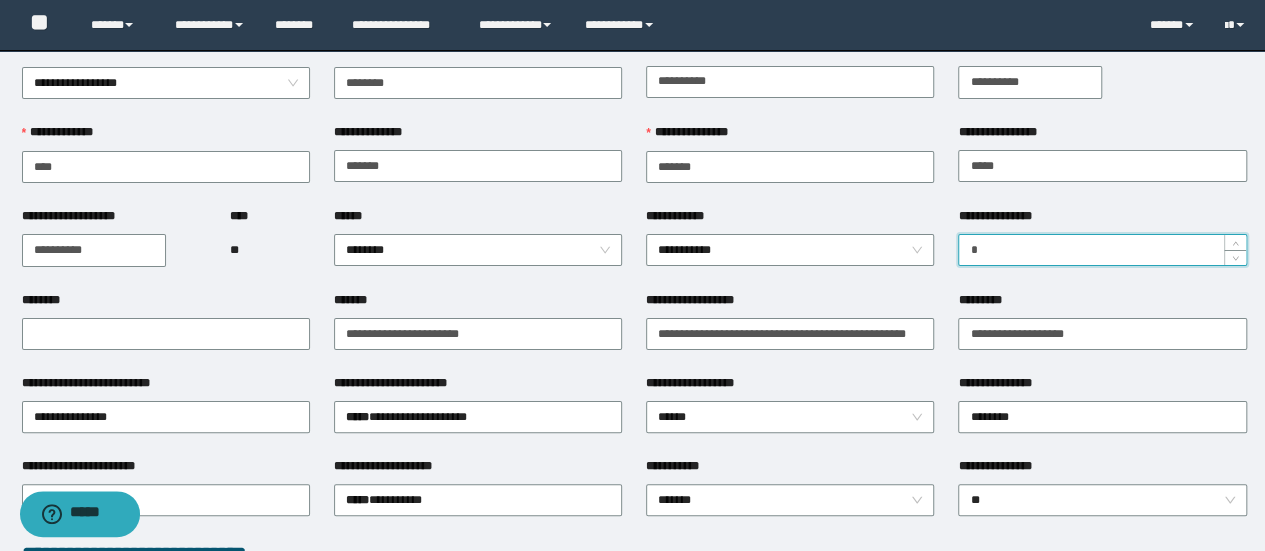 scroll, scrollTop: 100, scrollLeft: 0, axis: vertical 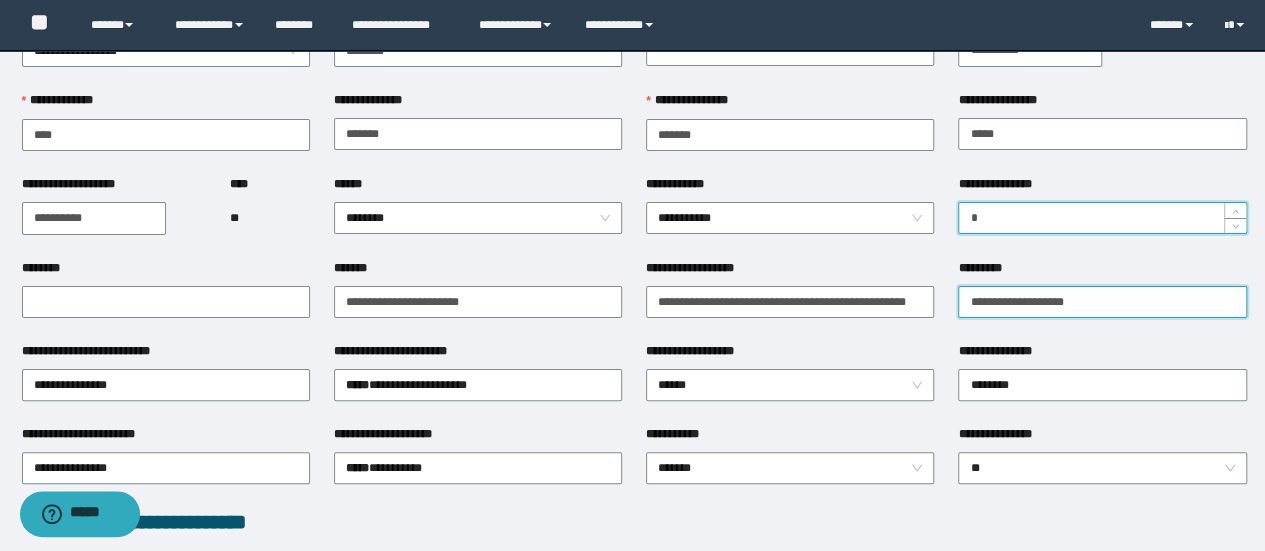 click on "**********" at bounding box center (1102, 302) 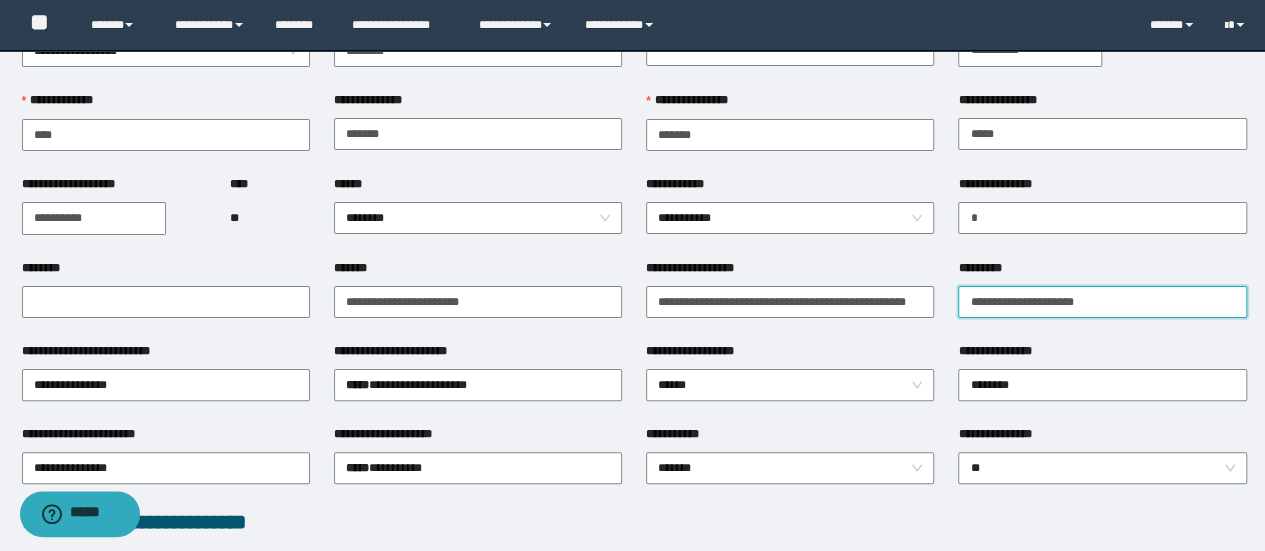 click on "**********" at bounding box center [1102, 302] 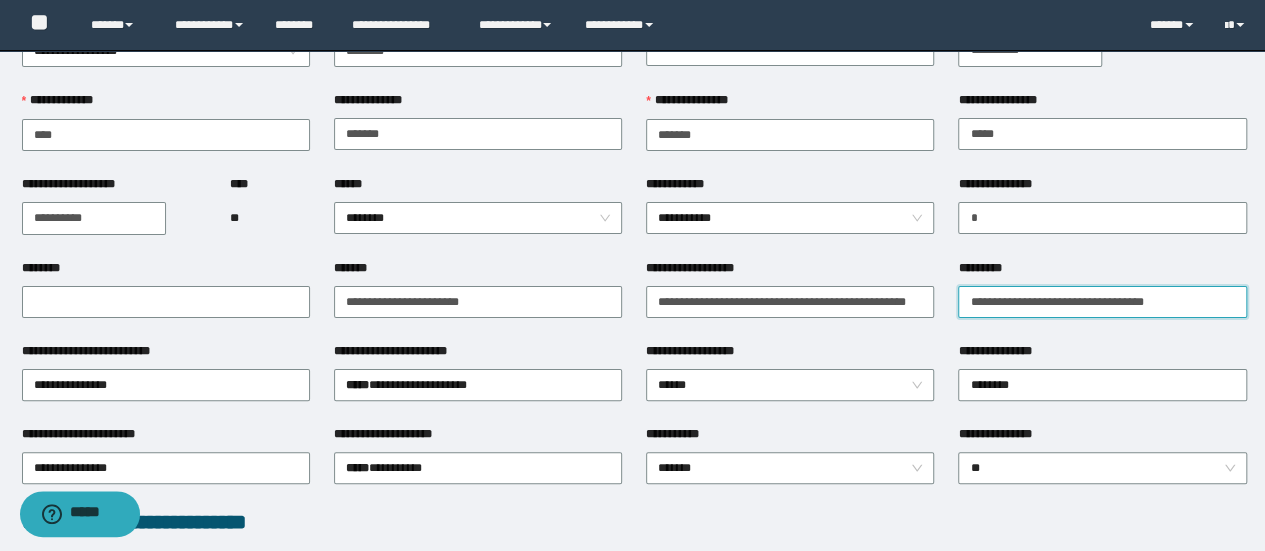 type on "**********" 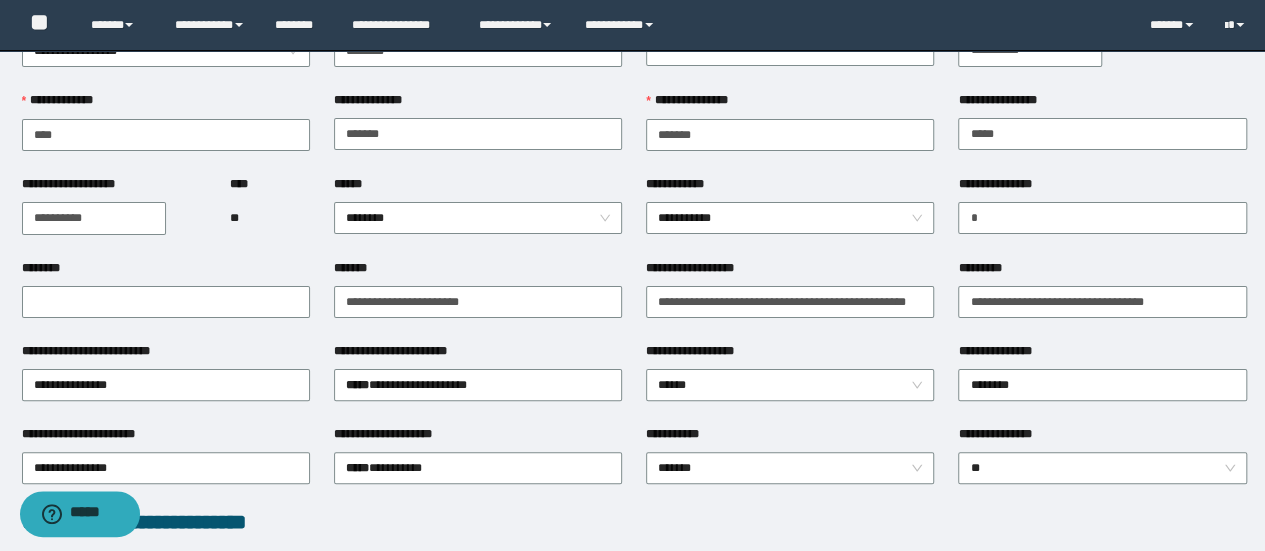 click on "**********" at bounding box center (790, 383) 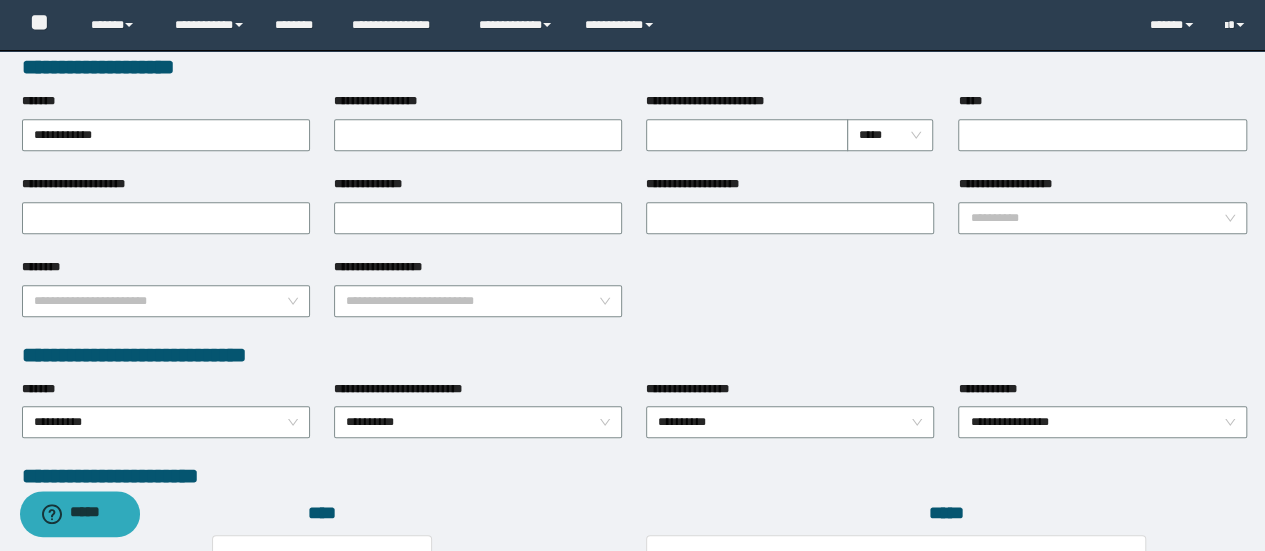 scroll, scrollTop: 1100, scrollLeft: 0, axis: vertical 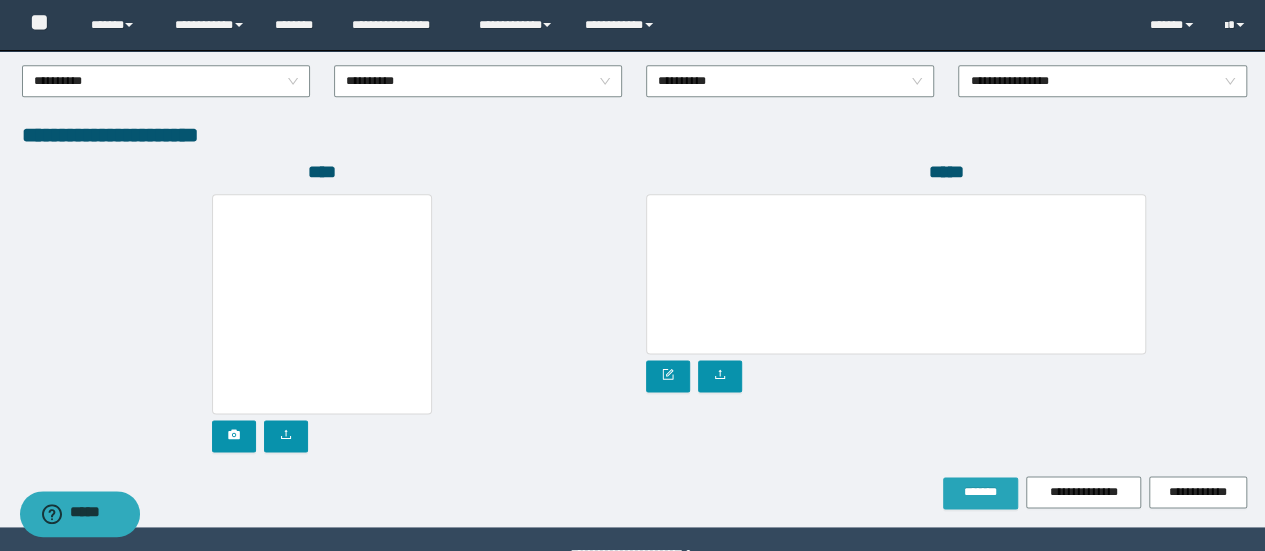 click on "*******" at bounding box center [980, 493] 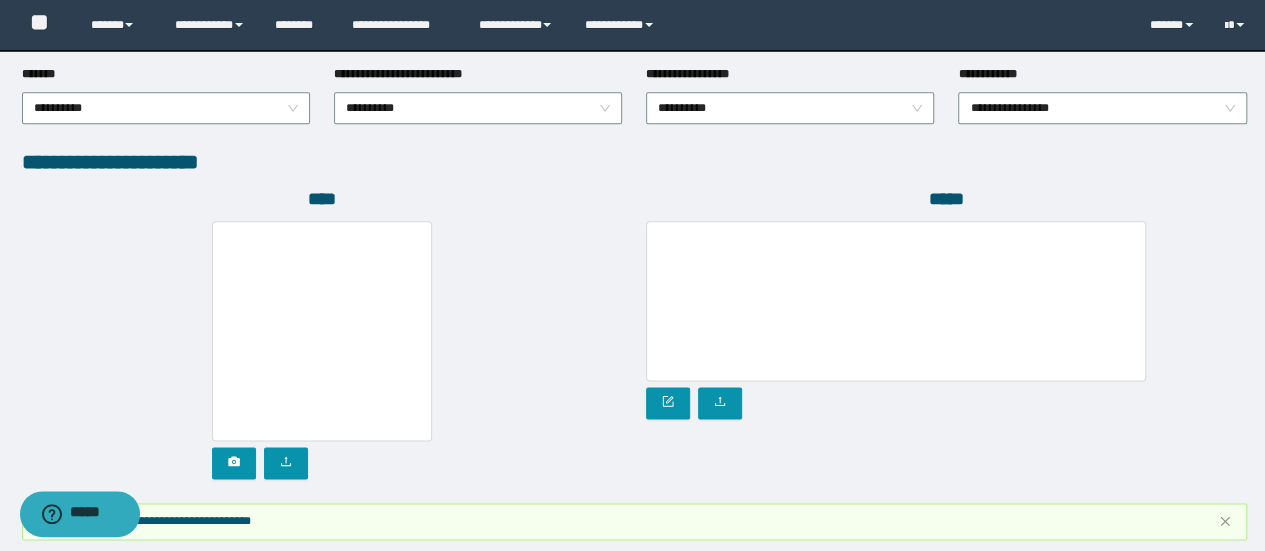 scroll, scrollTop: 1255, scrollLeft: 0, axis: vertical 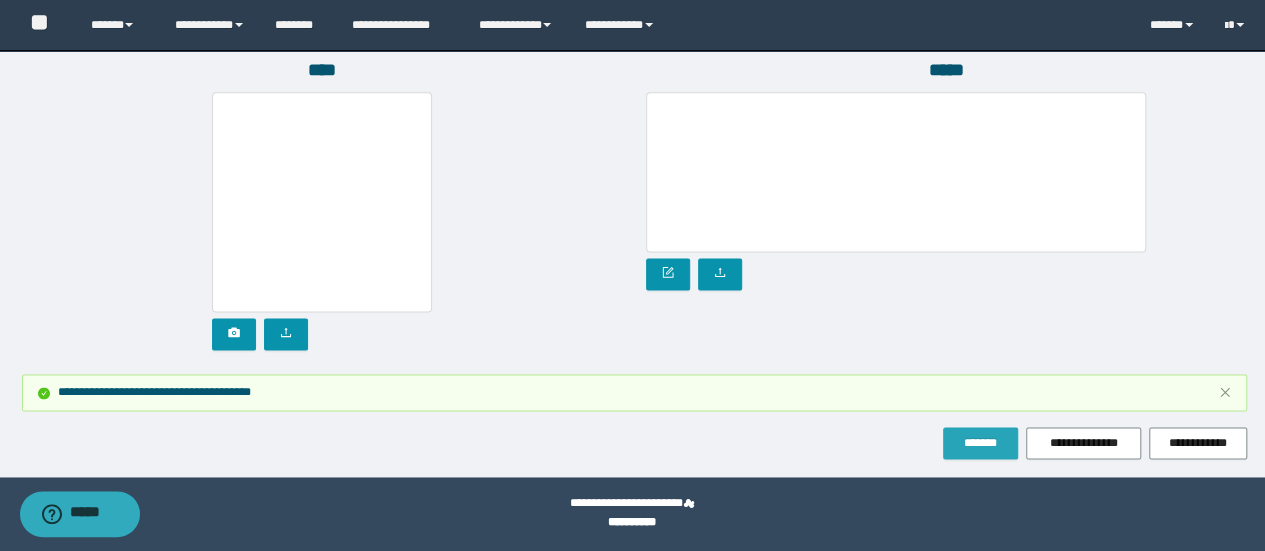 click on "*******" at bounding box center (980, 443) 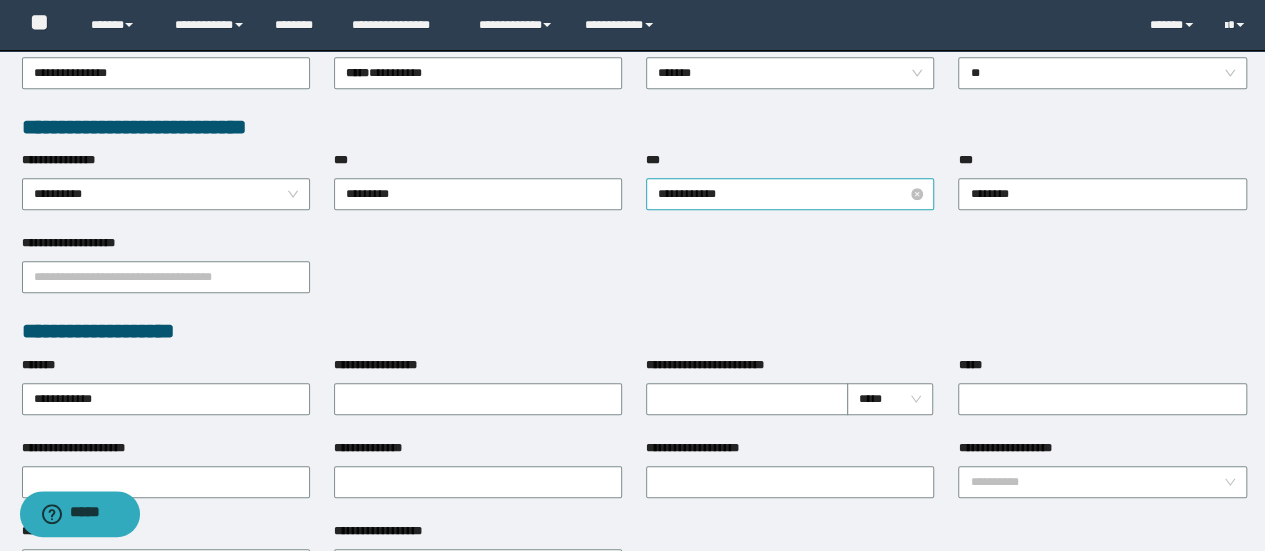 scroll, scrollTop: 555, scrollLeft: 0, axis: vertical 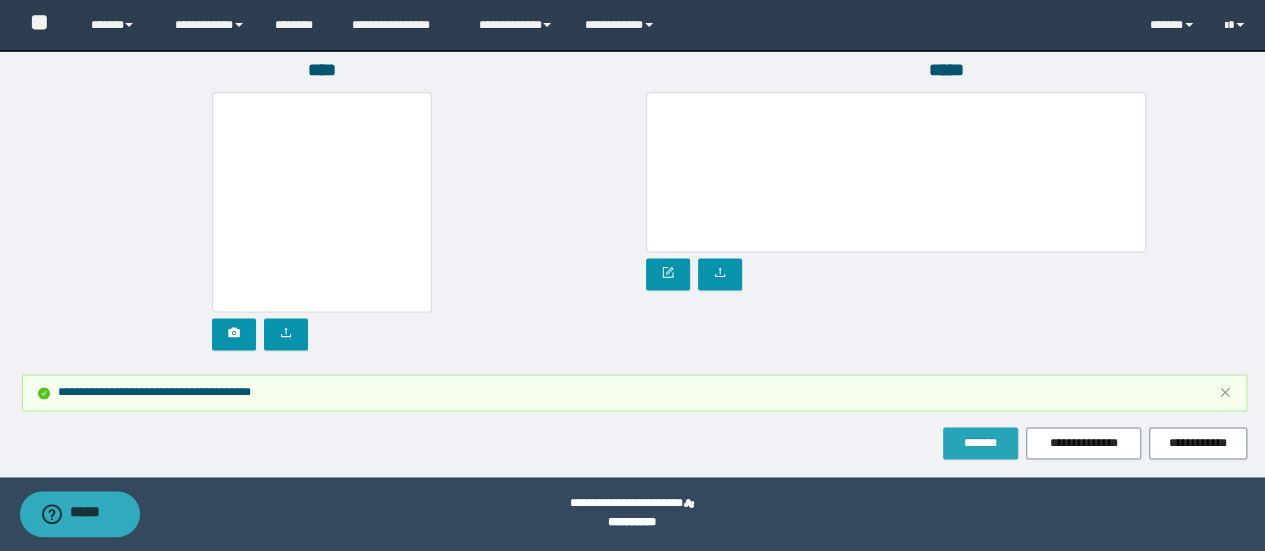 click on "*******" at bounding box center (980, 443) 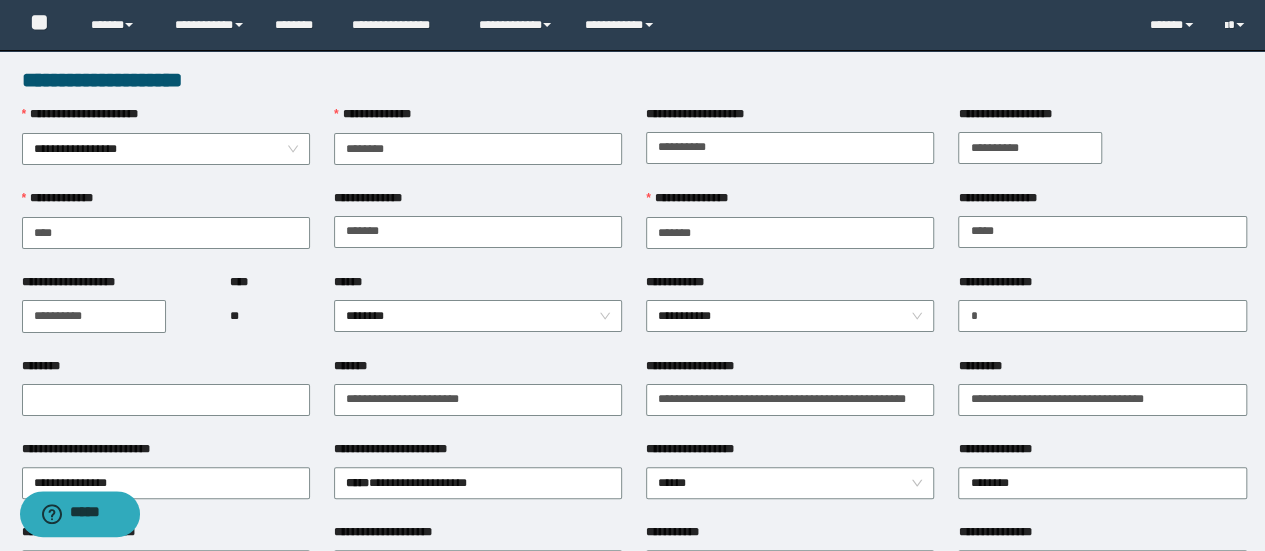 scroll, scrollTop: 0, scrollLeft: 0, axis: both 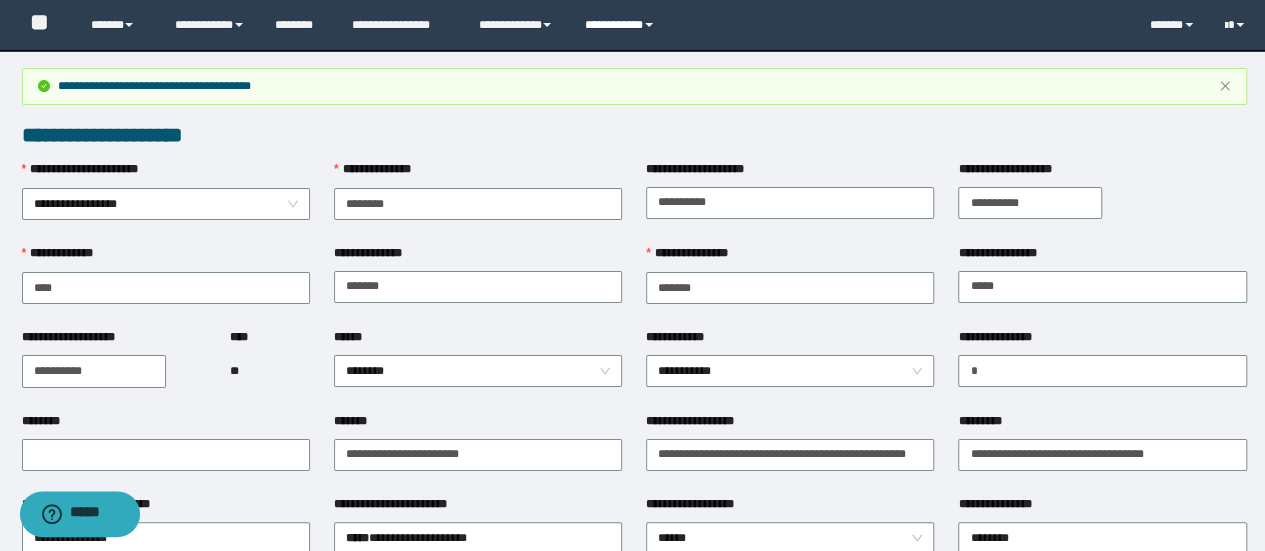 click on "**********" at bounding box center [622, 25] 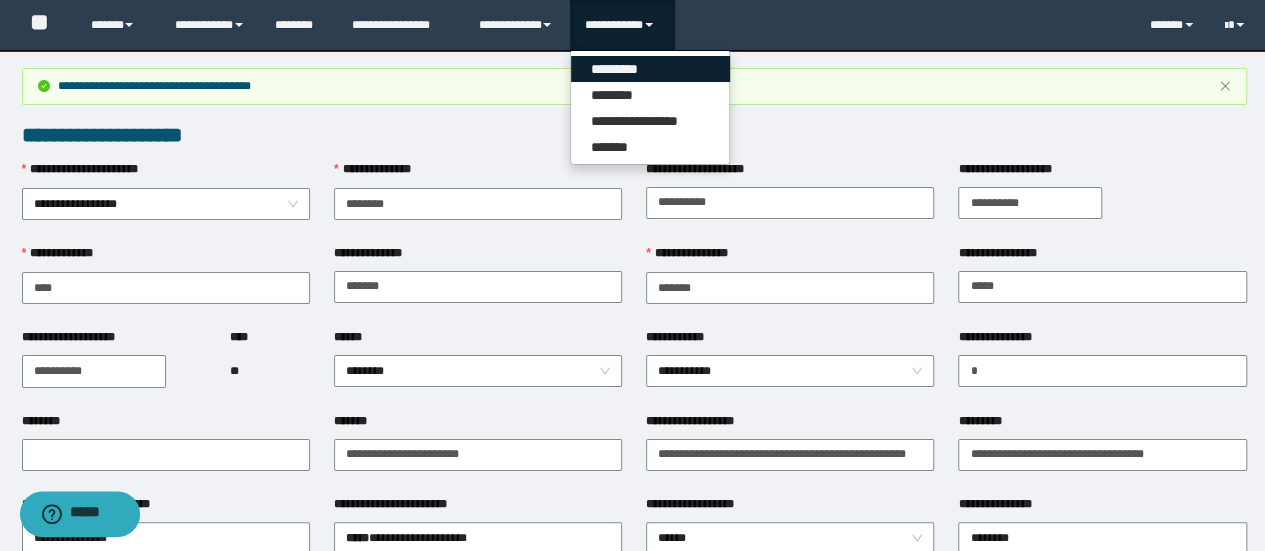 click on "*********" at bounding box center [650, 69] 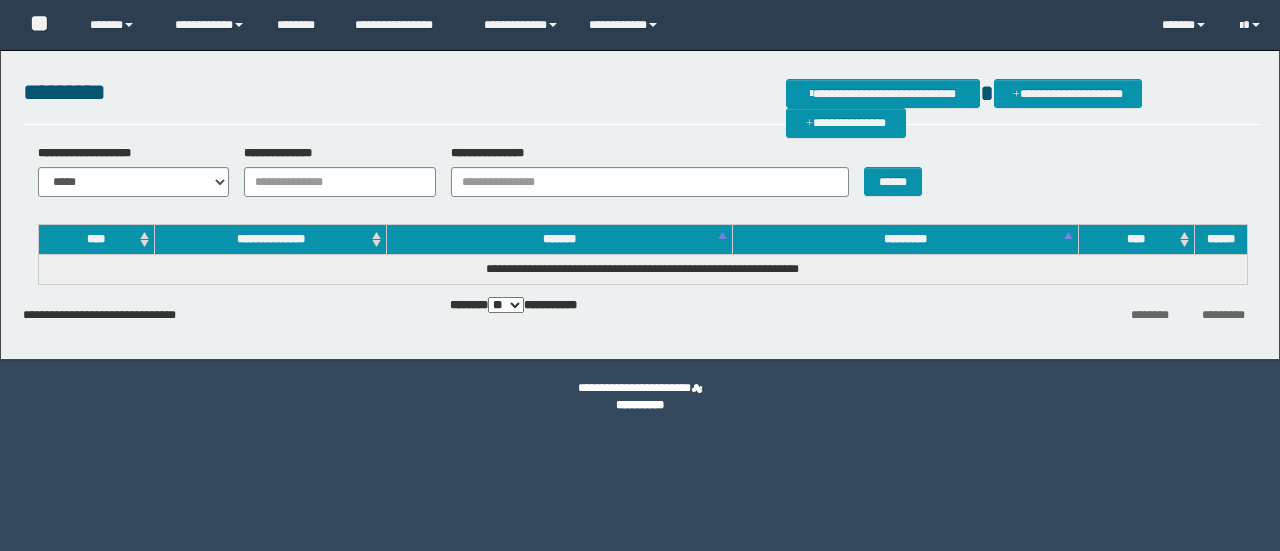 scroll, scrollTop: 0, scrollLeft: 0, axis: both 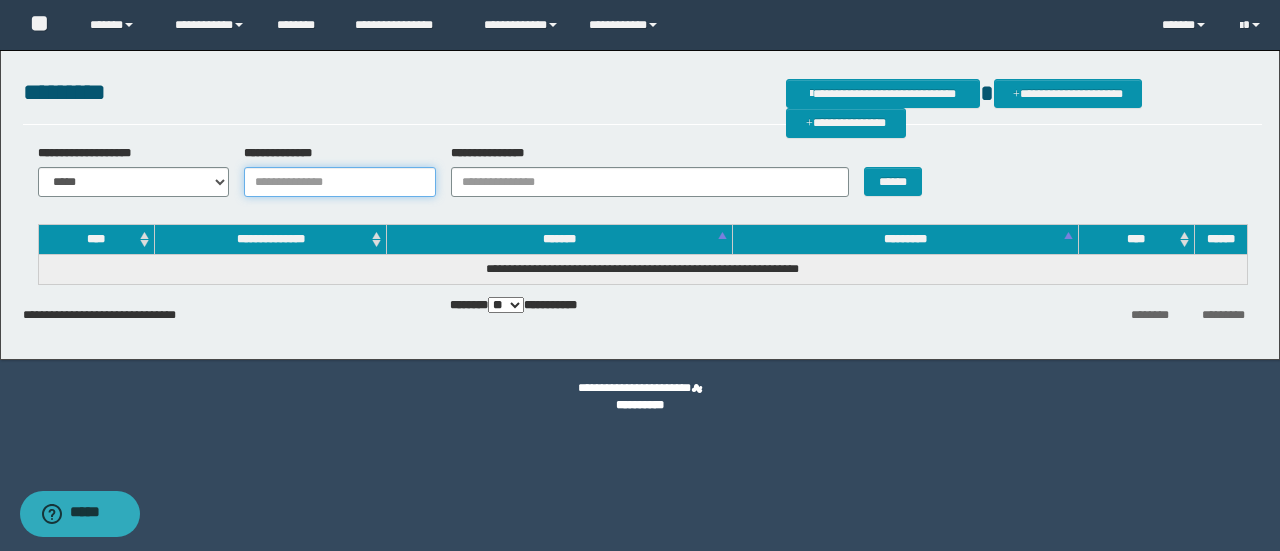 click on "**********" at bounding box center (340, 182) 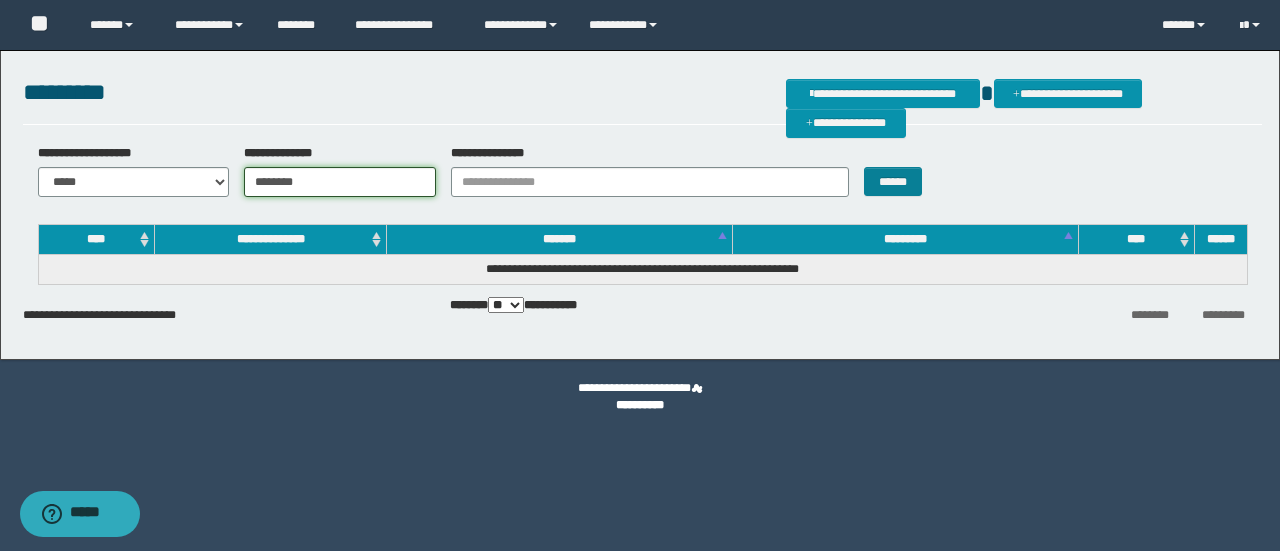 type on "********" 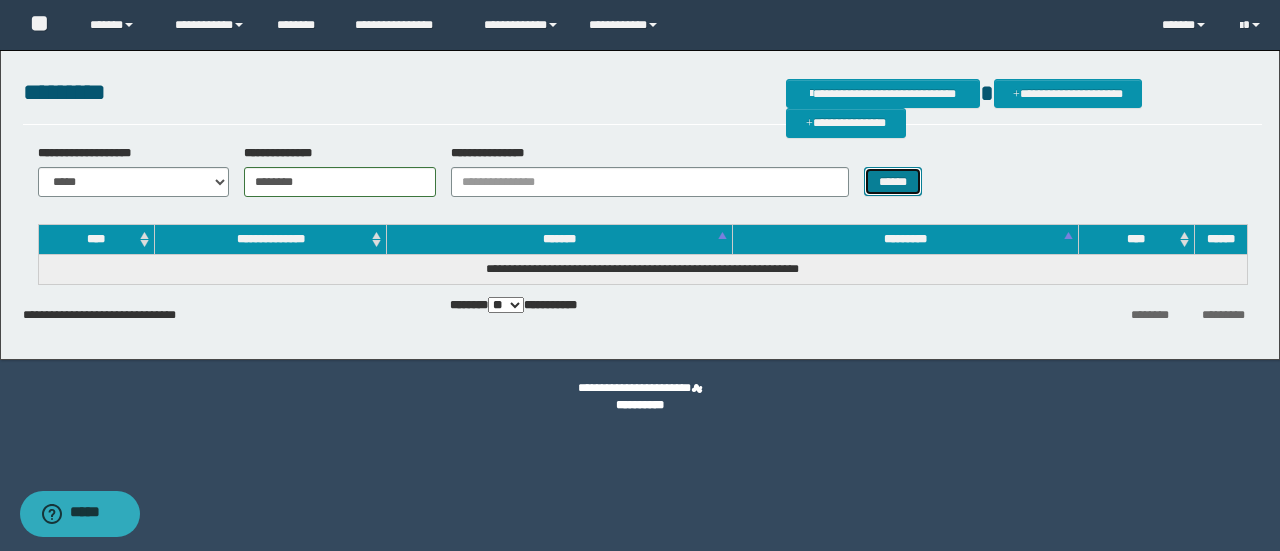 drag, startPoint x: 904, startPoint y: 186, endPoint x: 856, endPoint y: 187, distance: 48.010414 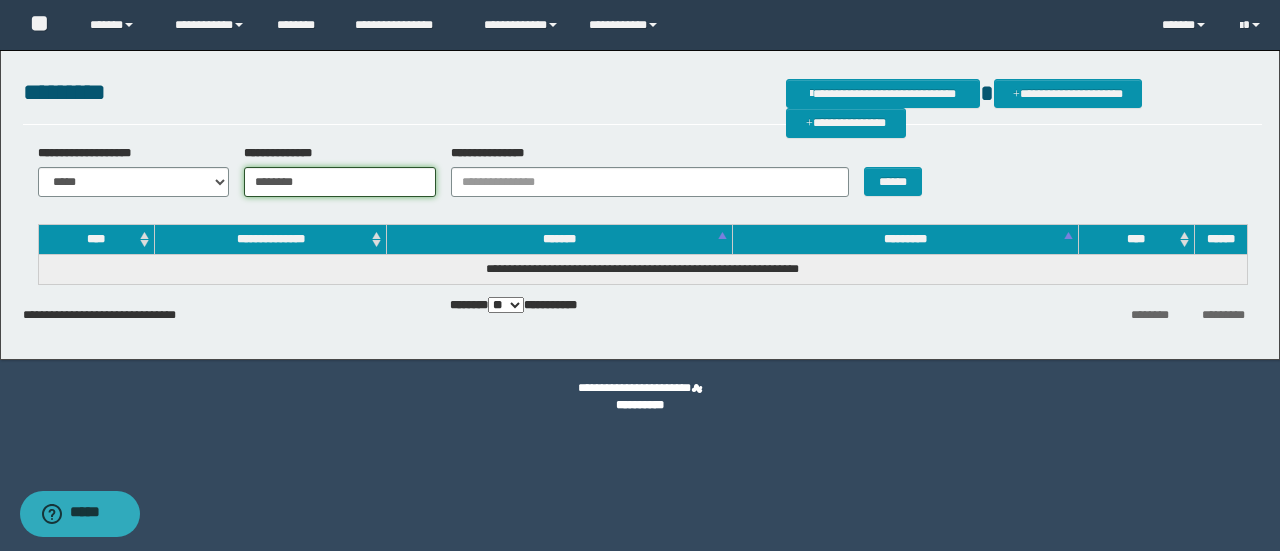 click on "********" at bounding box center (340, 182) 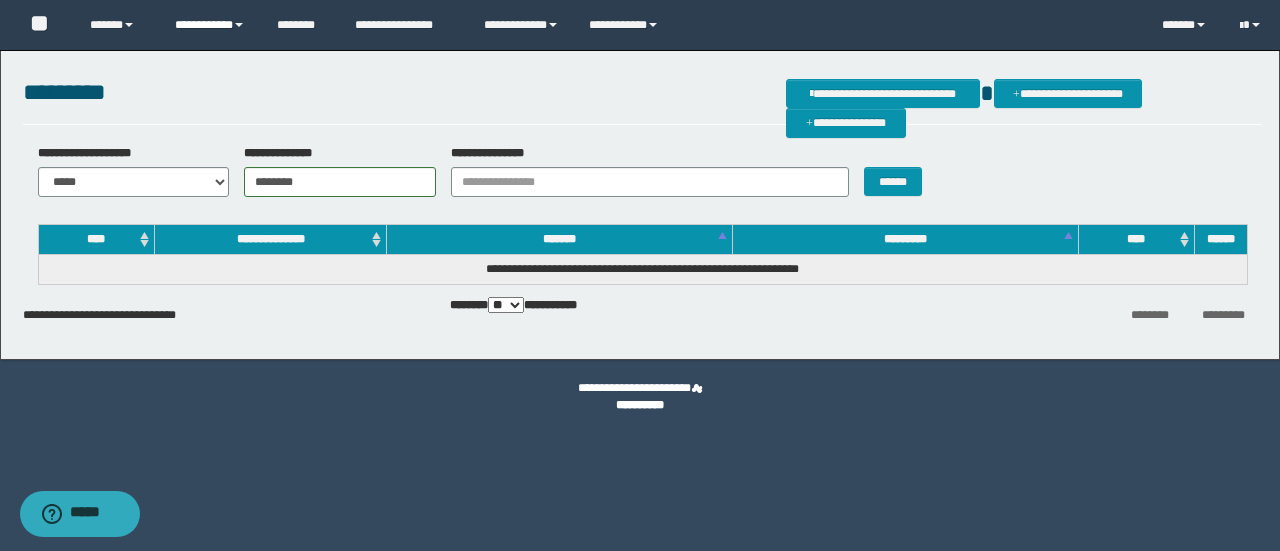 click on "**********" at bounding box center [210, 25] 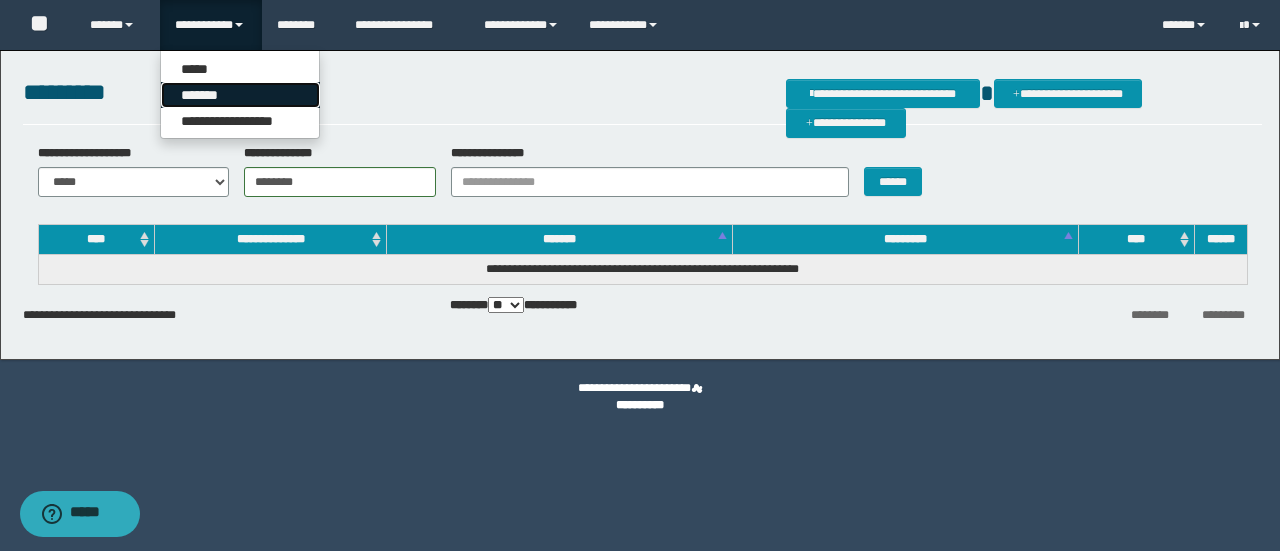 click on "*******" at bounding box center [240, 95] 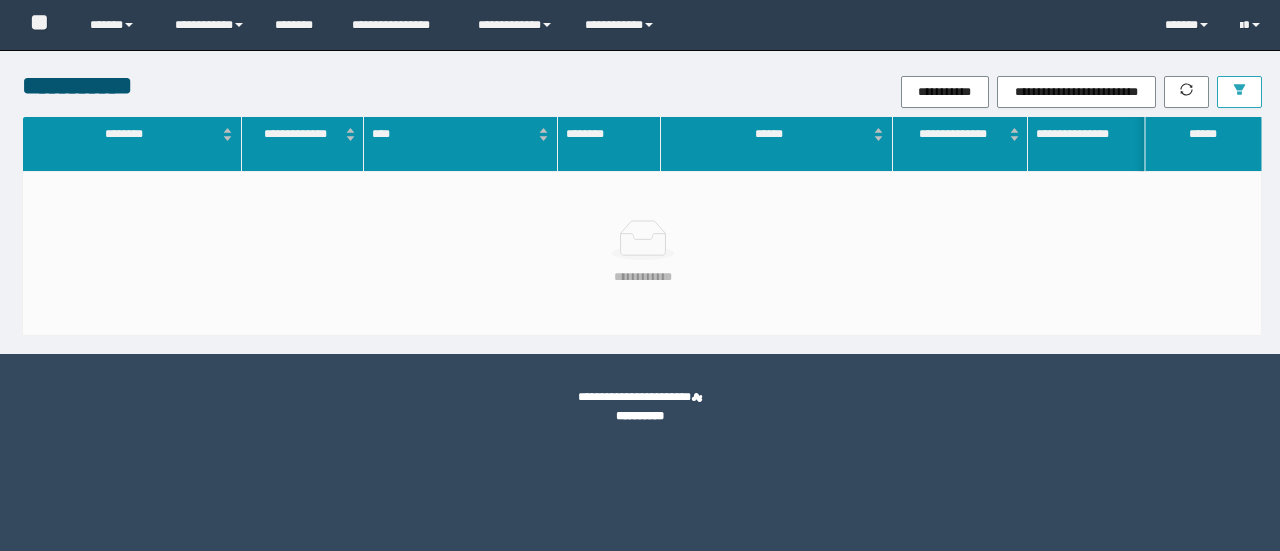 scroll, scrollTop: 0, scrollLeft: 0, axis: both 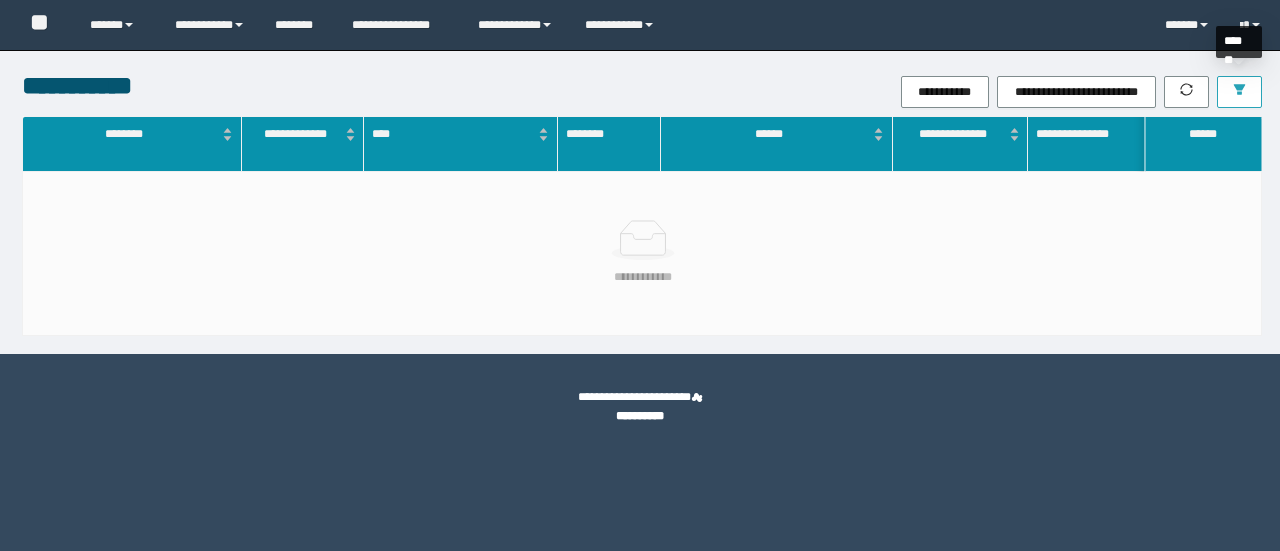 click 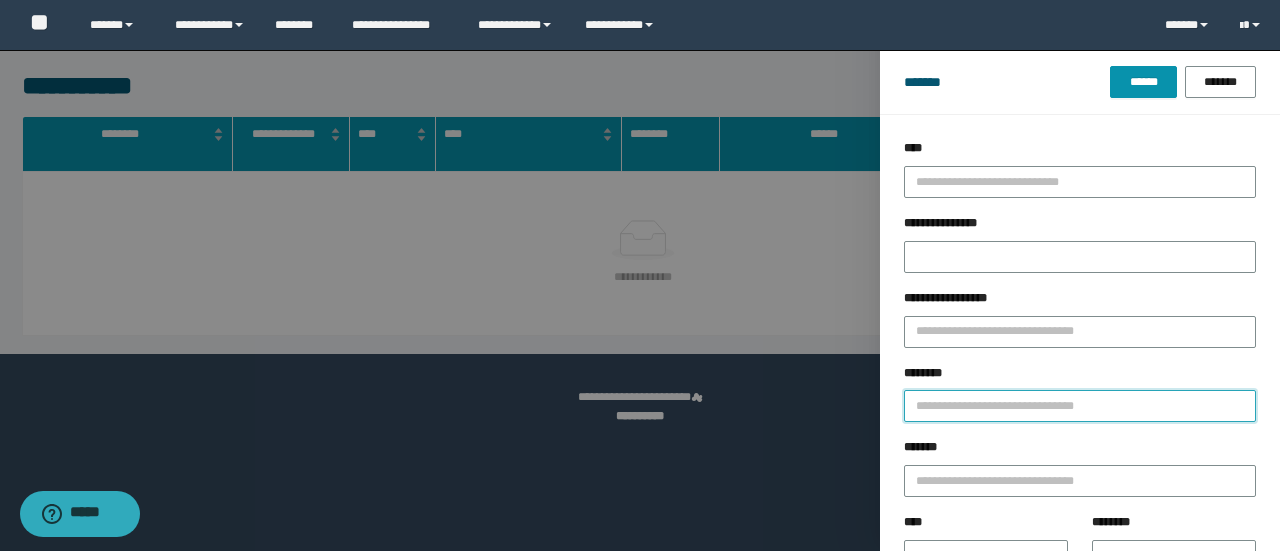 click on "********" at bounding box center (1080, 406) 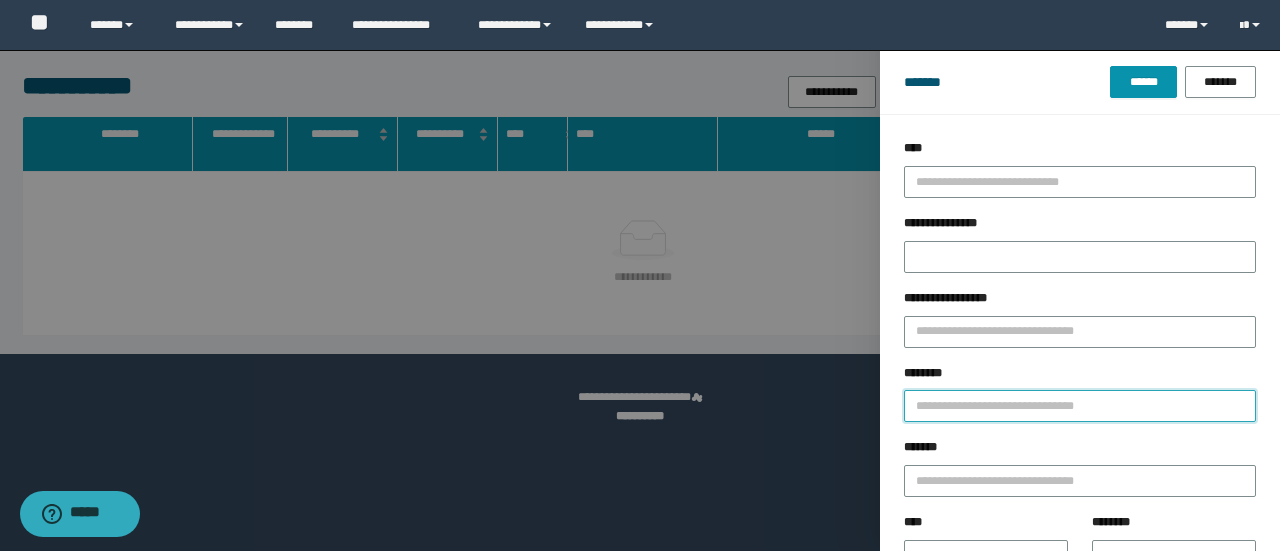 paste on "********" 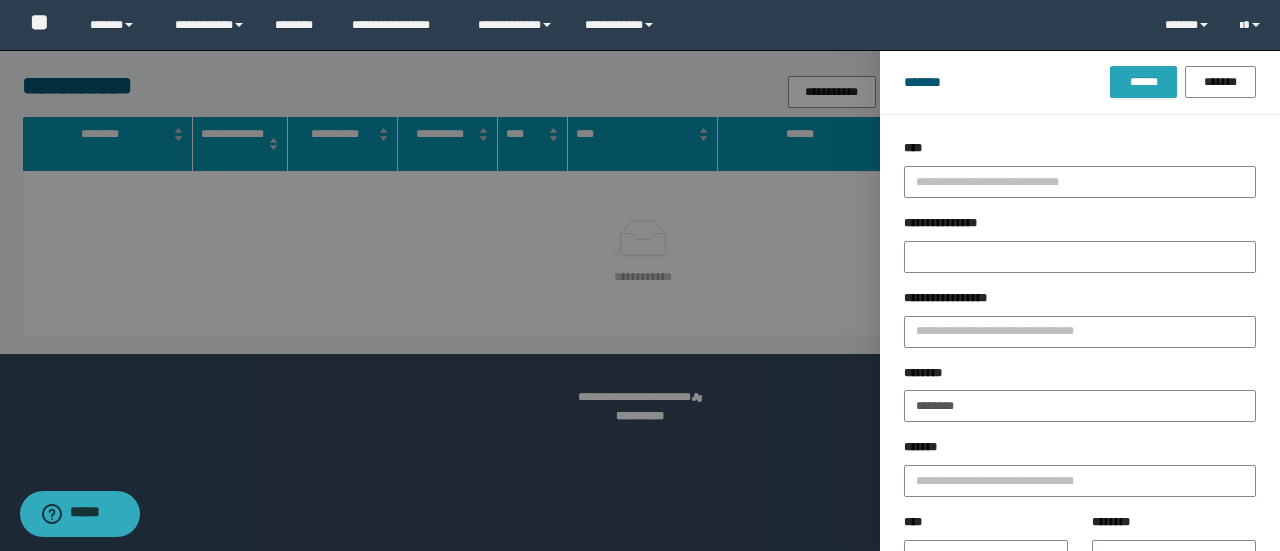 click on "******" at bounding box center [1143, 82] 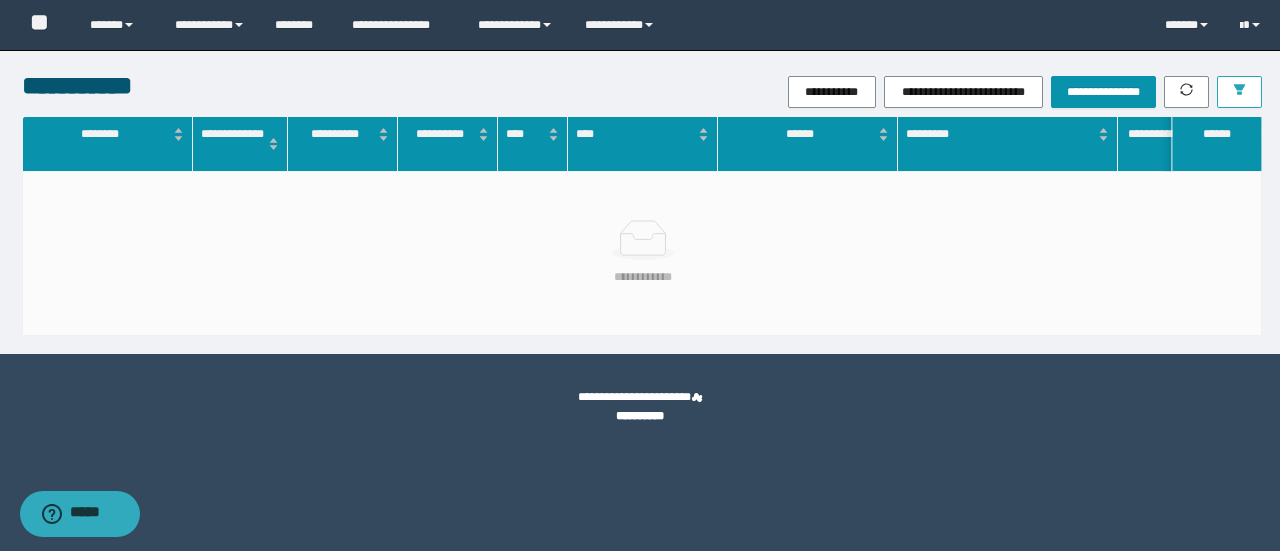 click 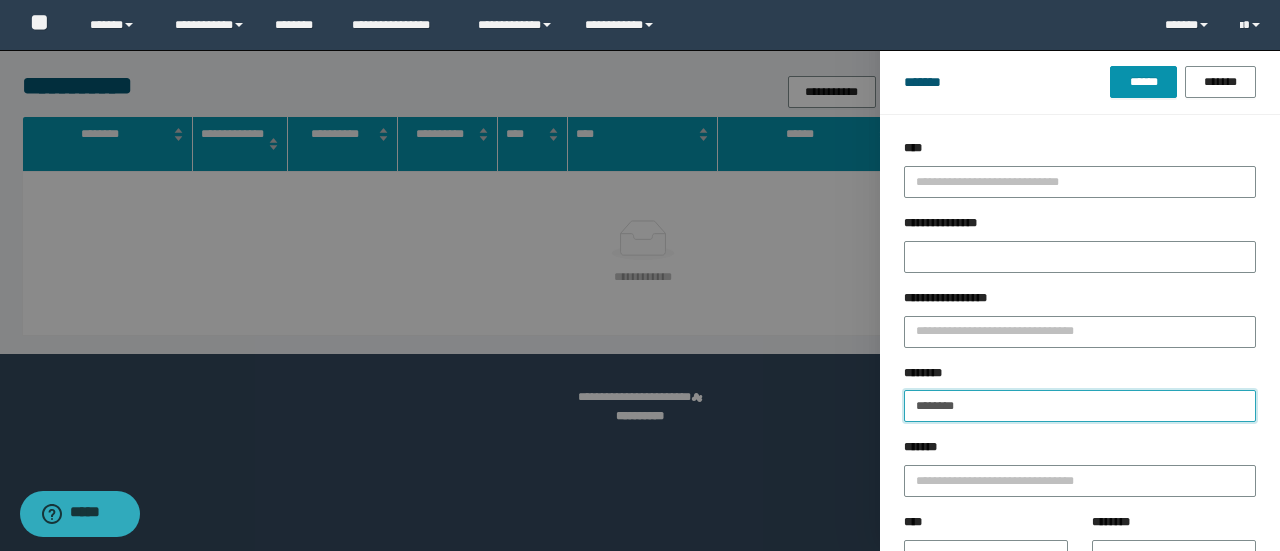 drag, startPoint x: 1034, startPoint y: 406, endPoint x: 799, endPoint y: 438, distance: 237.16872 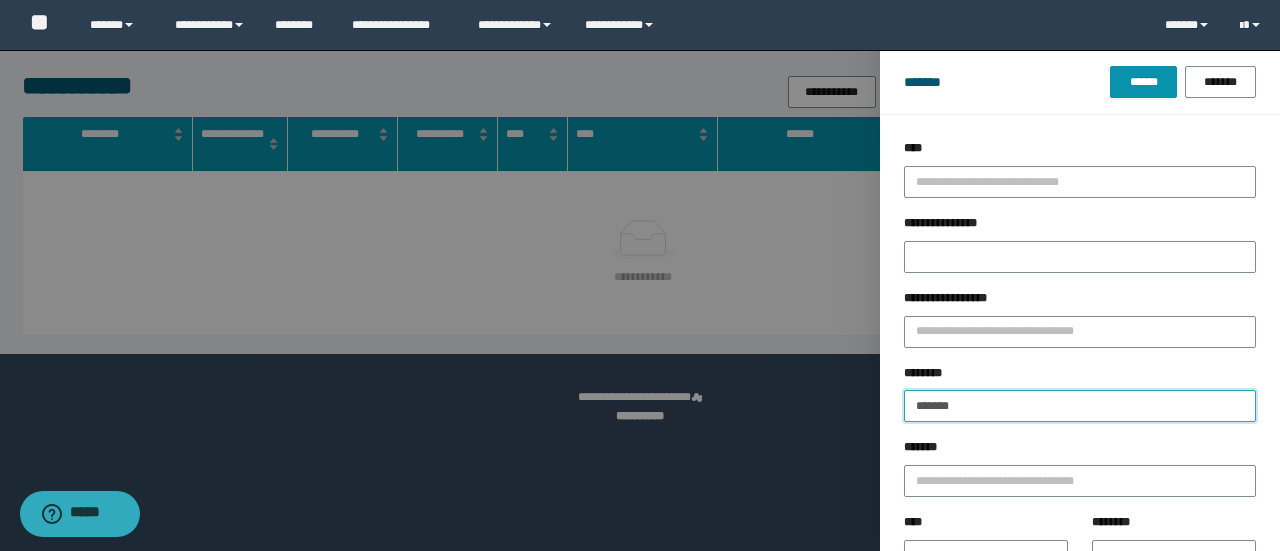 type on "********" 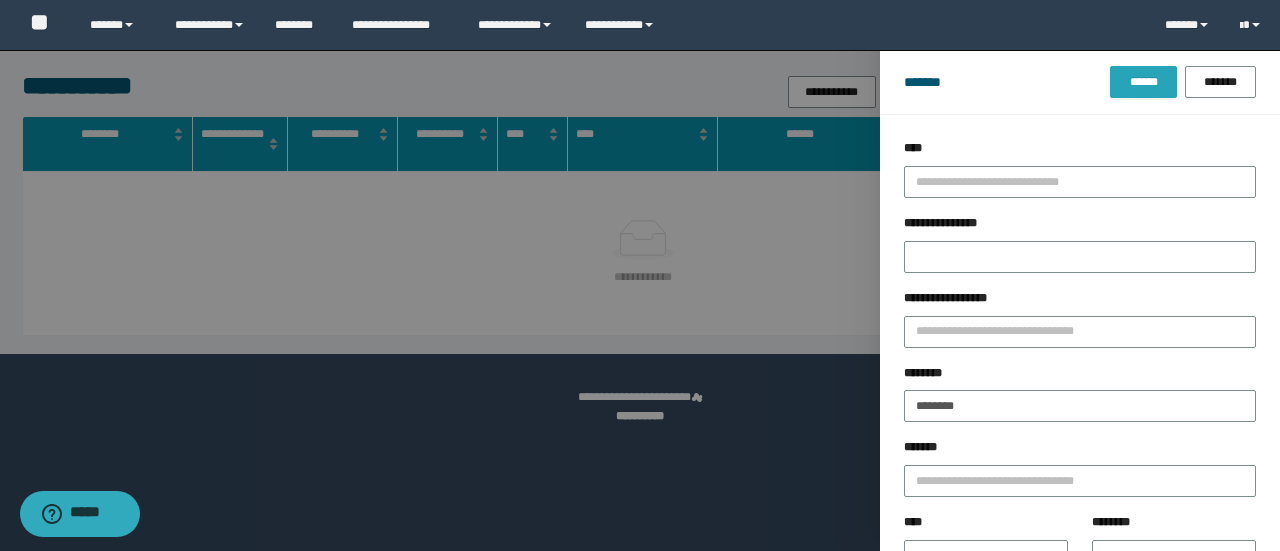 click on "******" at bounding box center (1143, 82) 